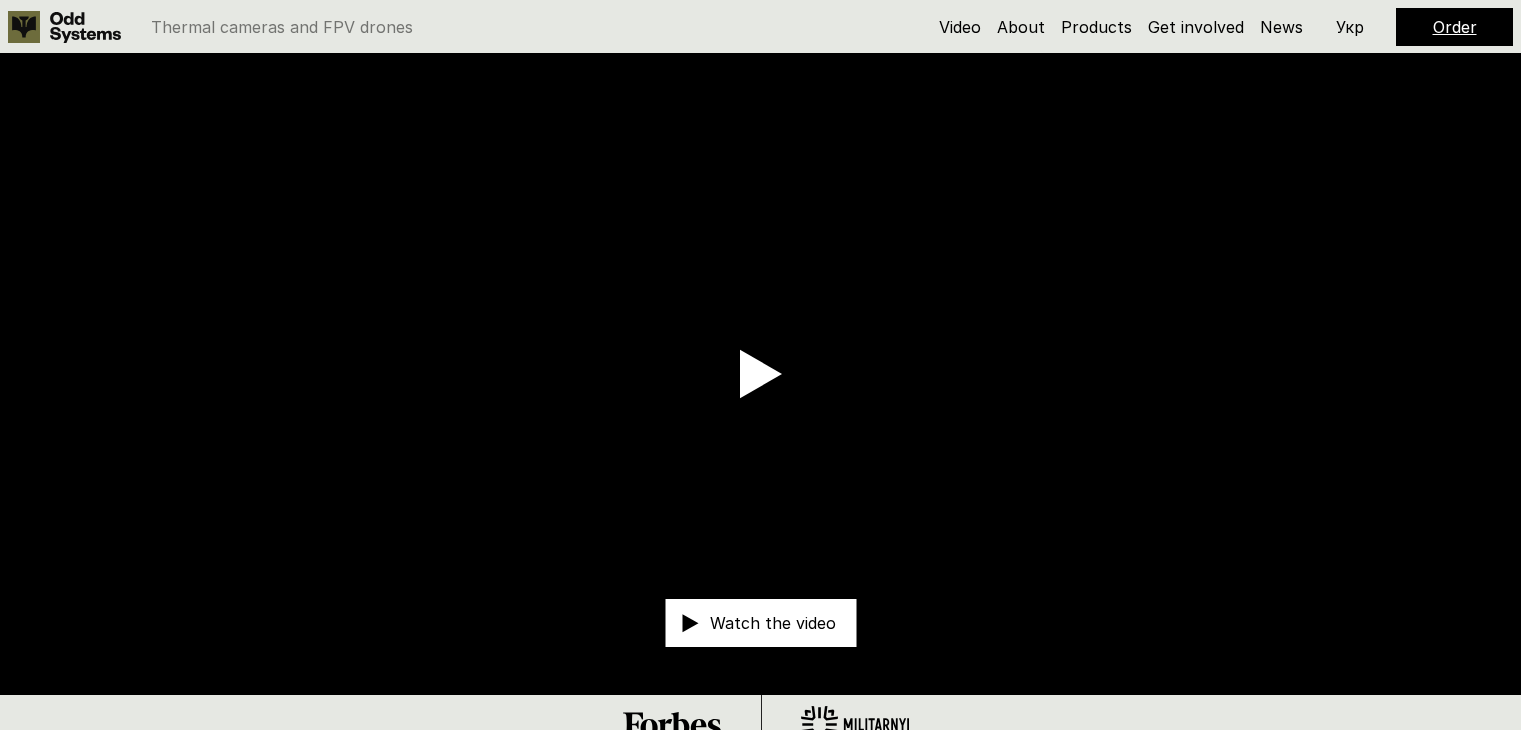 scroll, scrollTop: 0, scrollLeft: 0, axis: both 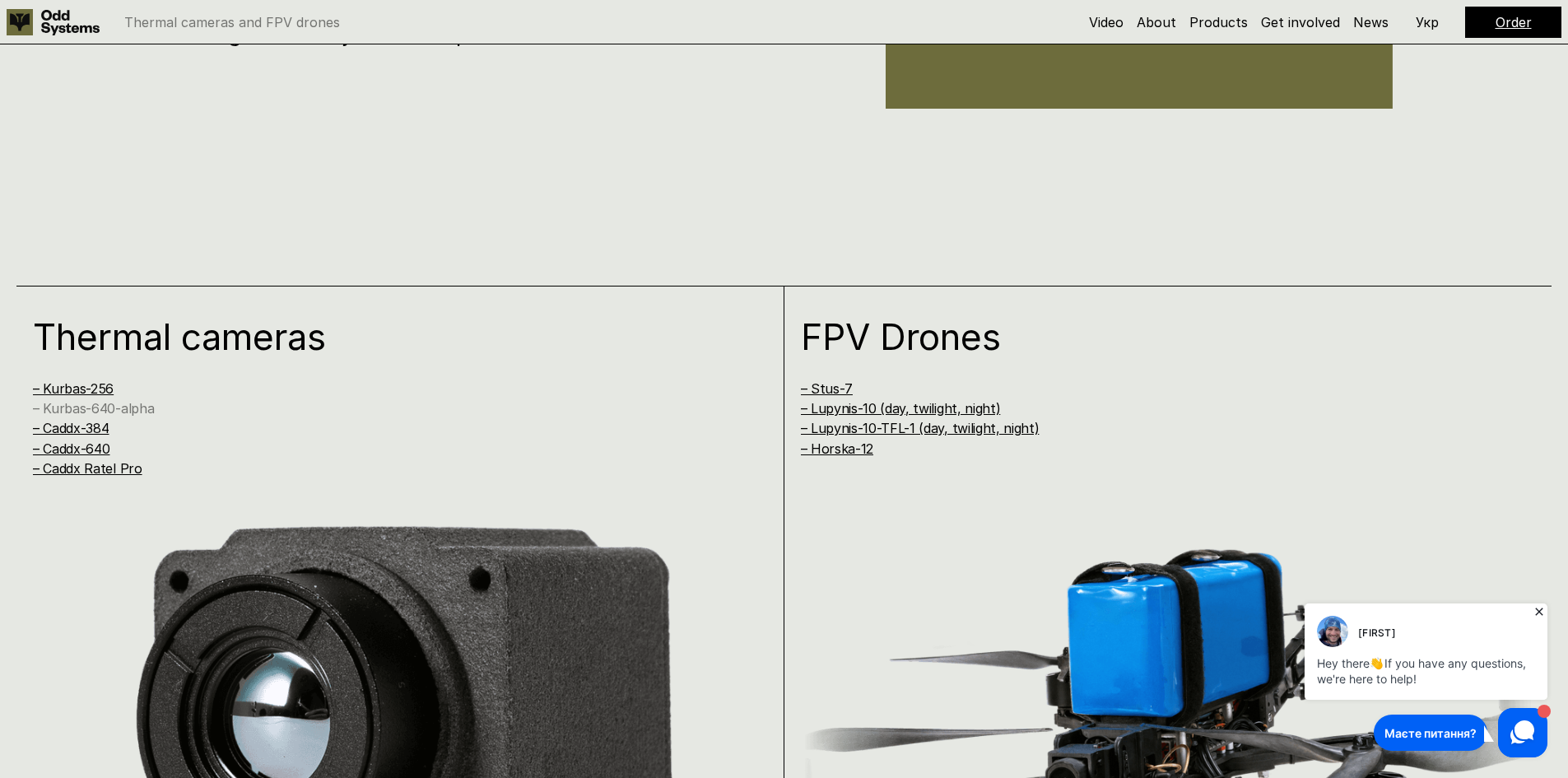 click on "– Kurbas-640-alpha" at bounding box center (93, 408) 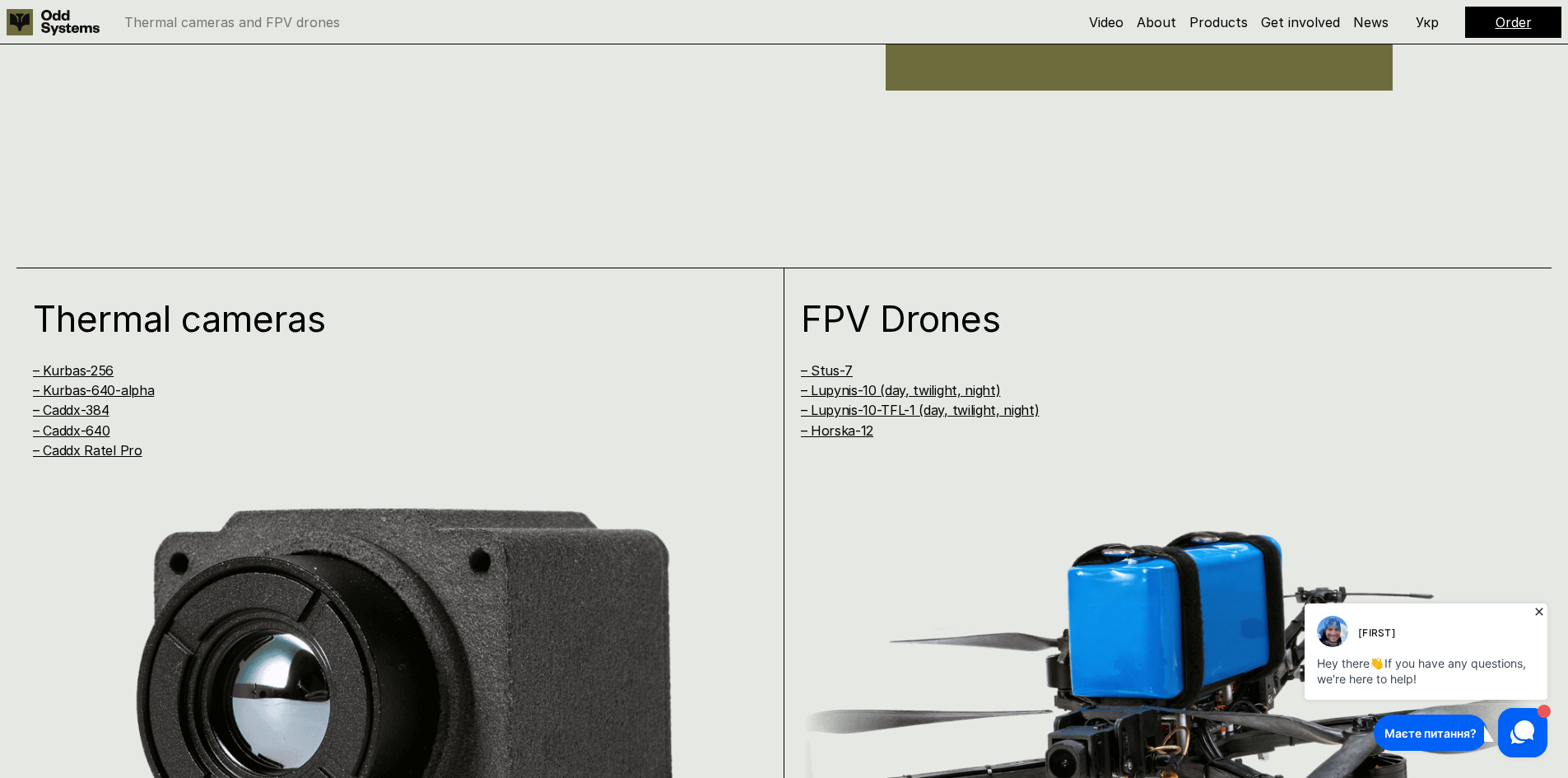 scroll, scrollTop: 1564, scrollLeft: 0, axis: vertical 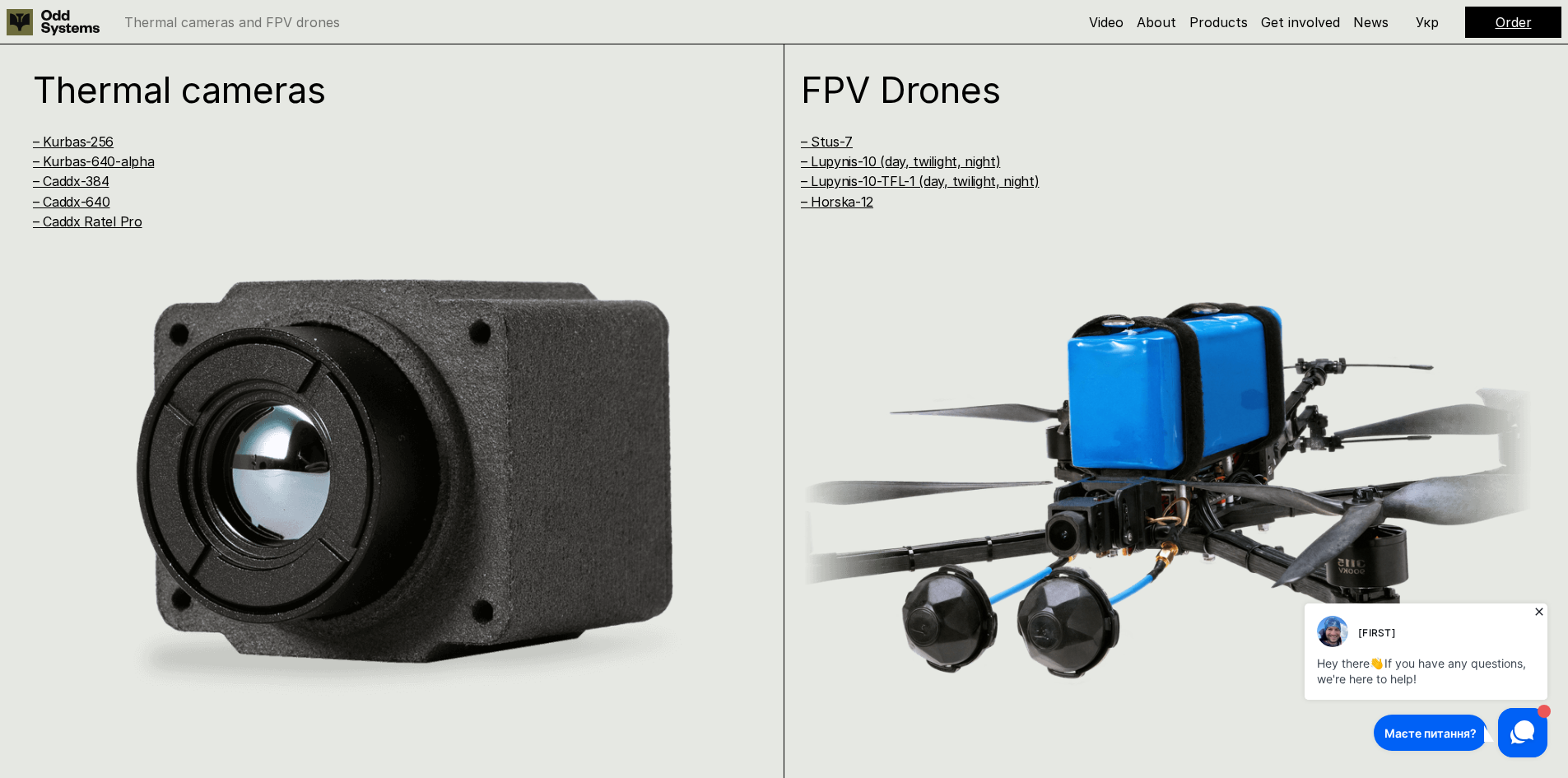 click on "Video About Products Get involved News Order Укр" at bounding box center [1325, 22] 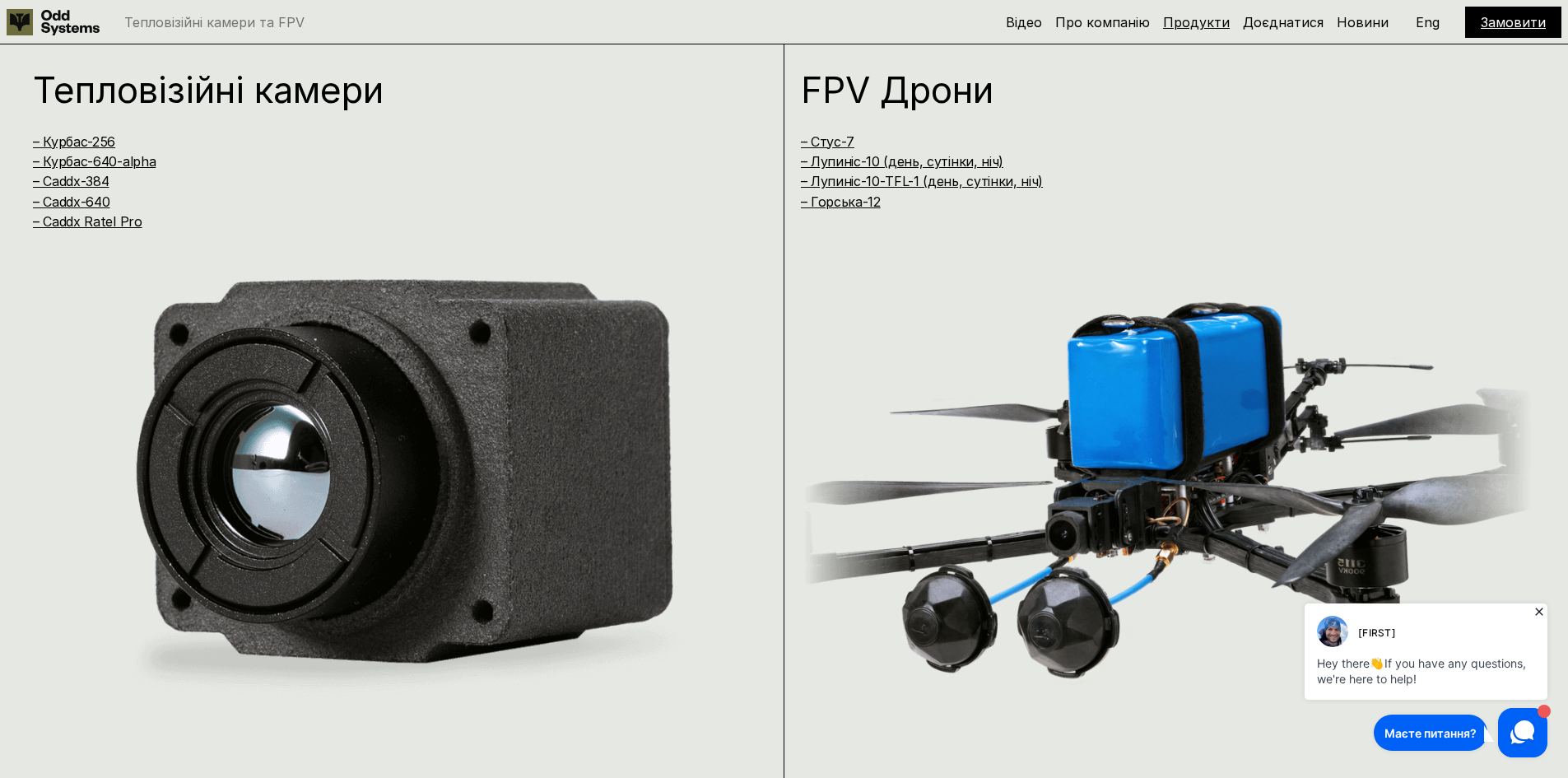 click on "Продукти" at bounding box center (1196, 22) 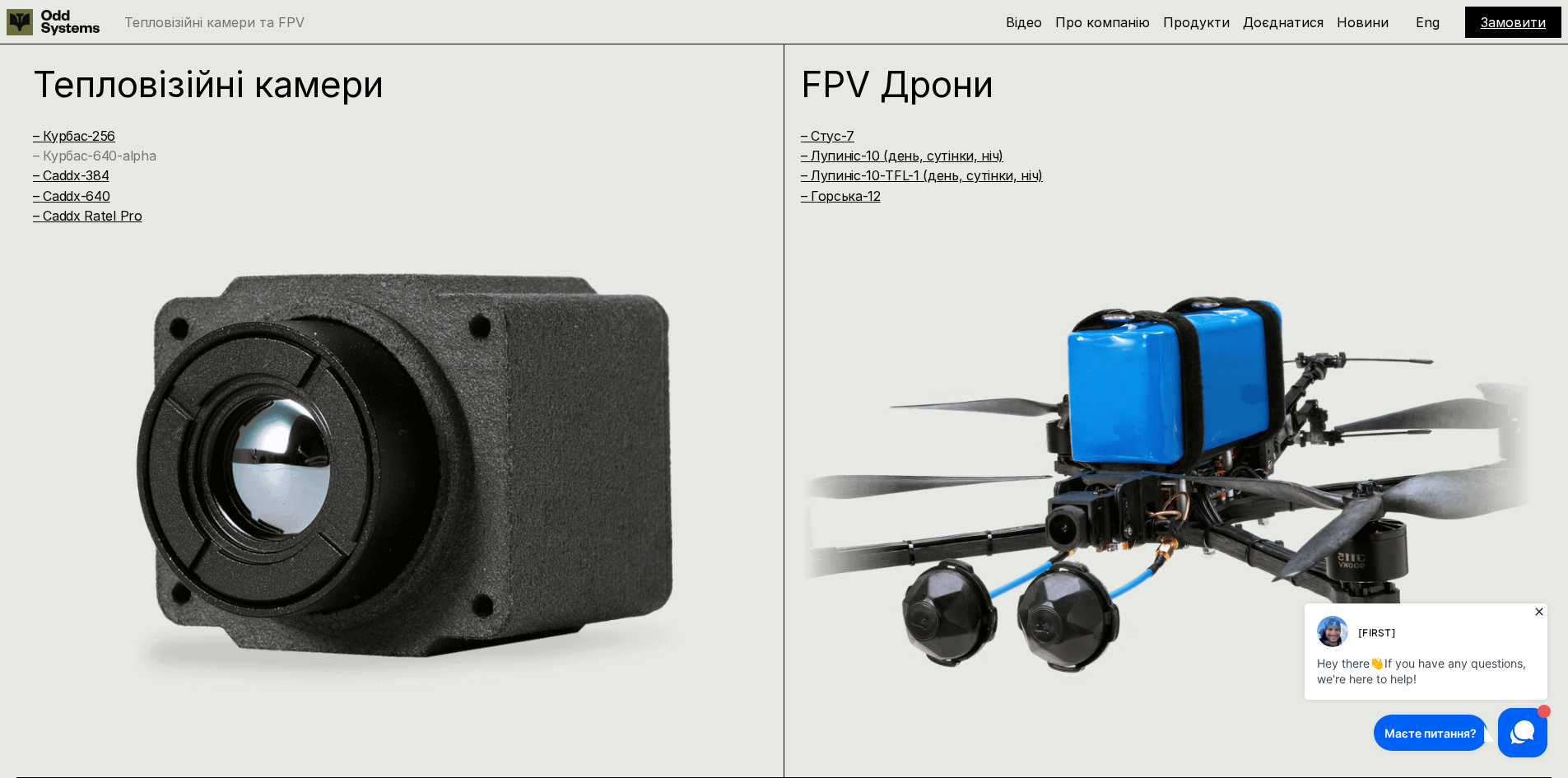 click on "– Курбас-640-alpha" at bounding box center [94, 156] 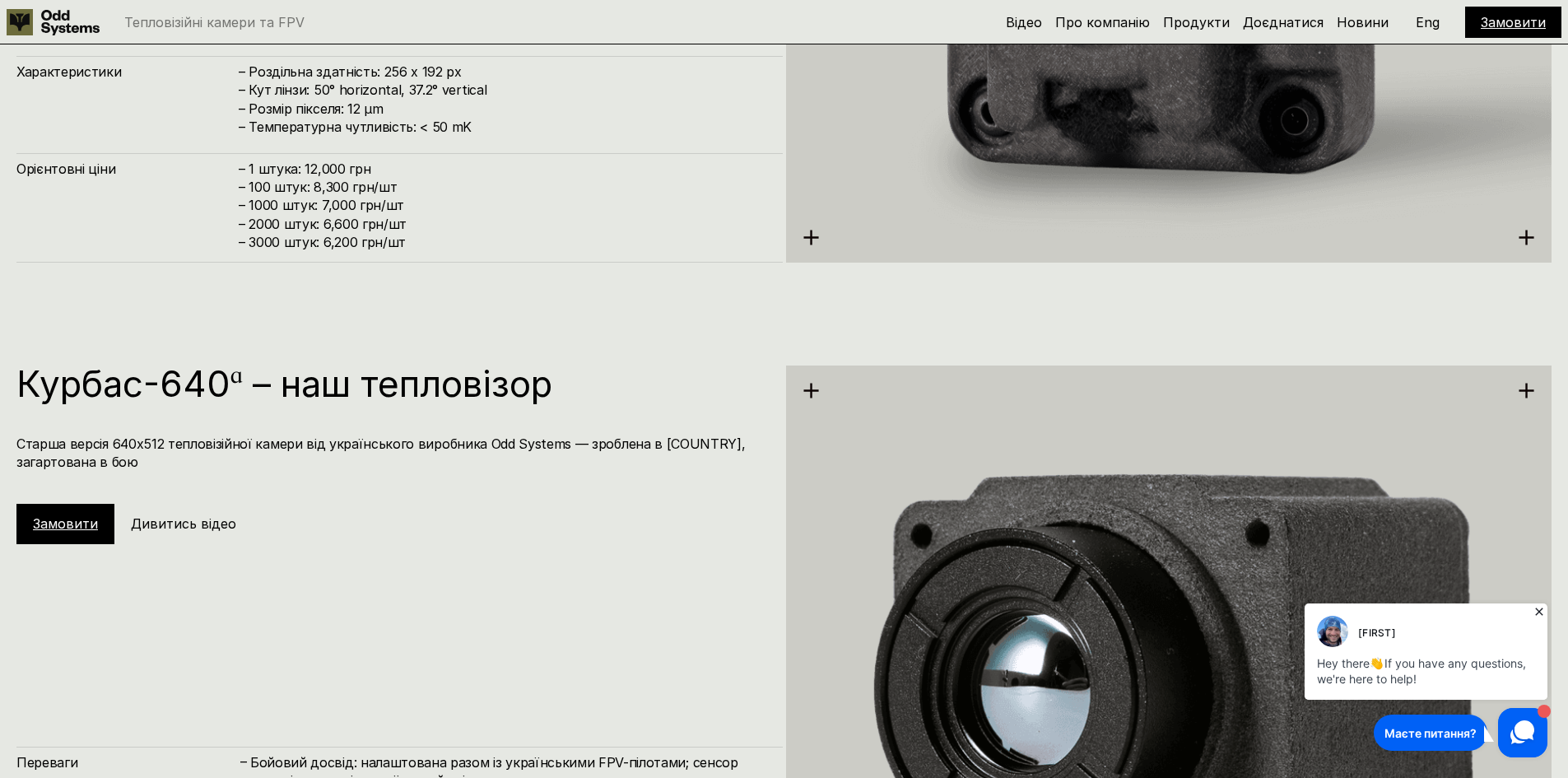scroll, scrollTop: 3126, scrollLeft: 0, axis: vertical 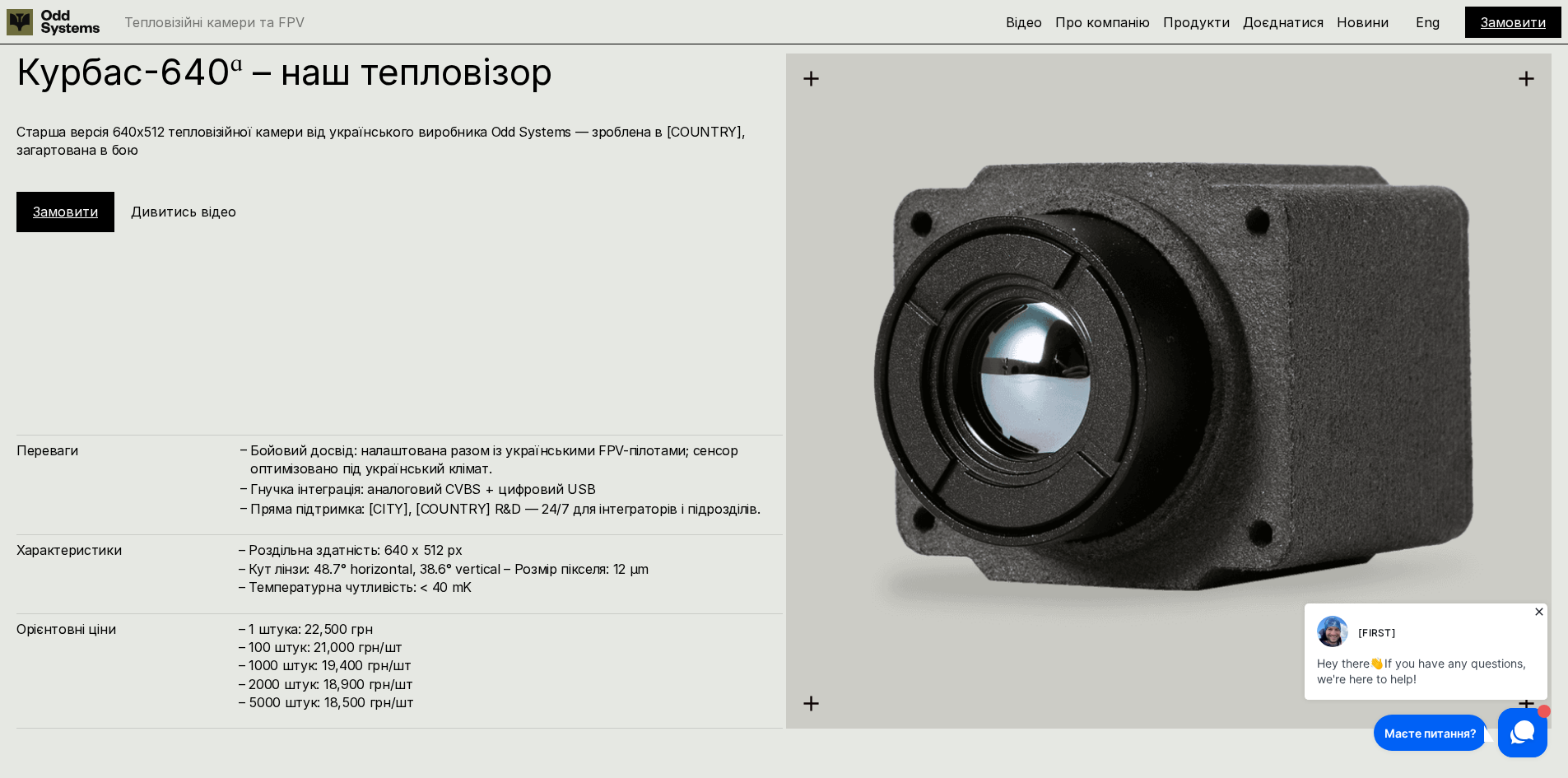 click 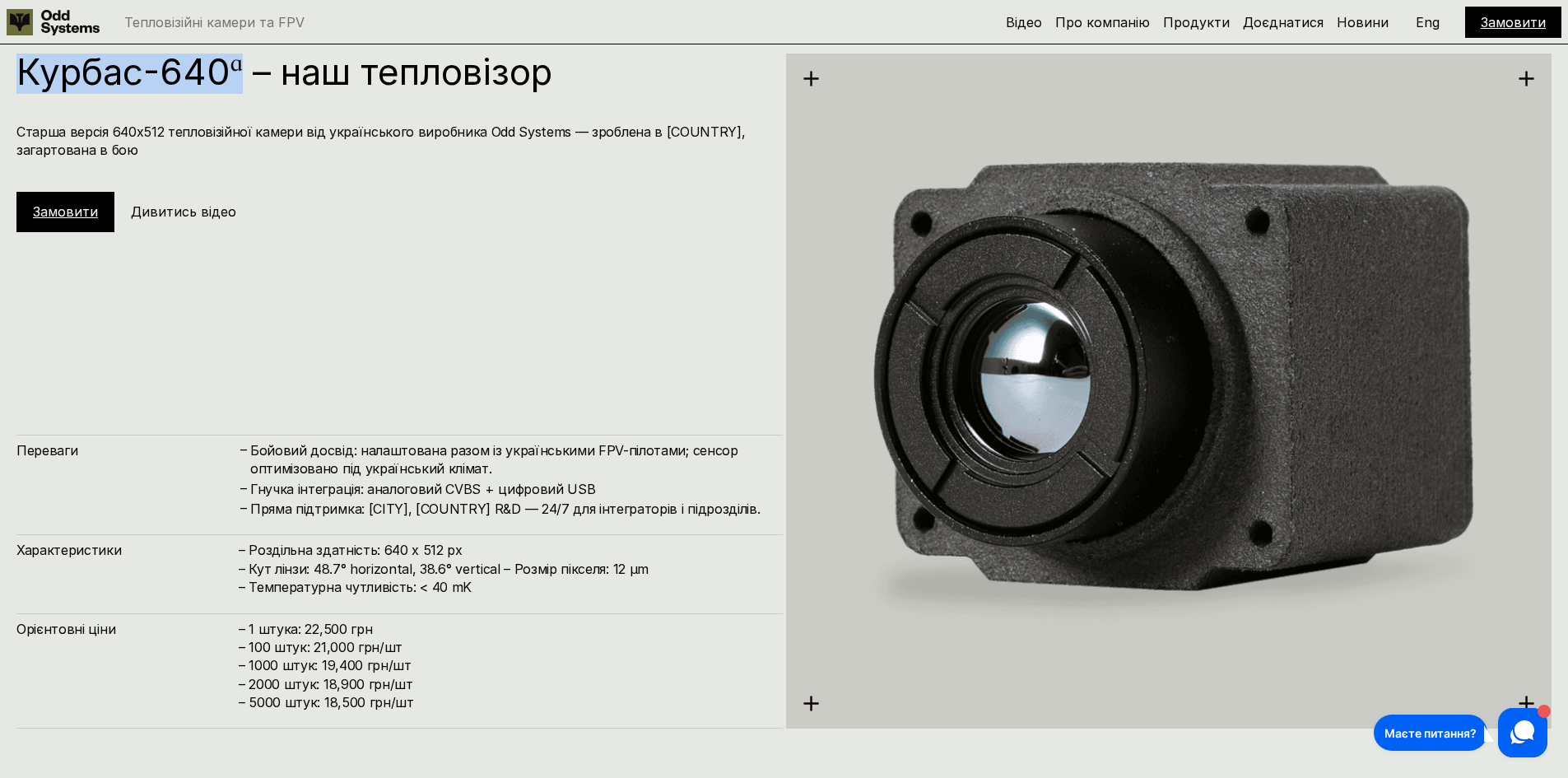 drag, startPoint x: 22, startPoint y: 70, endPoint x: 240, endPoint y: 79, distance: 218.1857 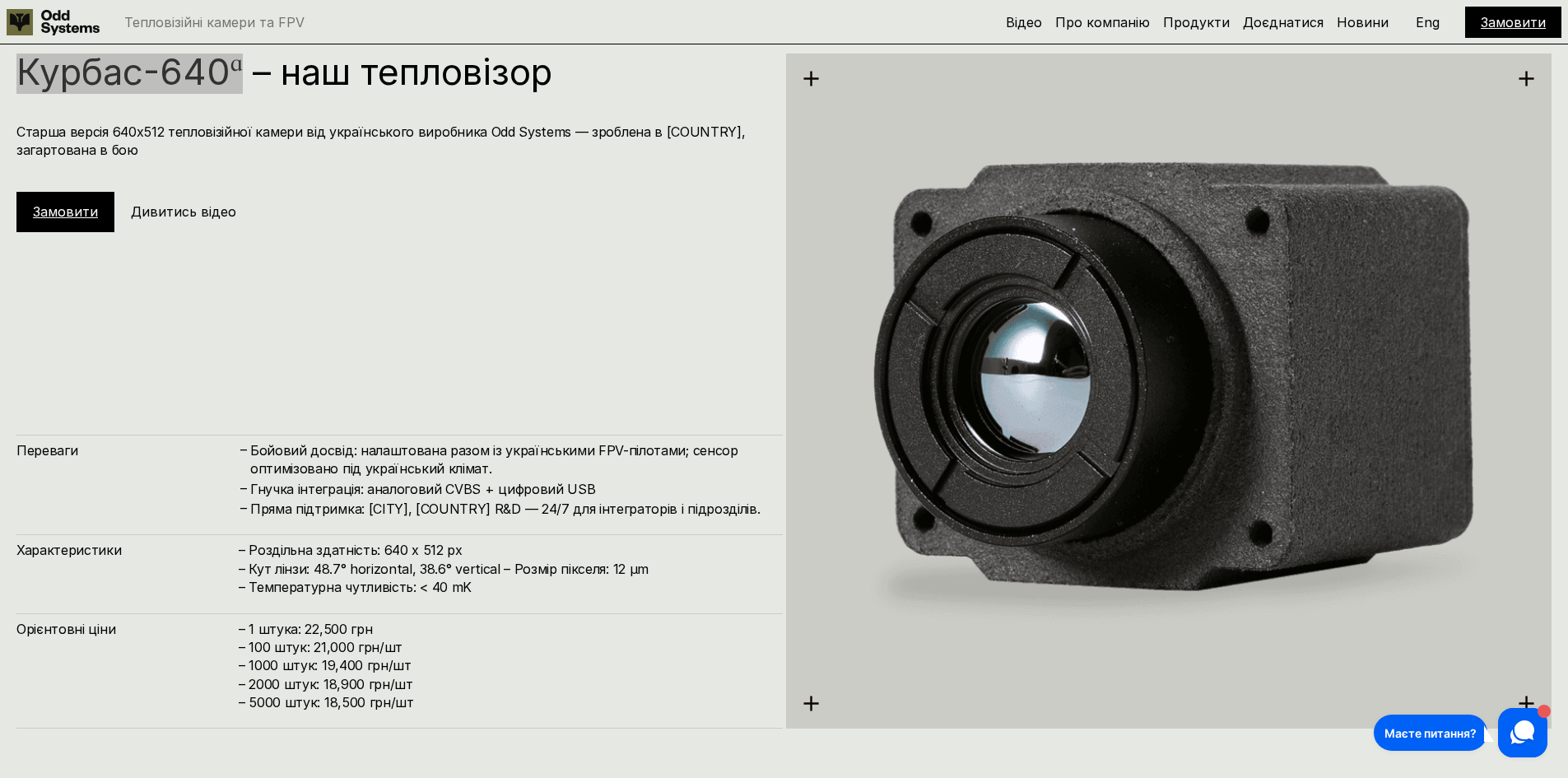 click on "Маєте питання?" at bounding box center (1431, 733) 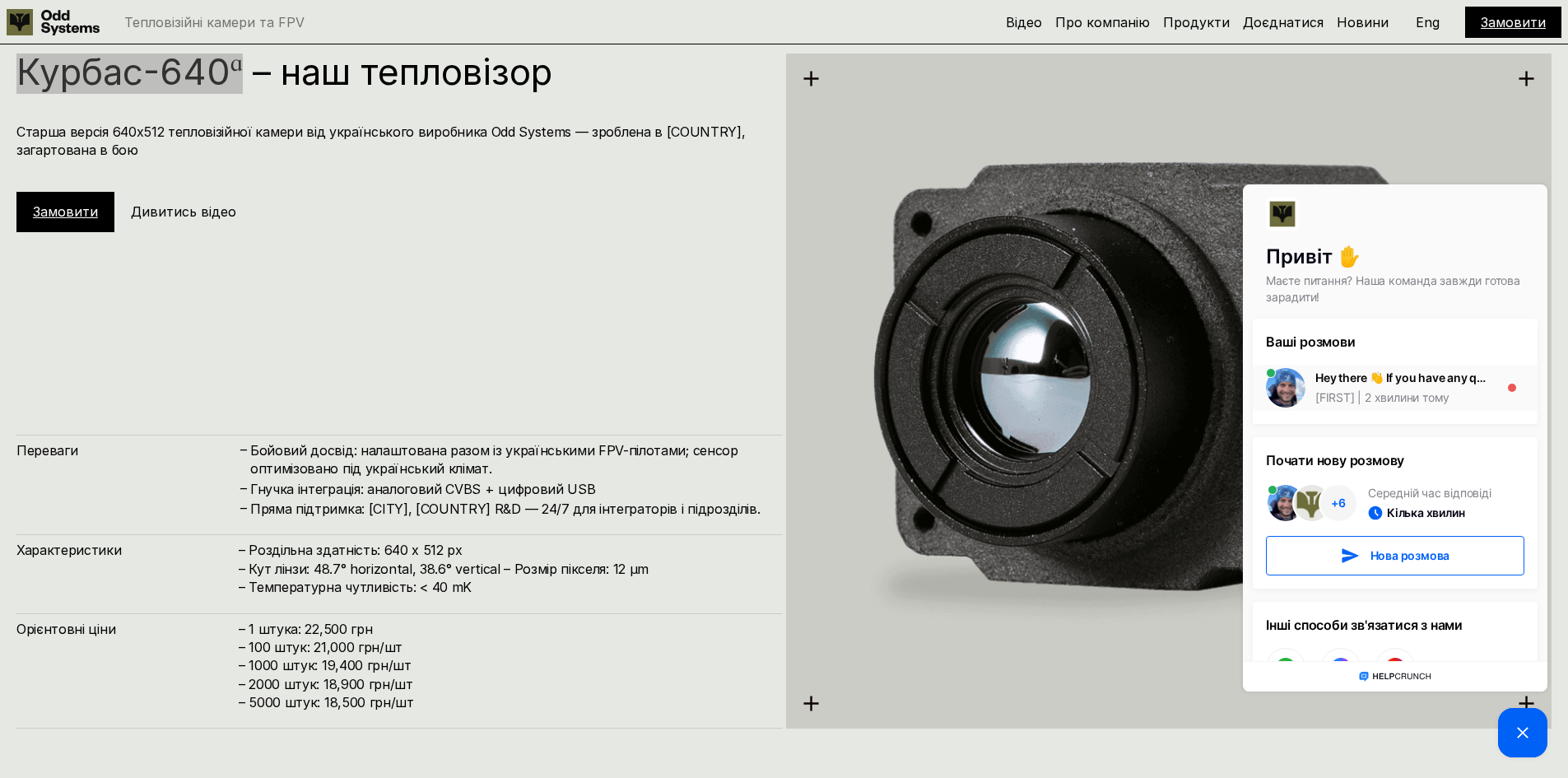 click on "Hey there 👋 If you have any questions, we're here to help!" at bounding box center [1403, 378] 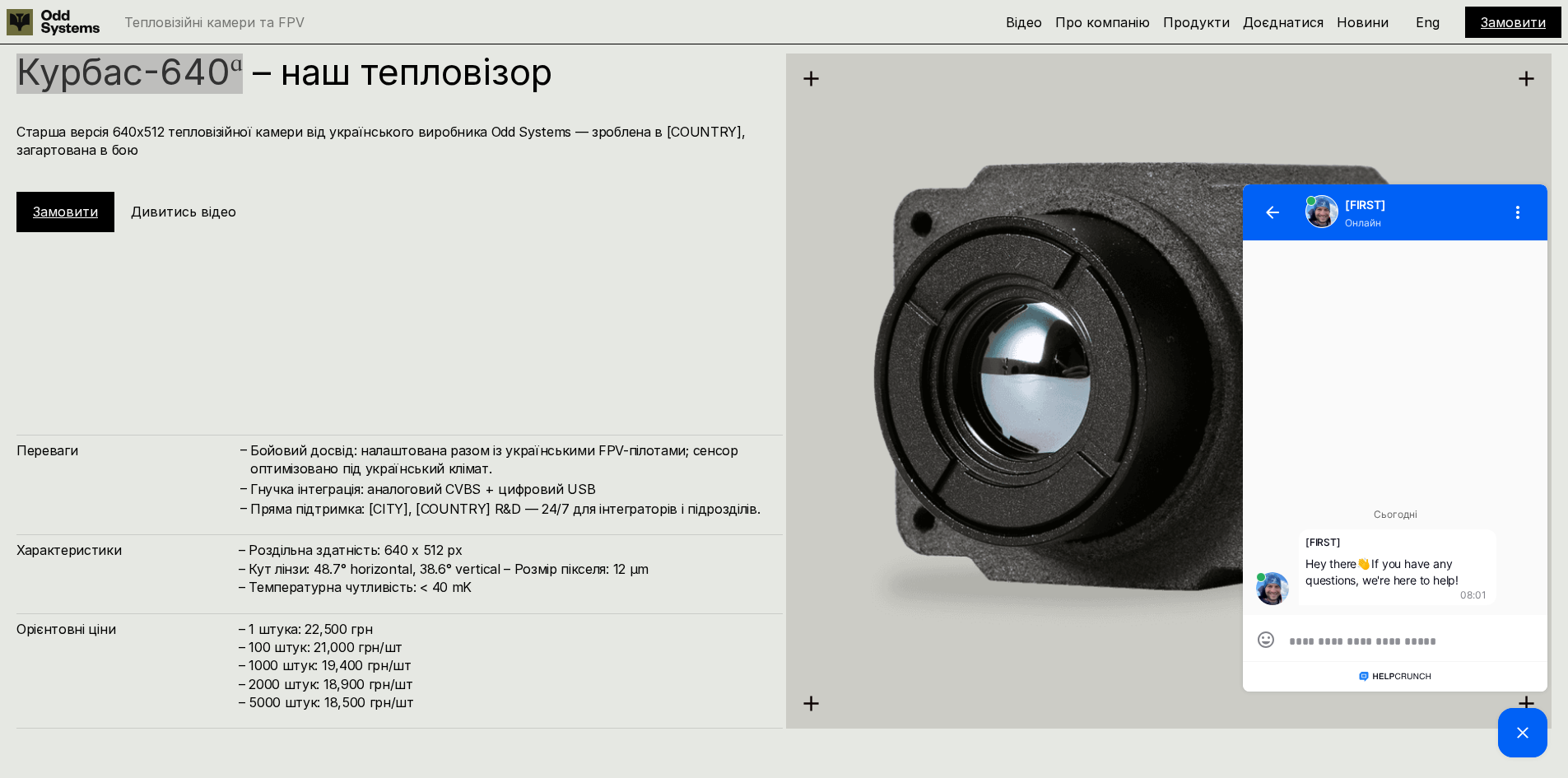 scroll, scrollTop: 1, scrollLeft: 0, axis: vertical 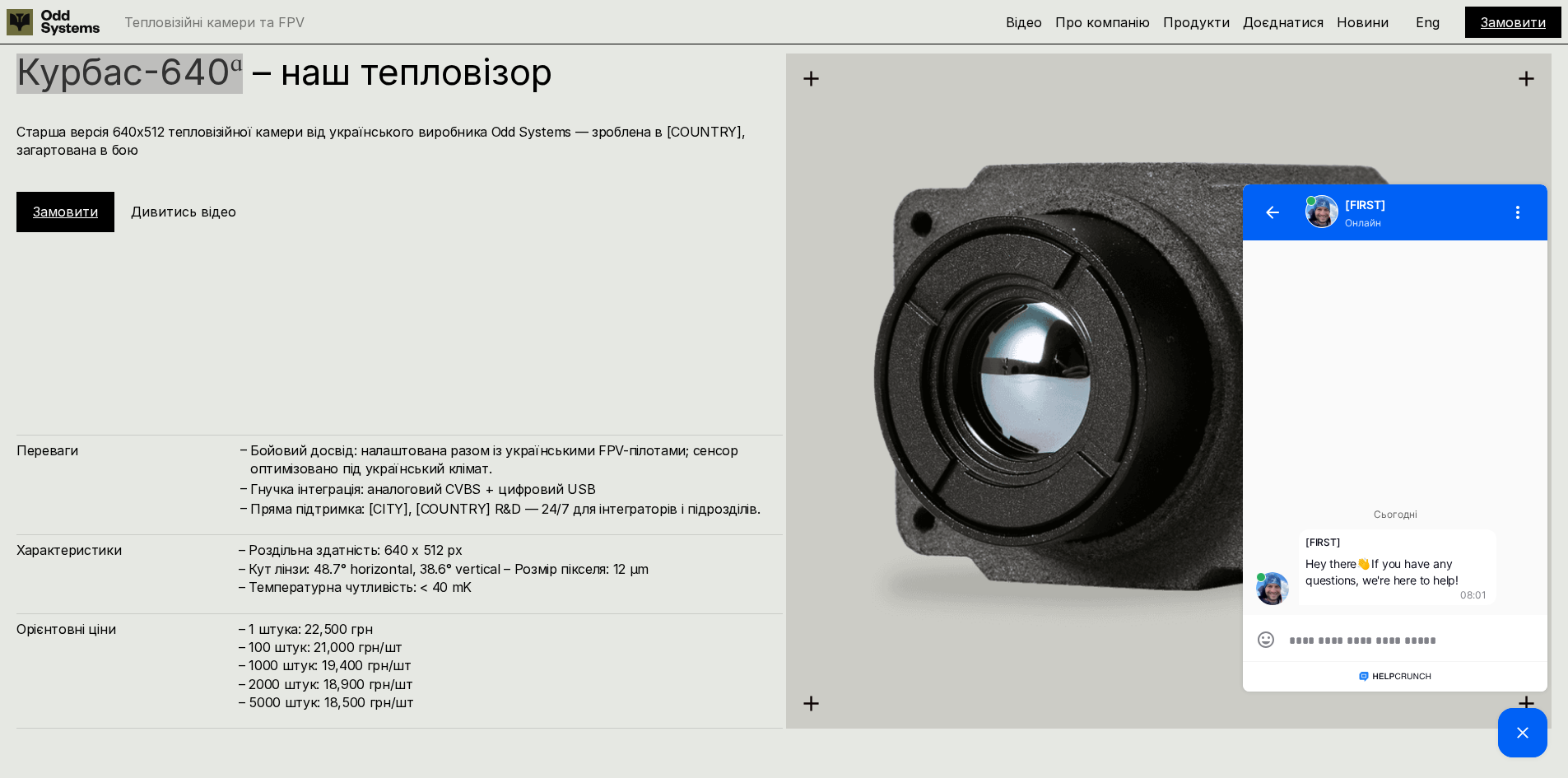 click at bounding box center (1395, 638) 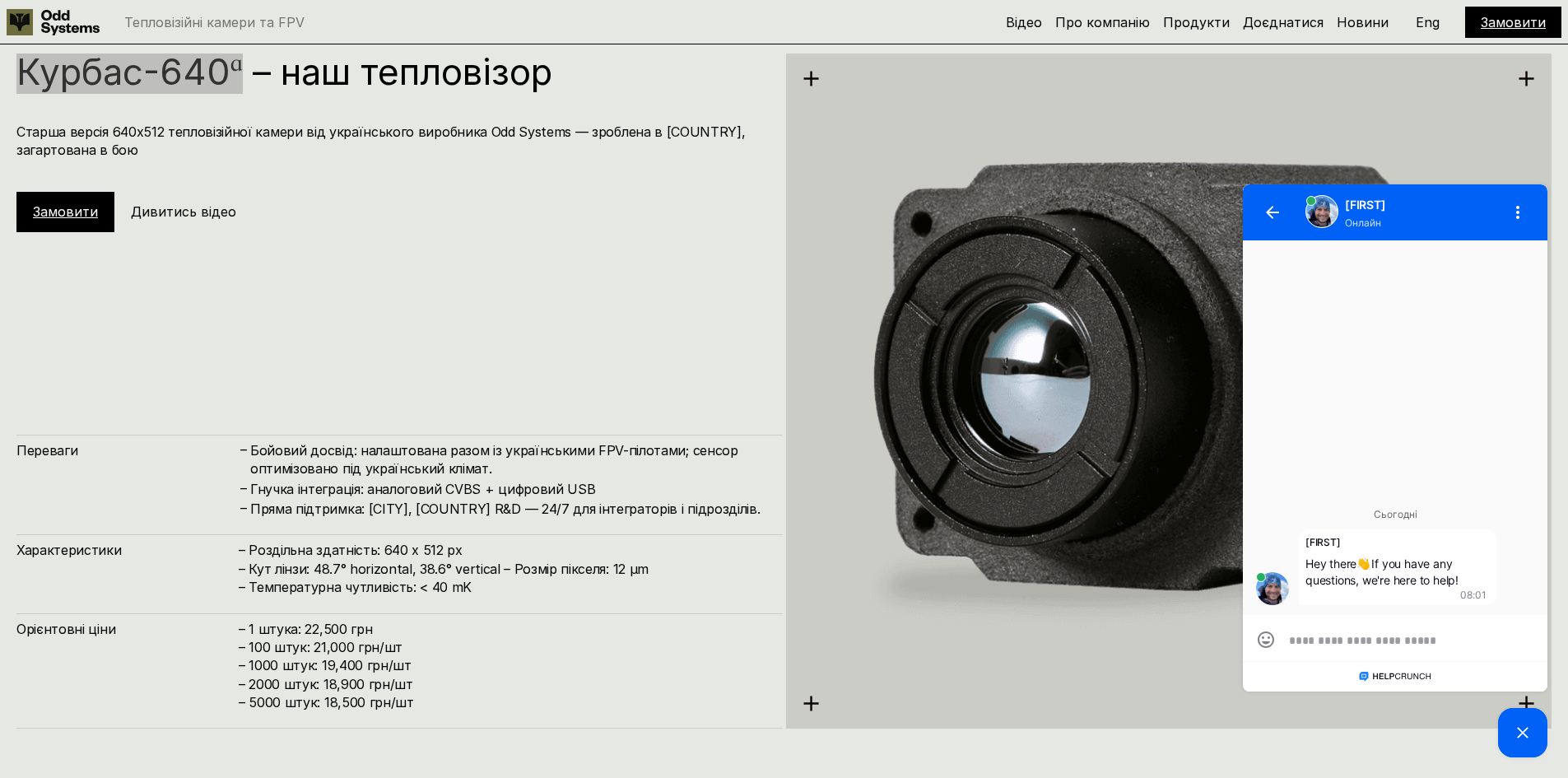paste on "**********" 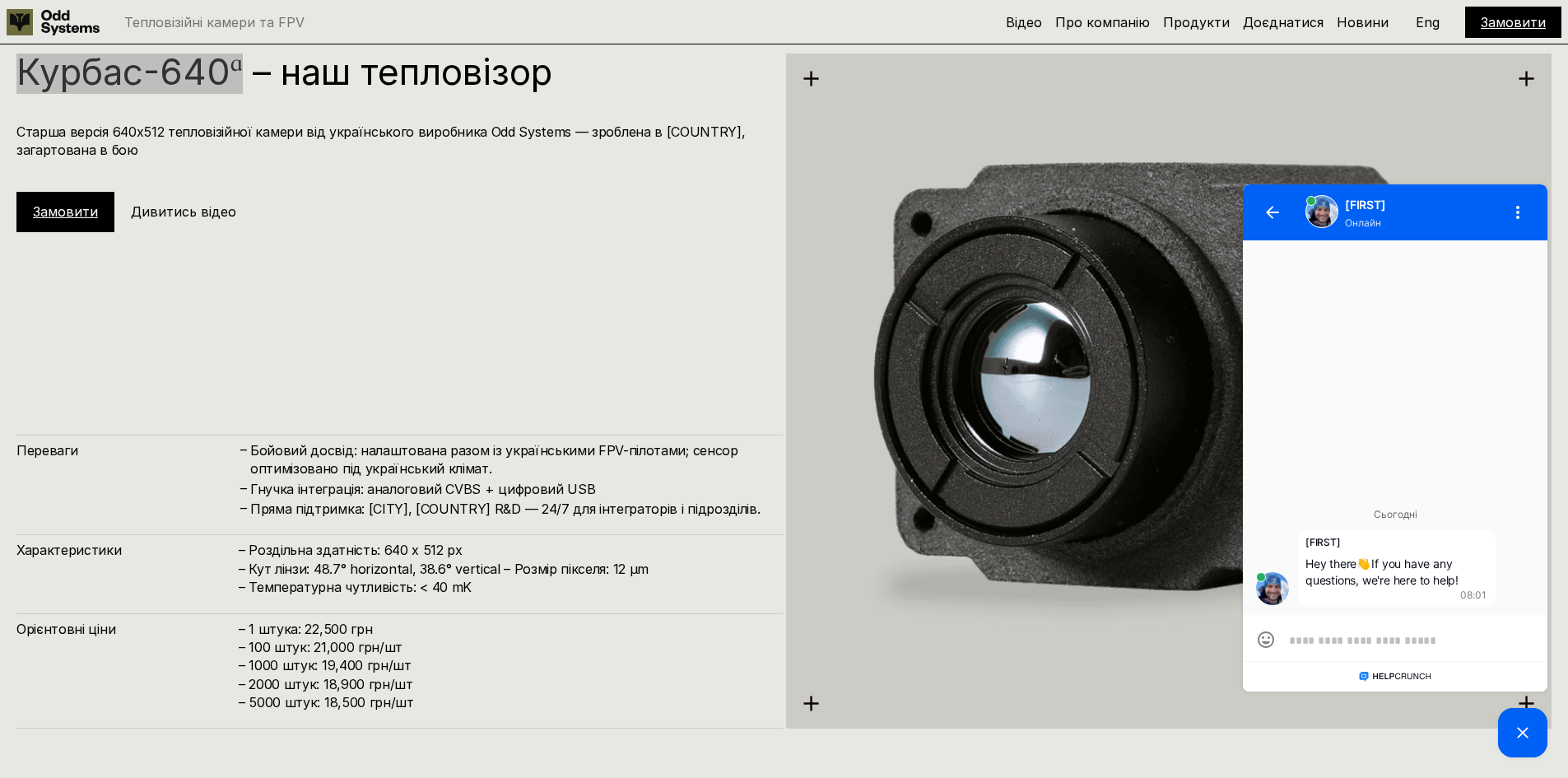 type on "**********" 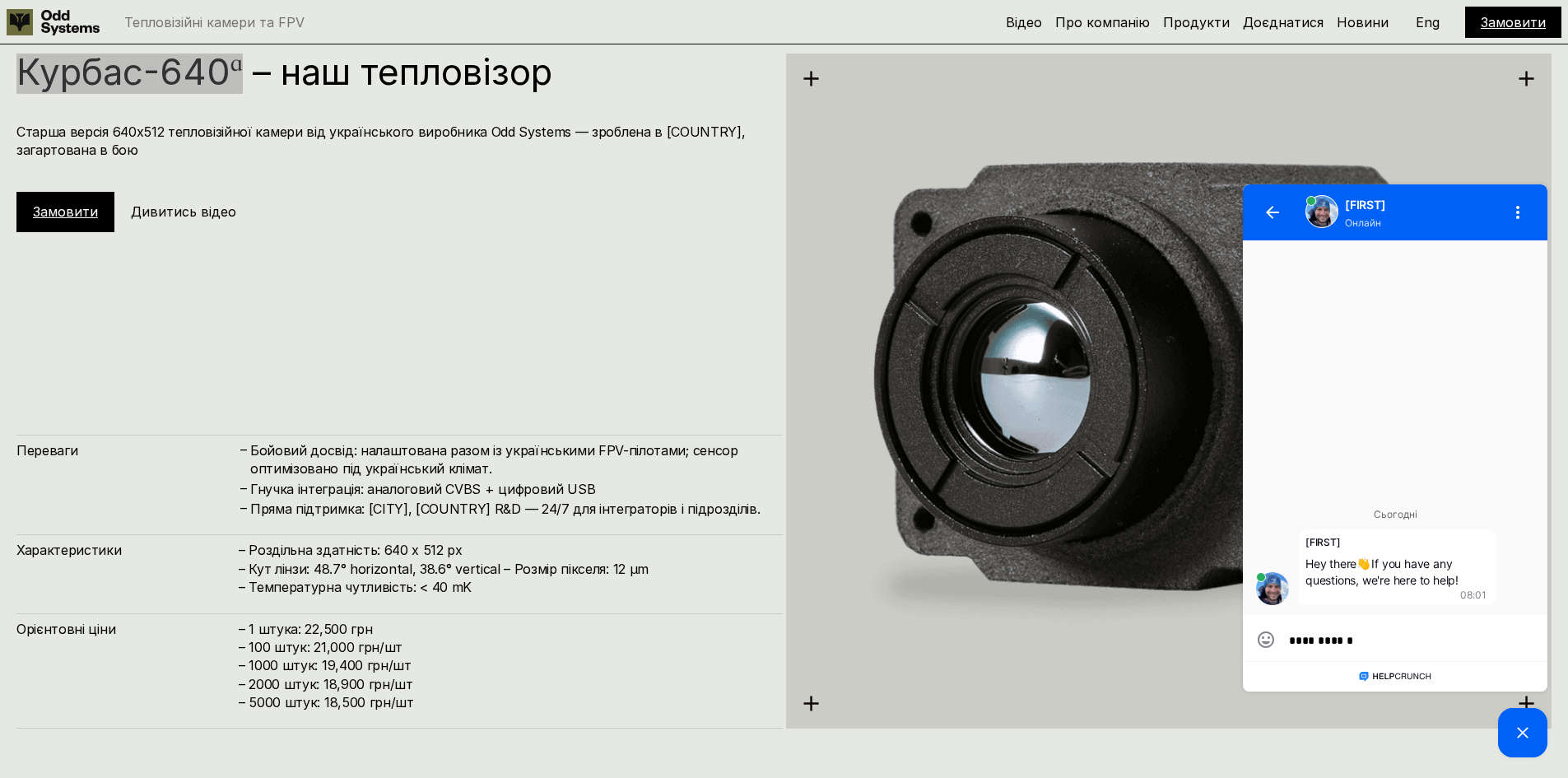 scroll, scrollTop: 0, scrollLeft: 0, axis: both 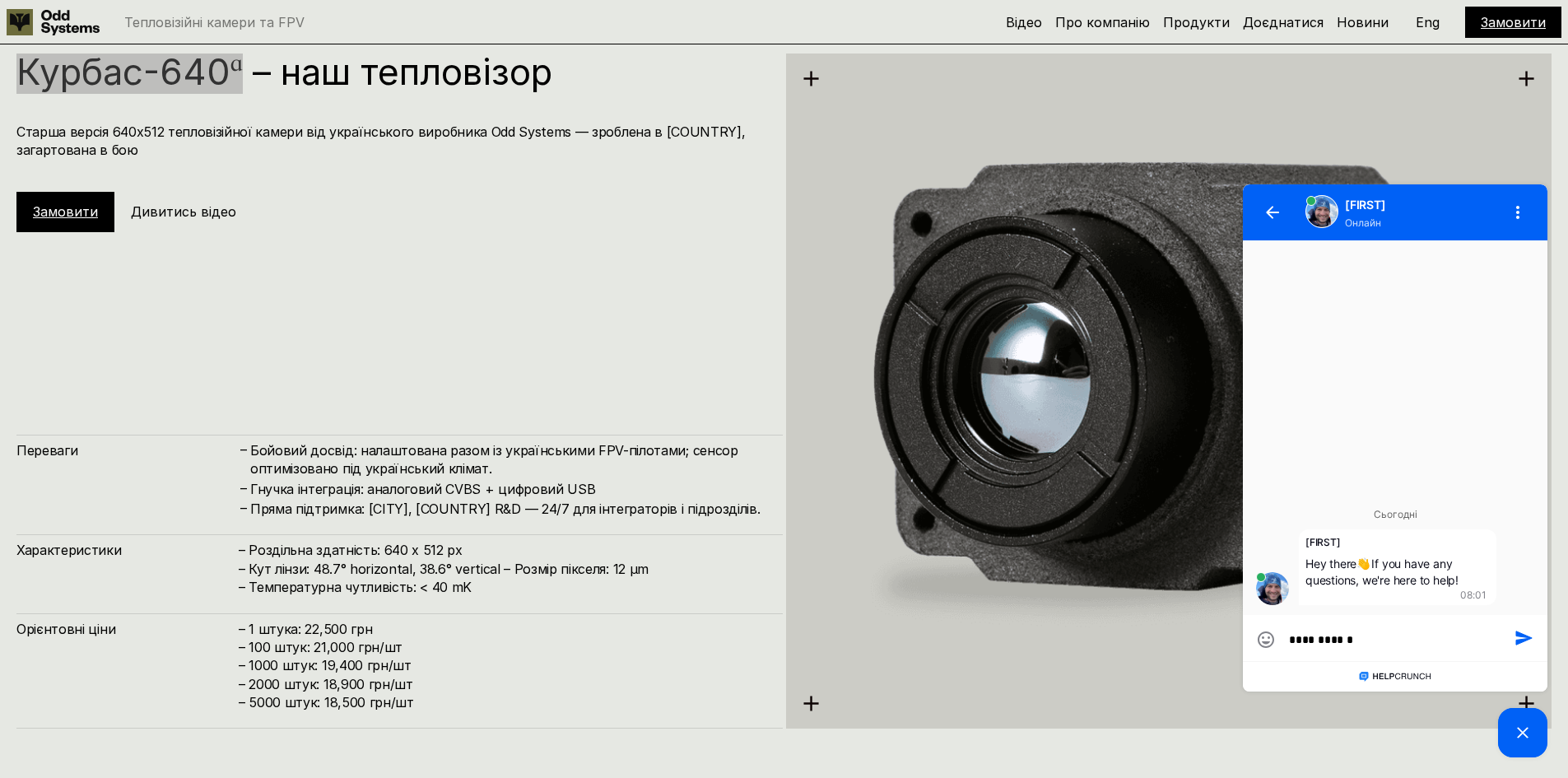type on "**********" 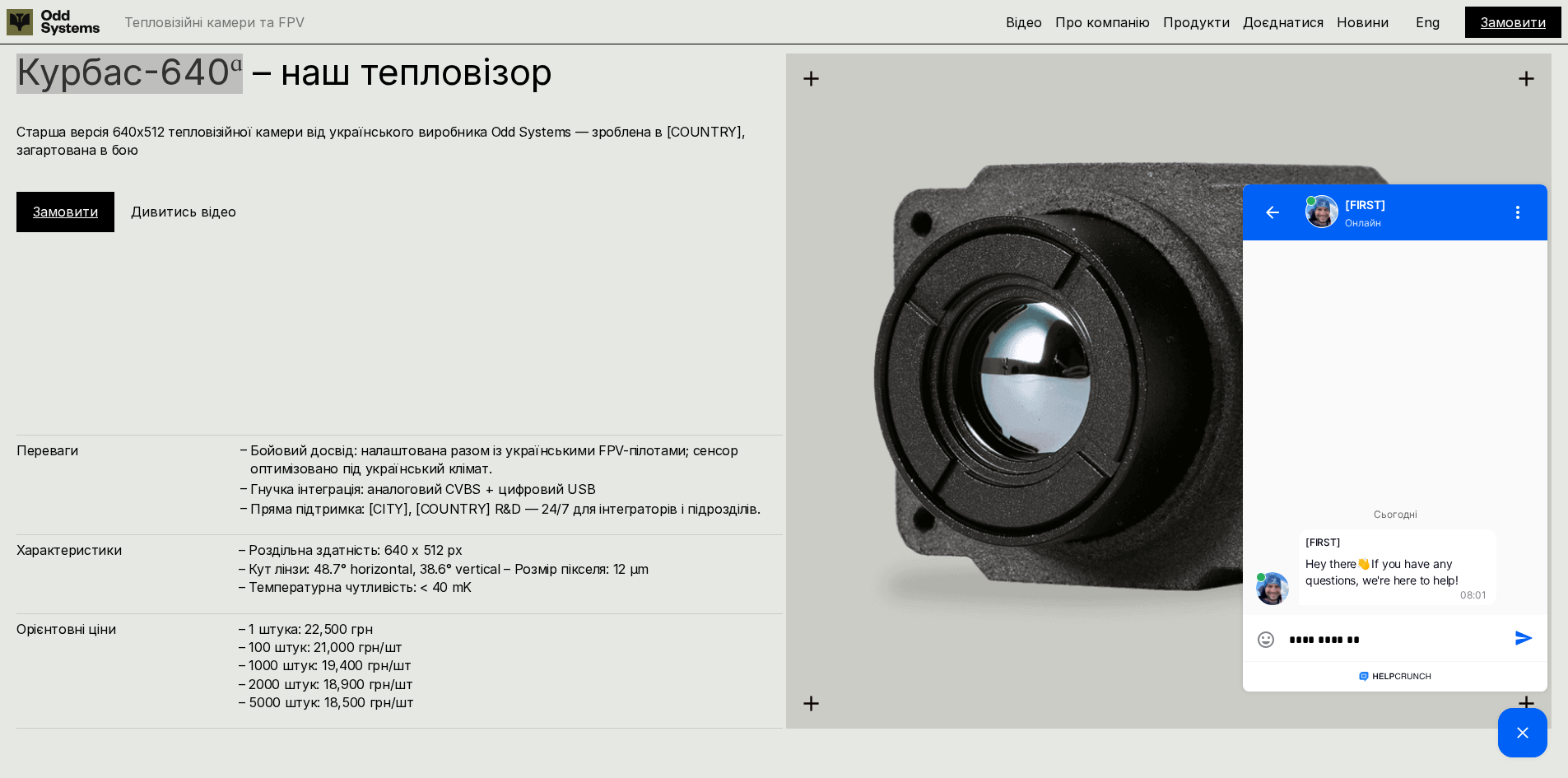 type on "**********" 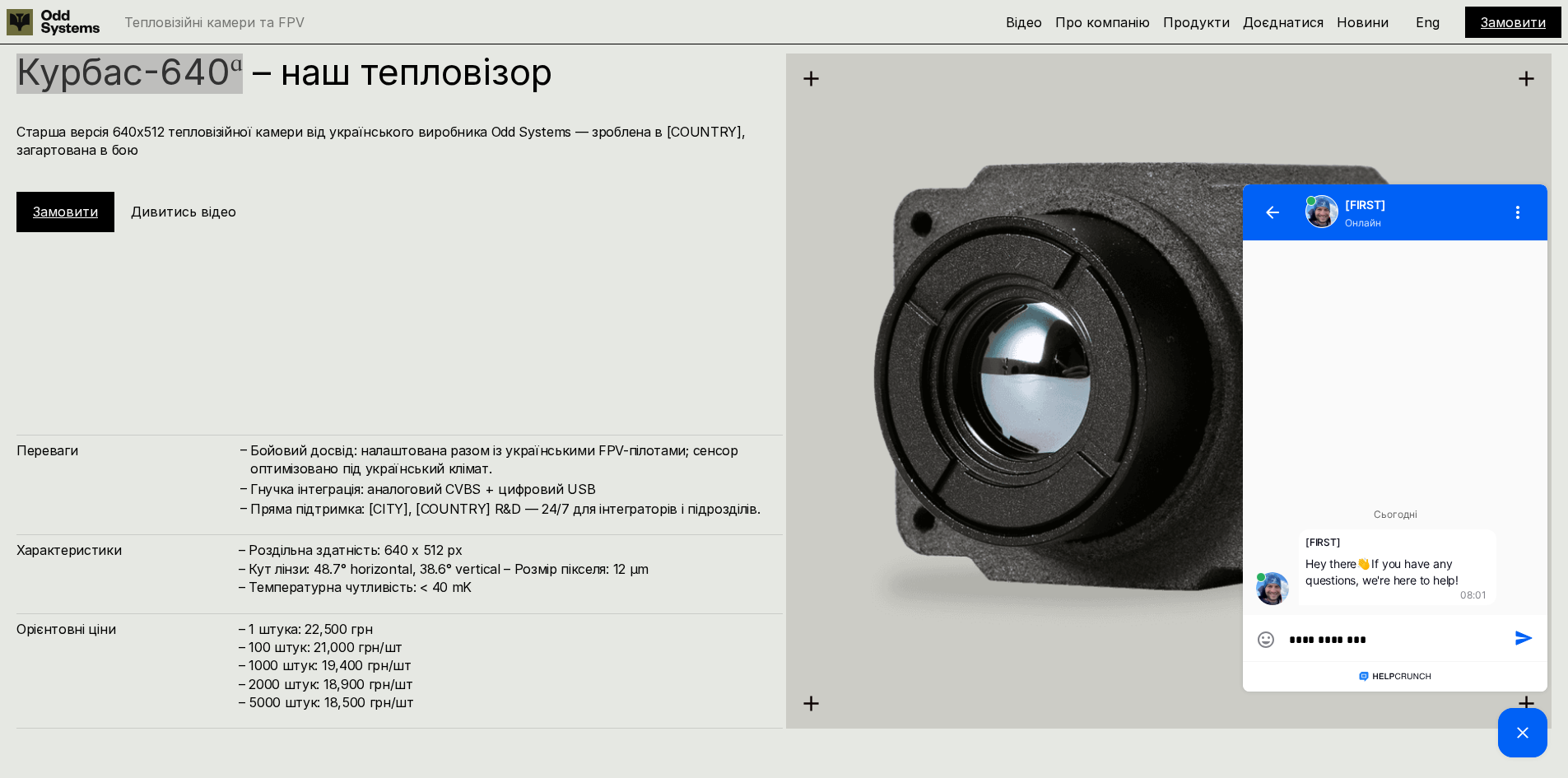 type on "**********" 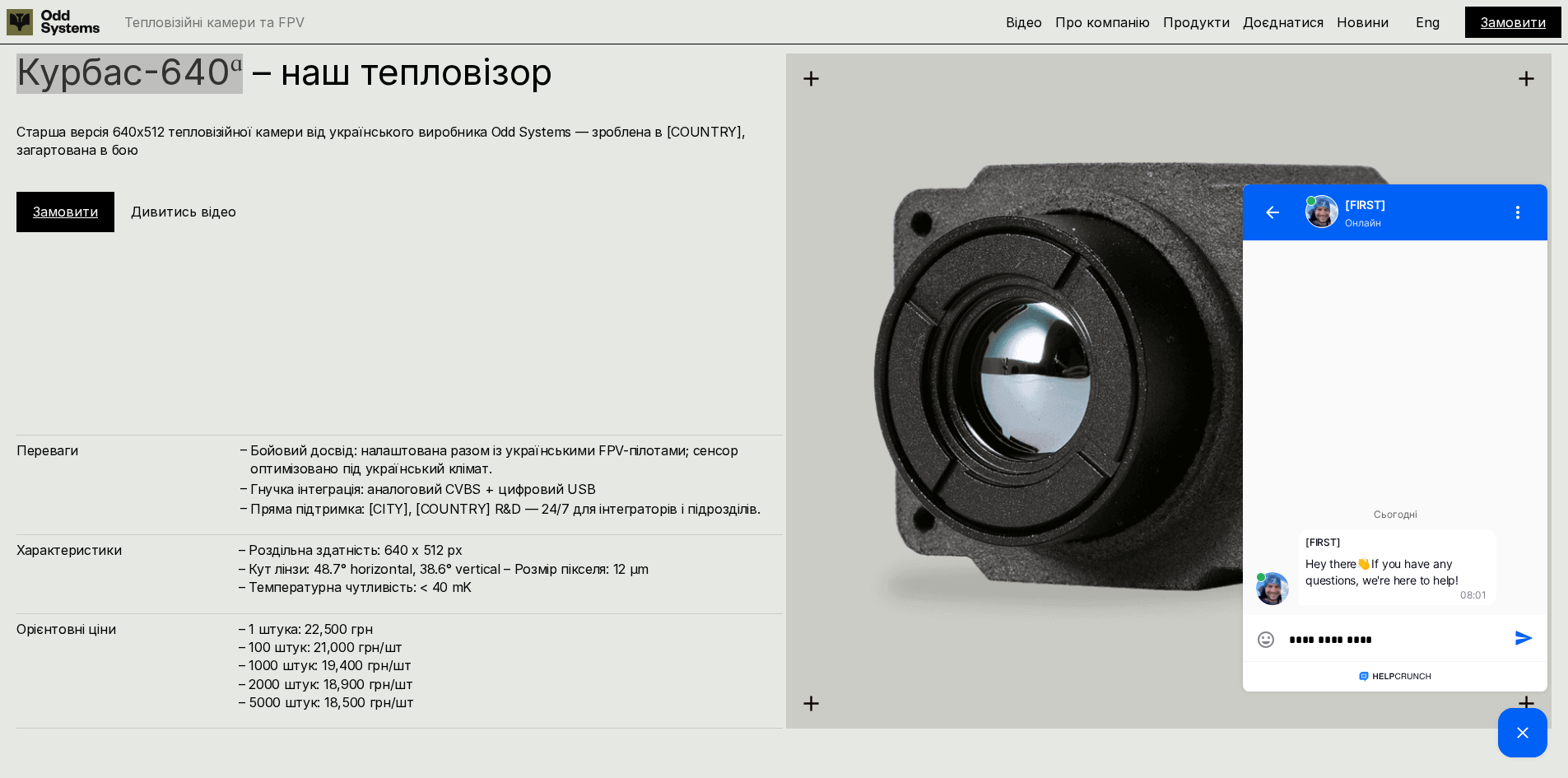 type on "**********" 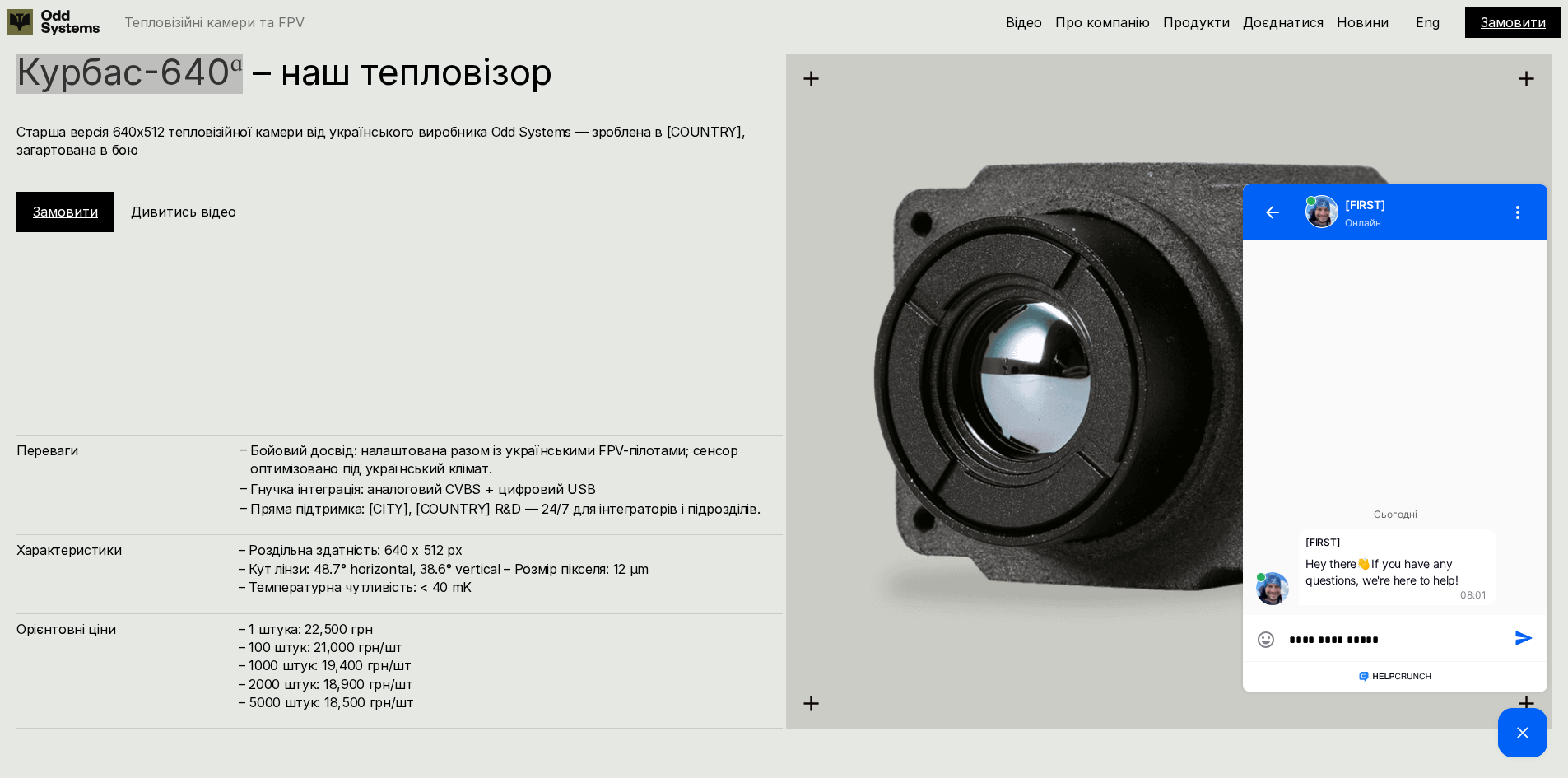 type on "**********" 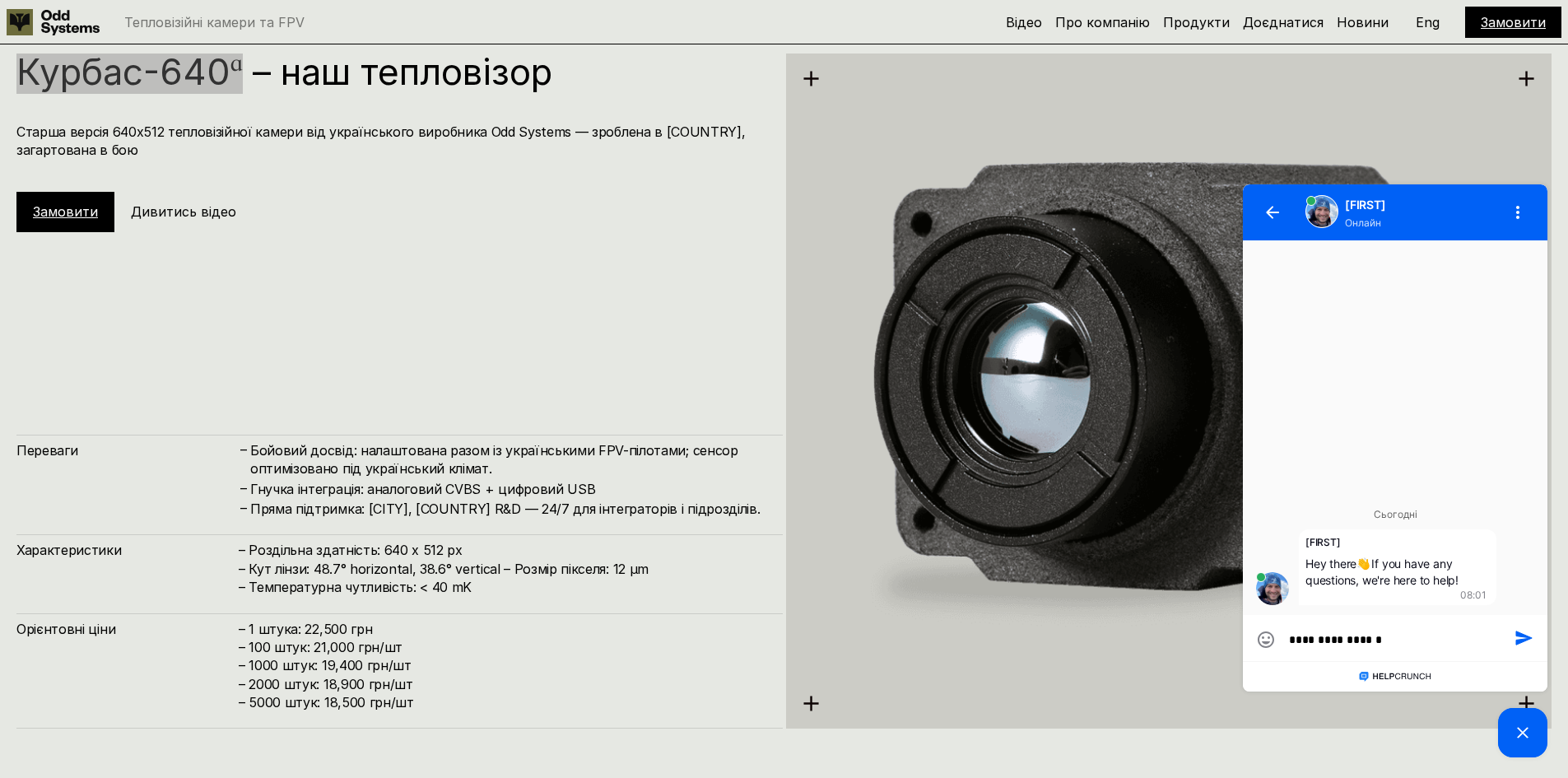type on "**********" 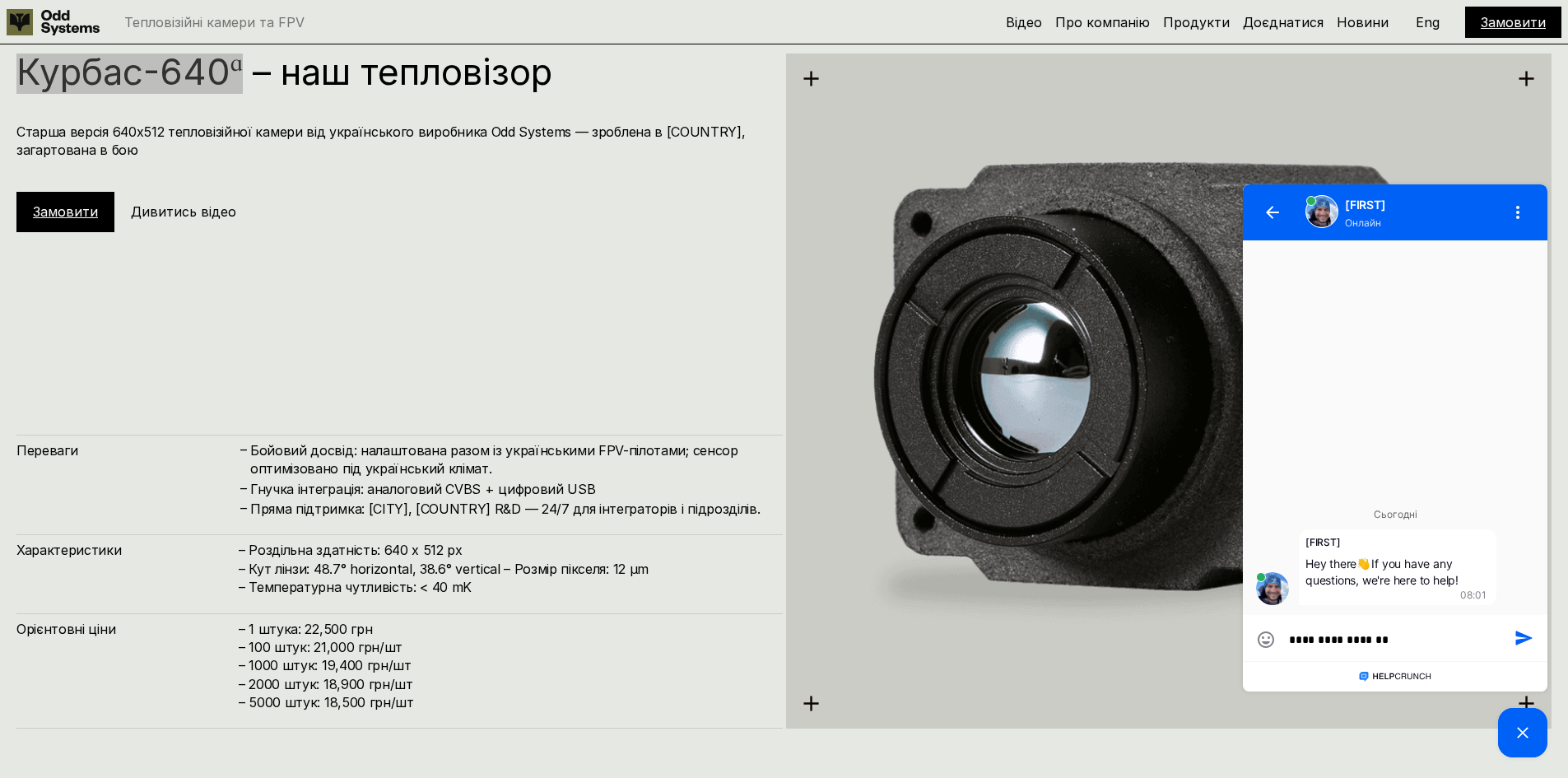 type on "**********" 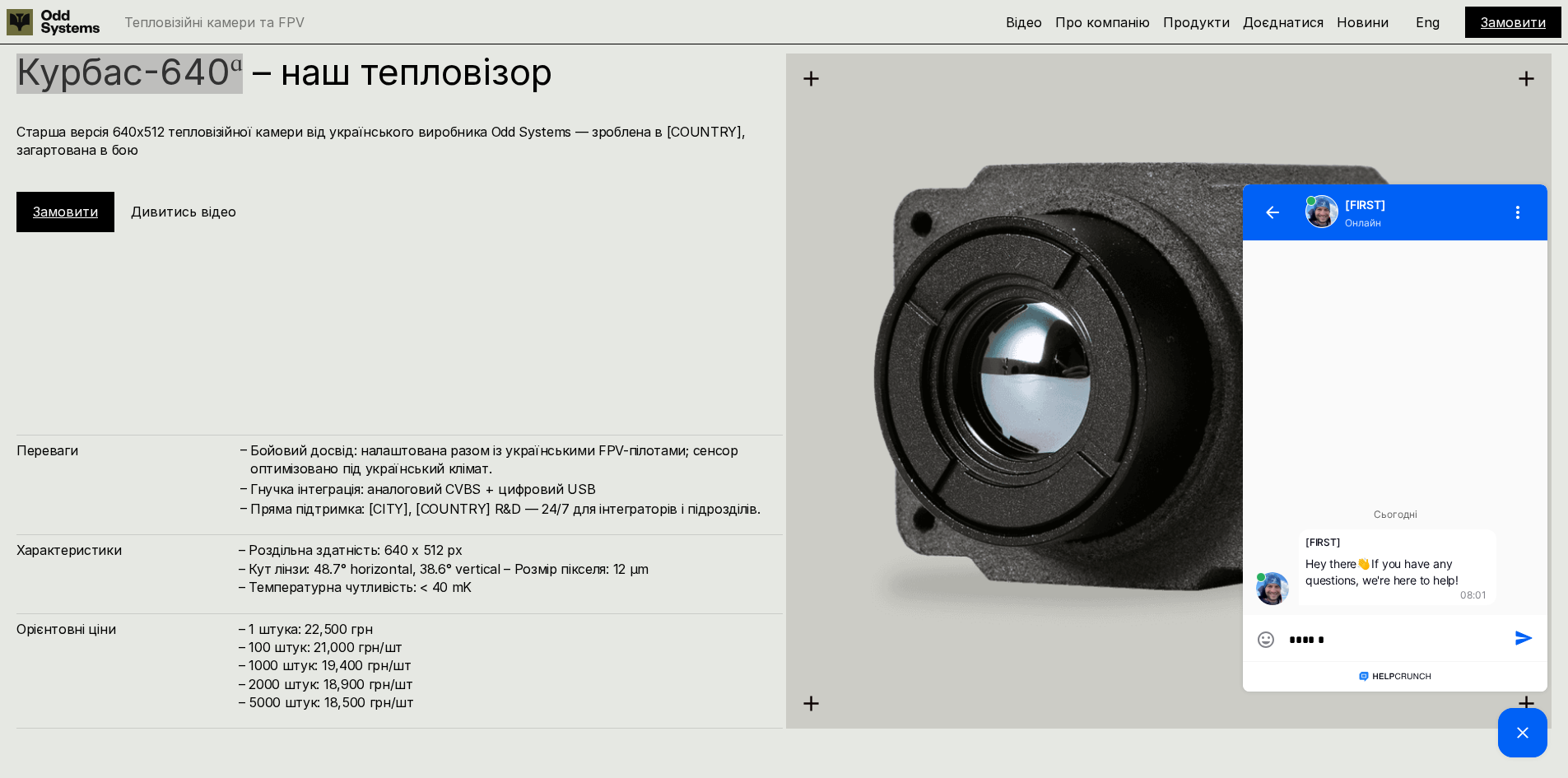 scroll, scrollTop: 0, scrollLeft: 0, axis: both 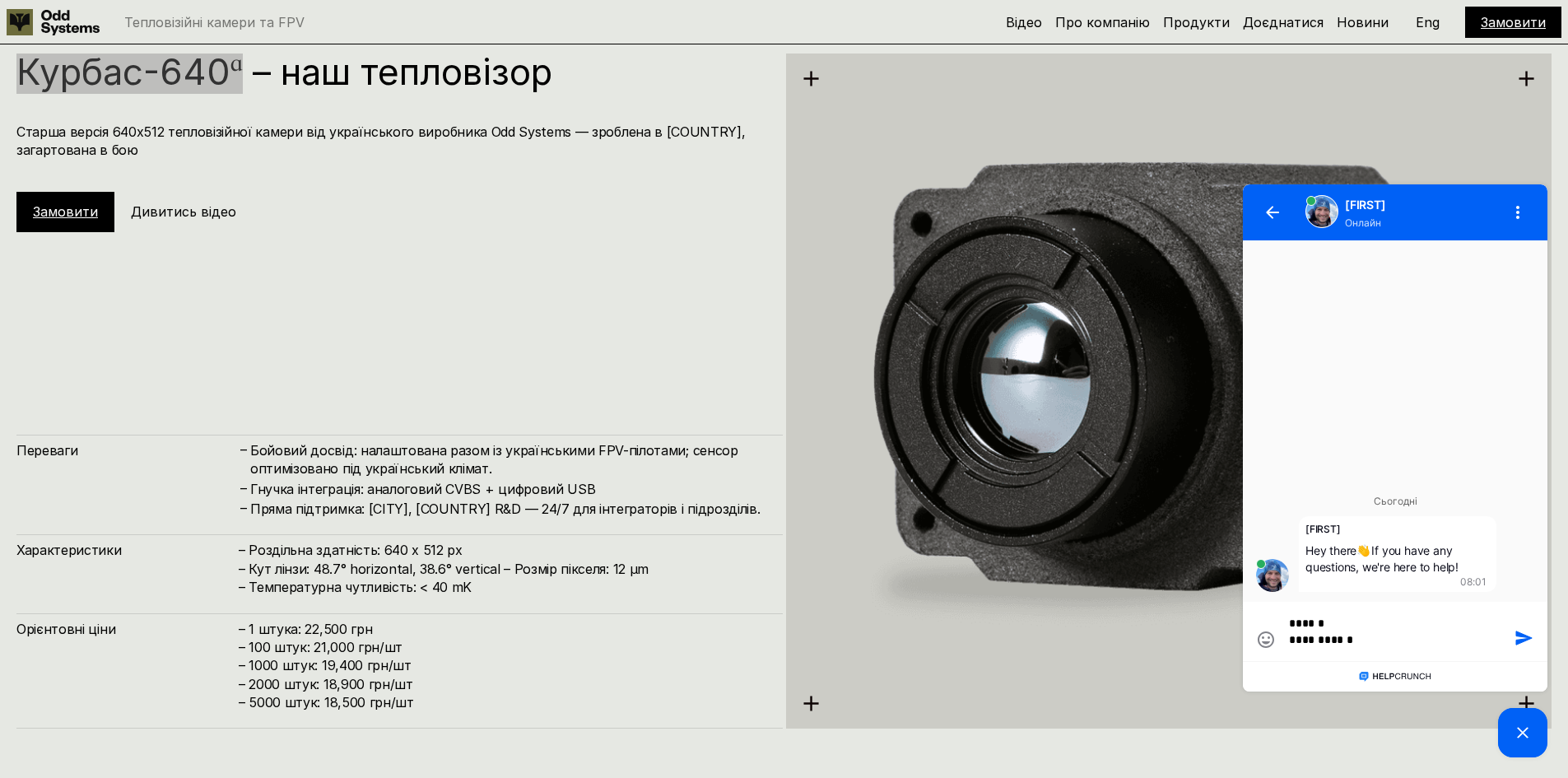 type on "**********" 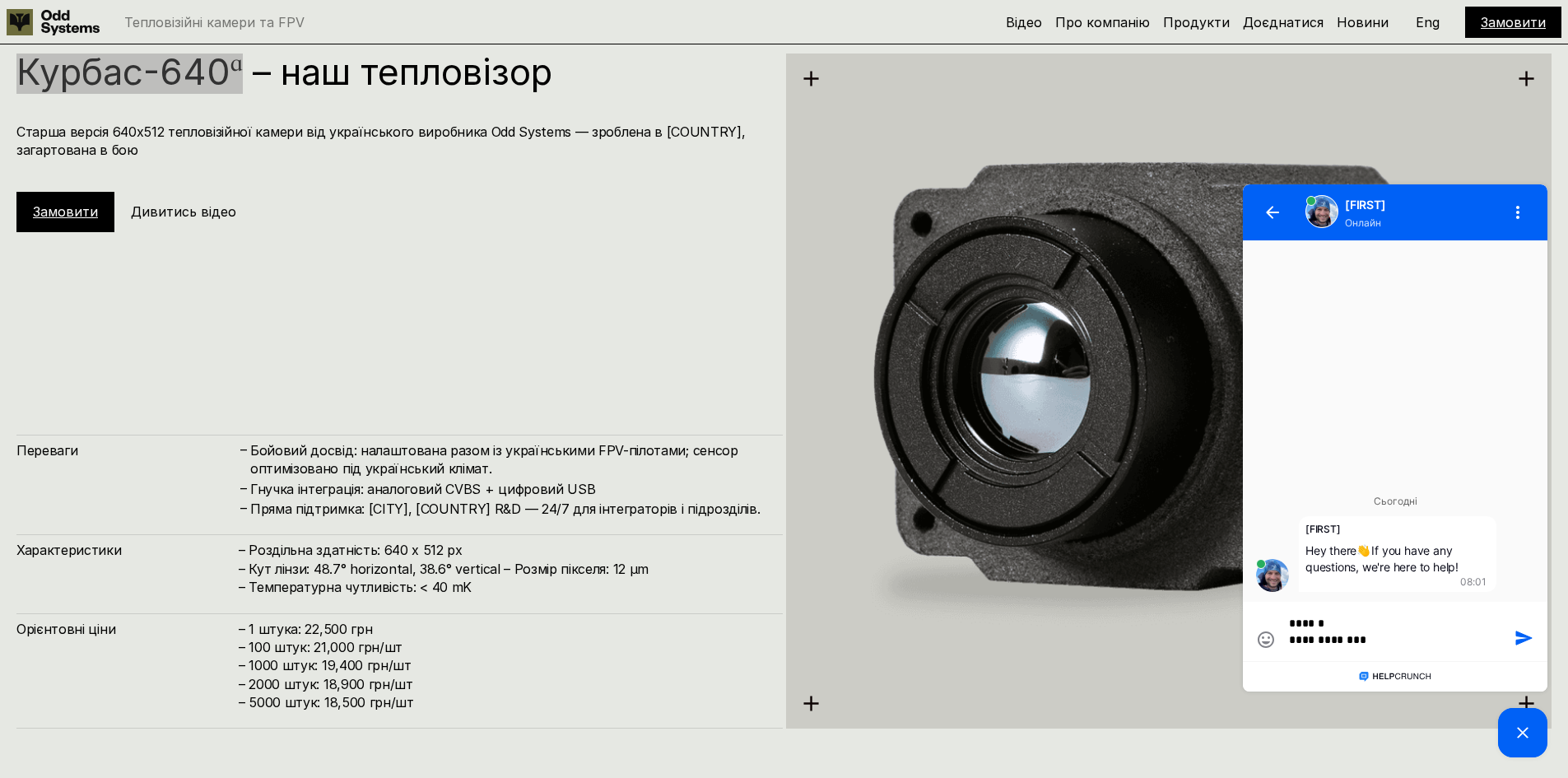 type on "**********" 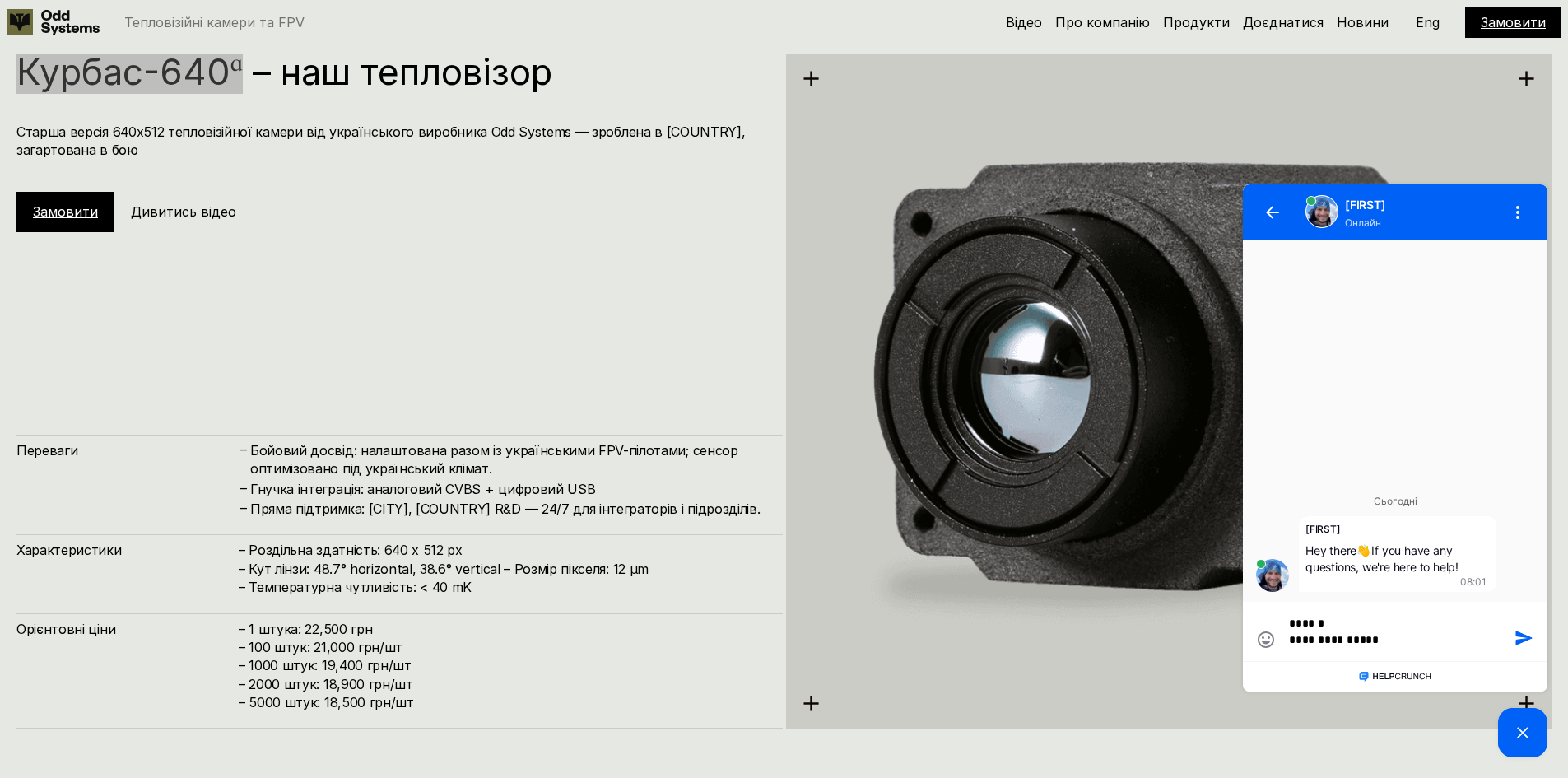type on "**********" 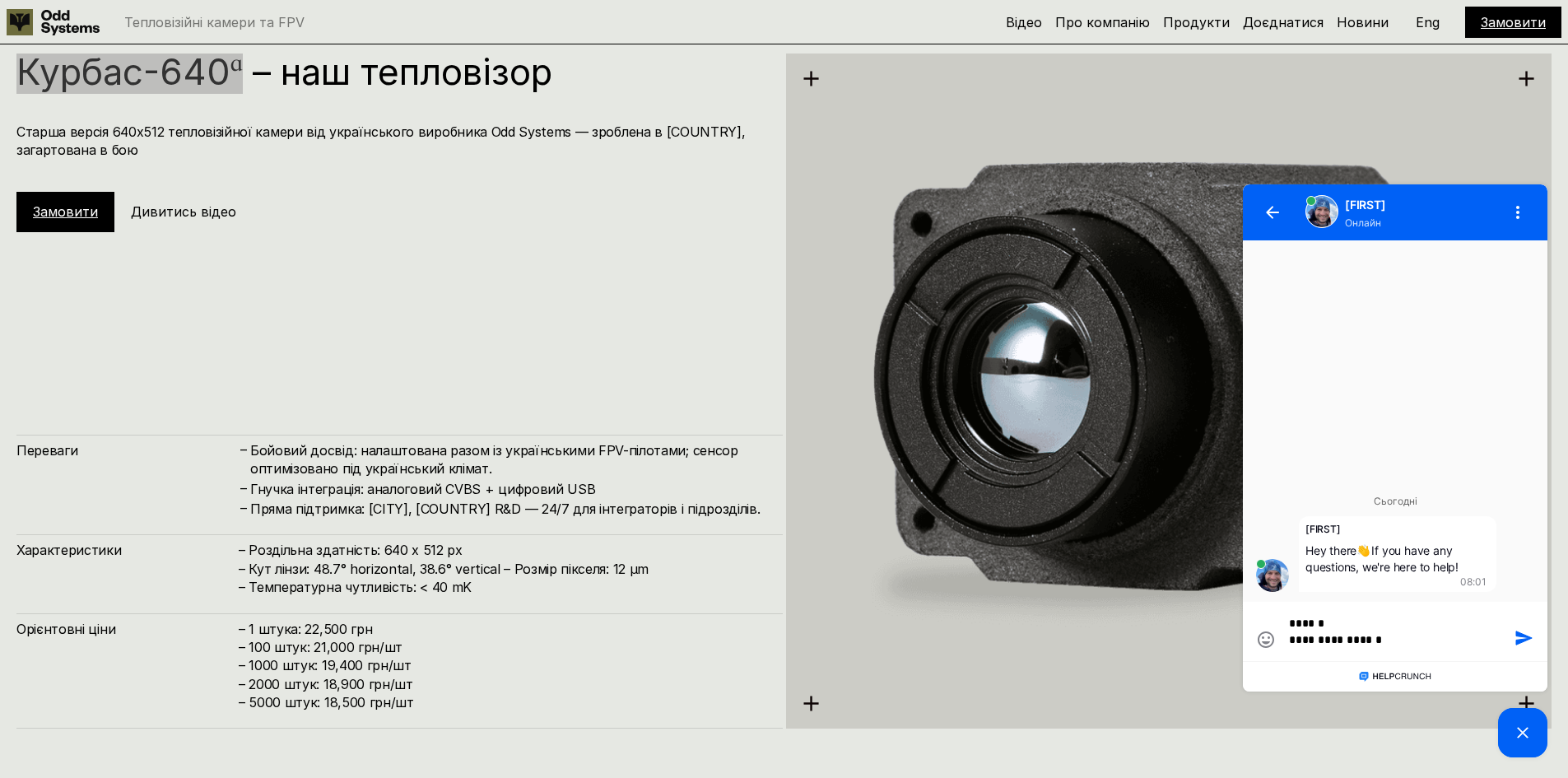 type on "**********" 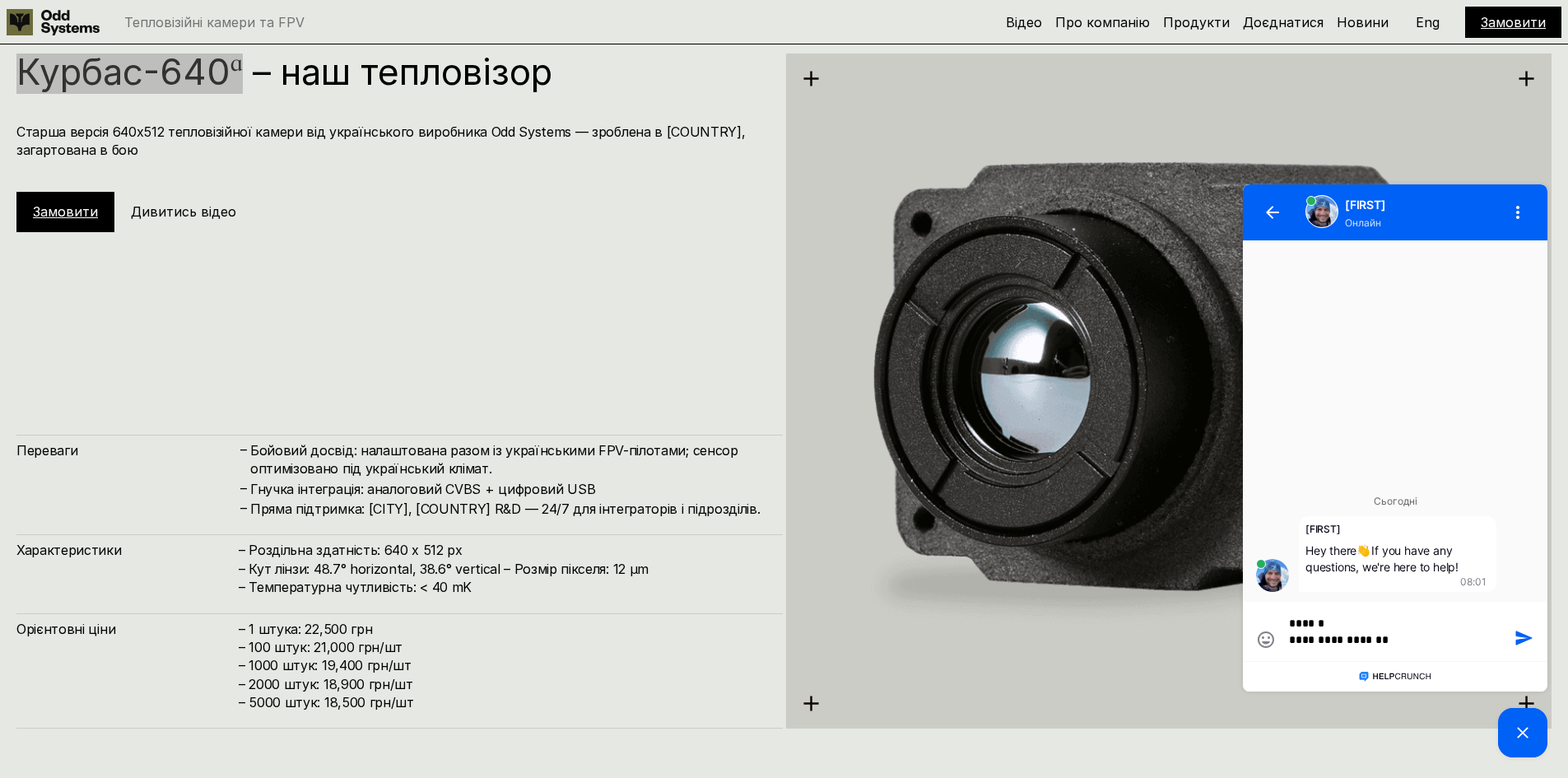 type on "**********" 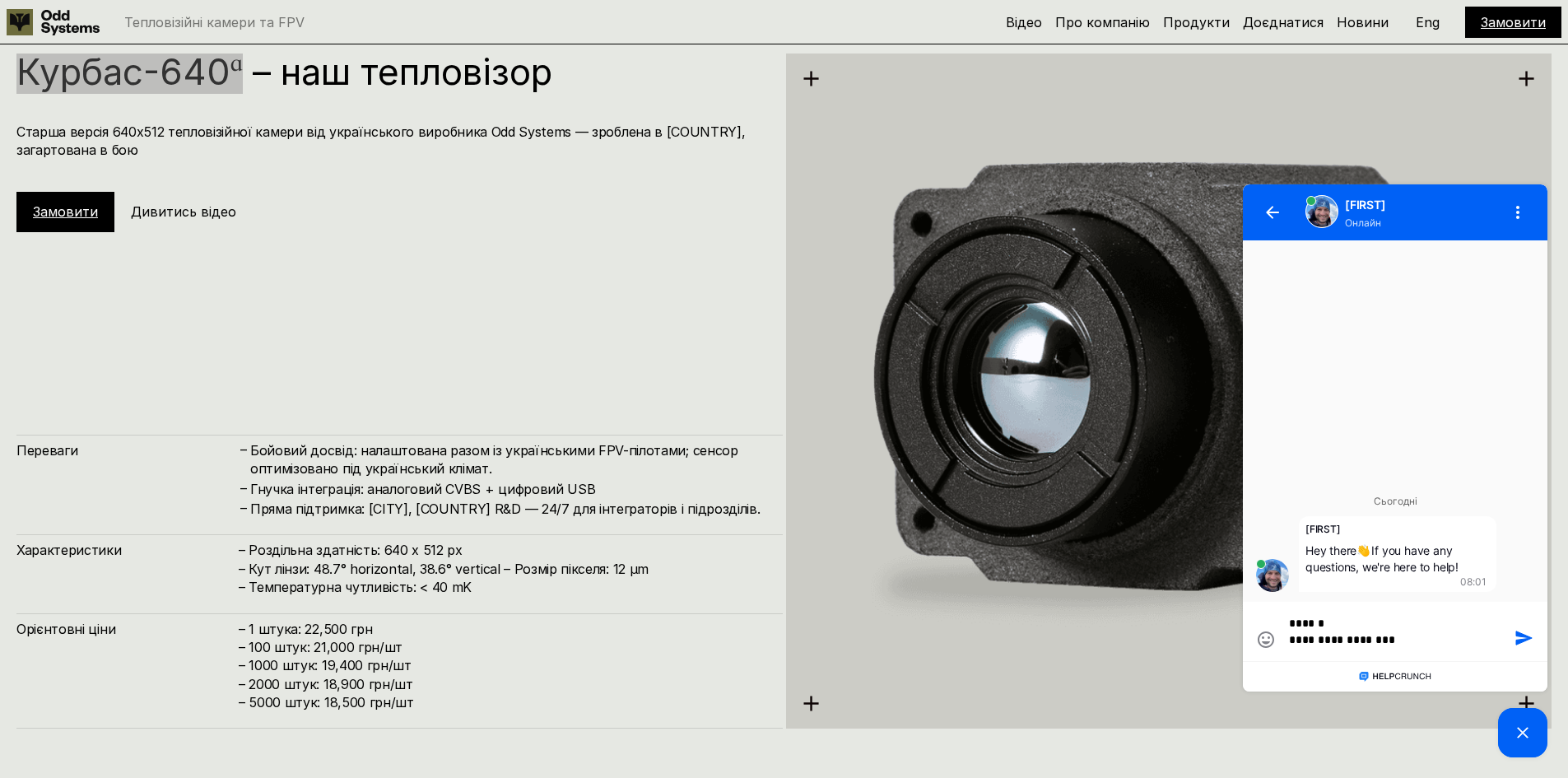 type on "**********" 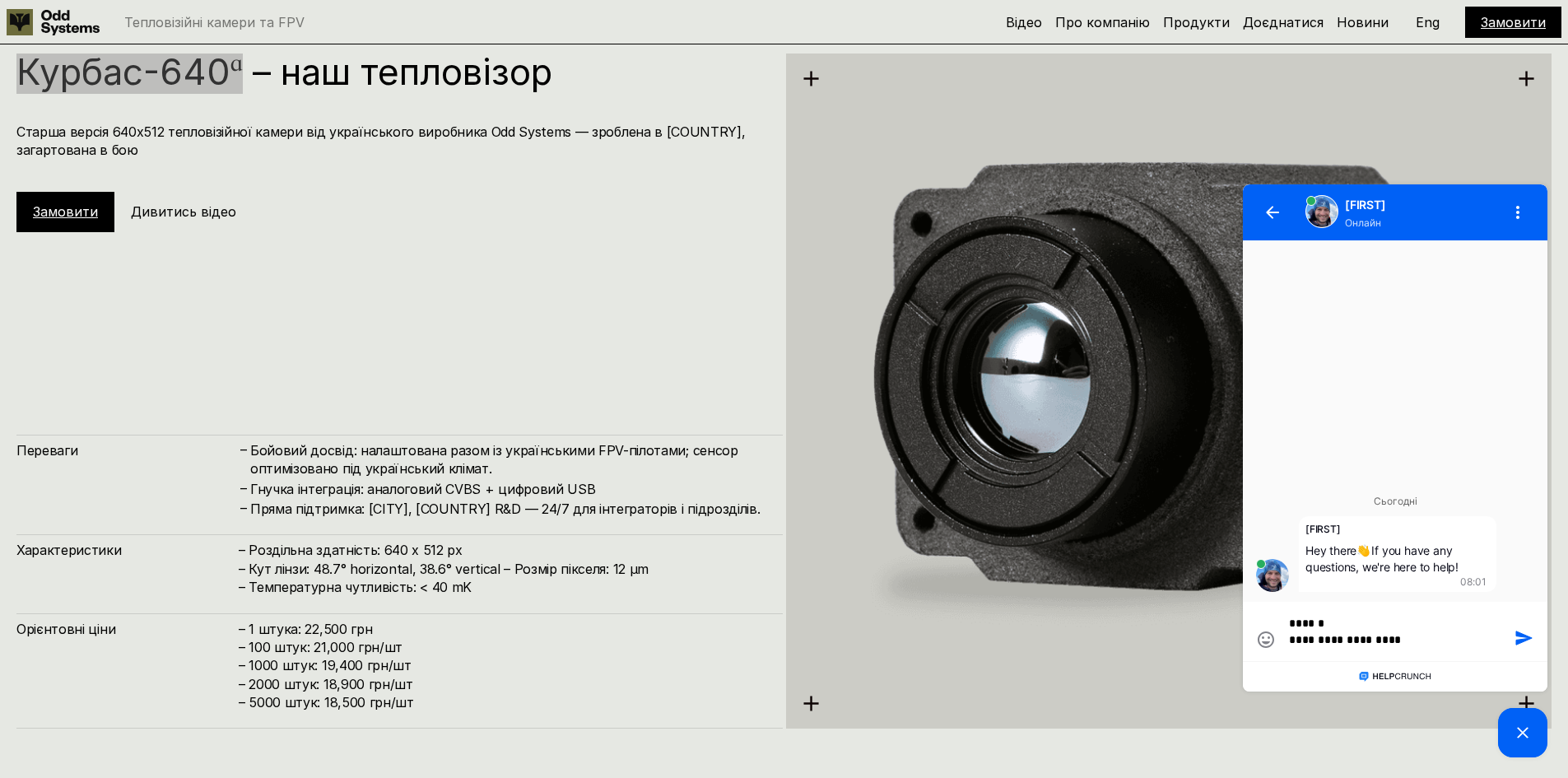 type on "**********" 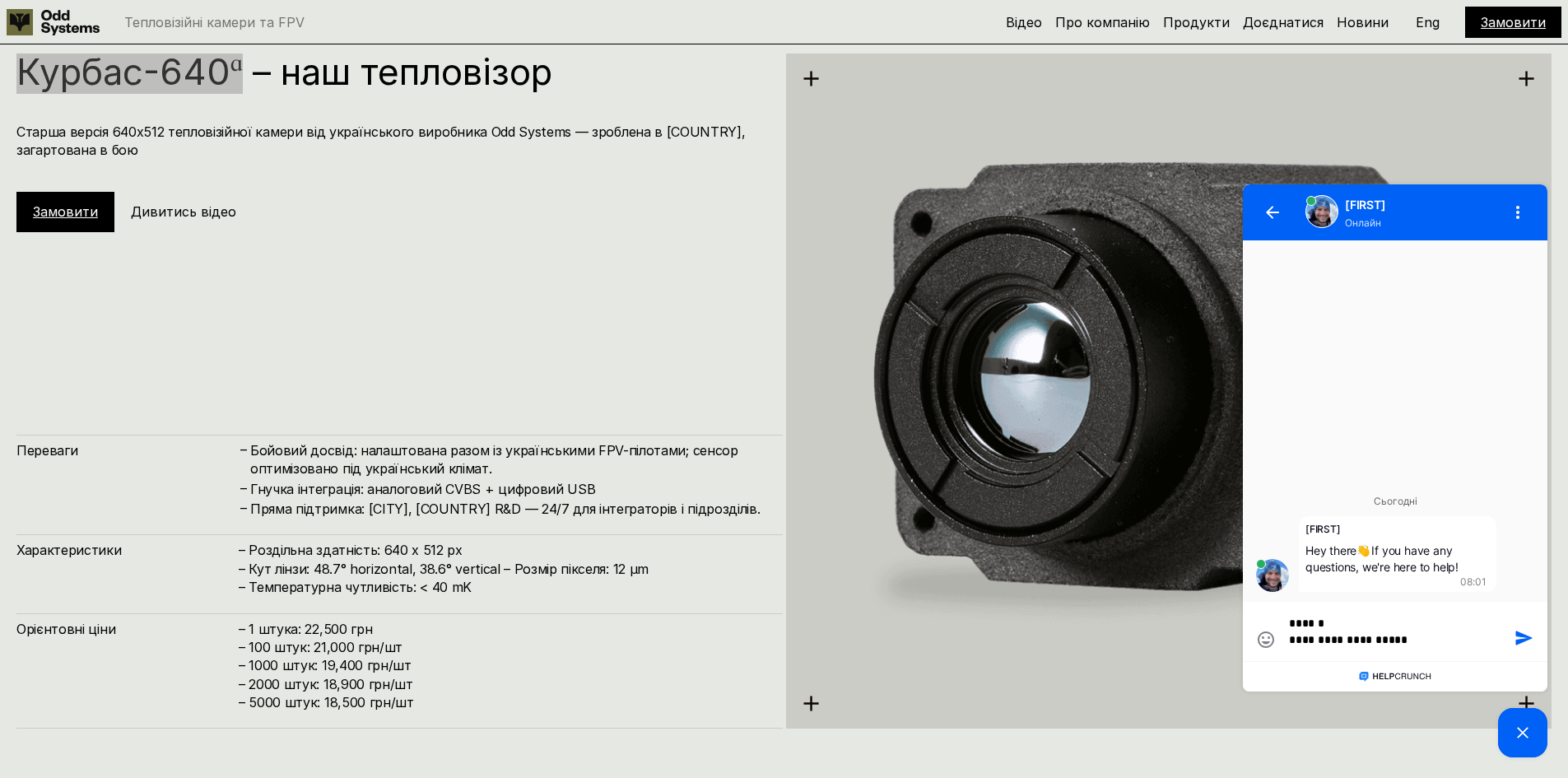 type on "**********" 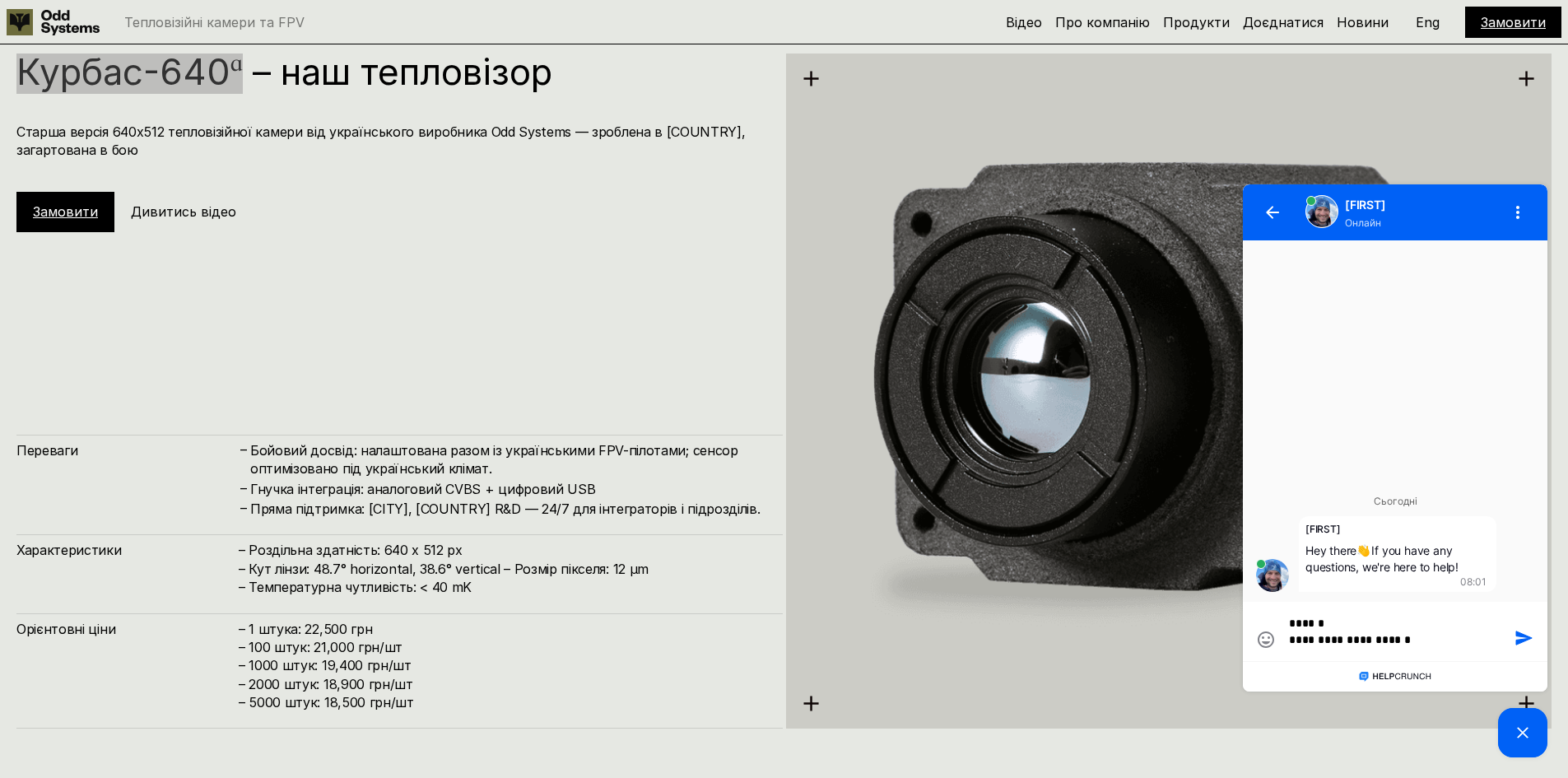 type on "**********" 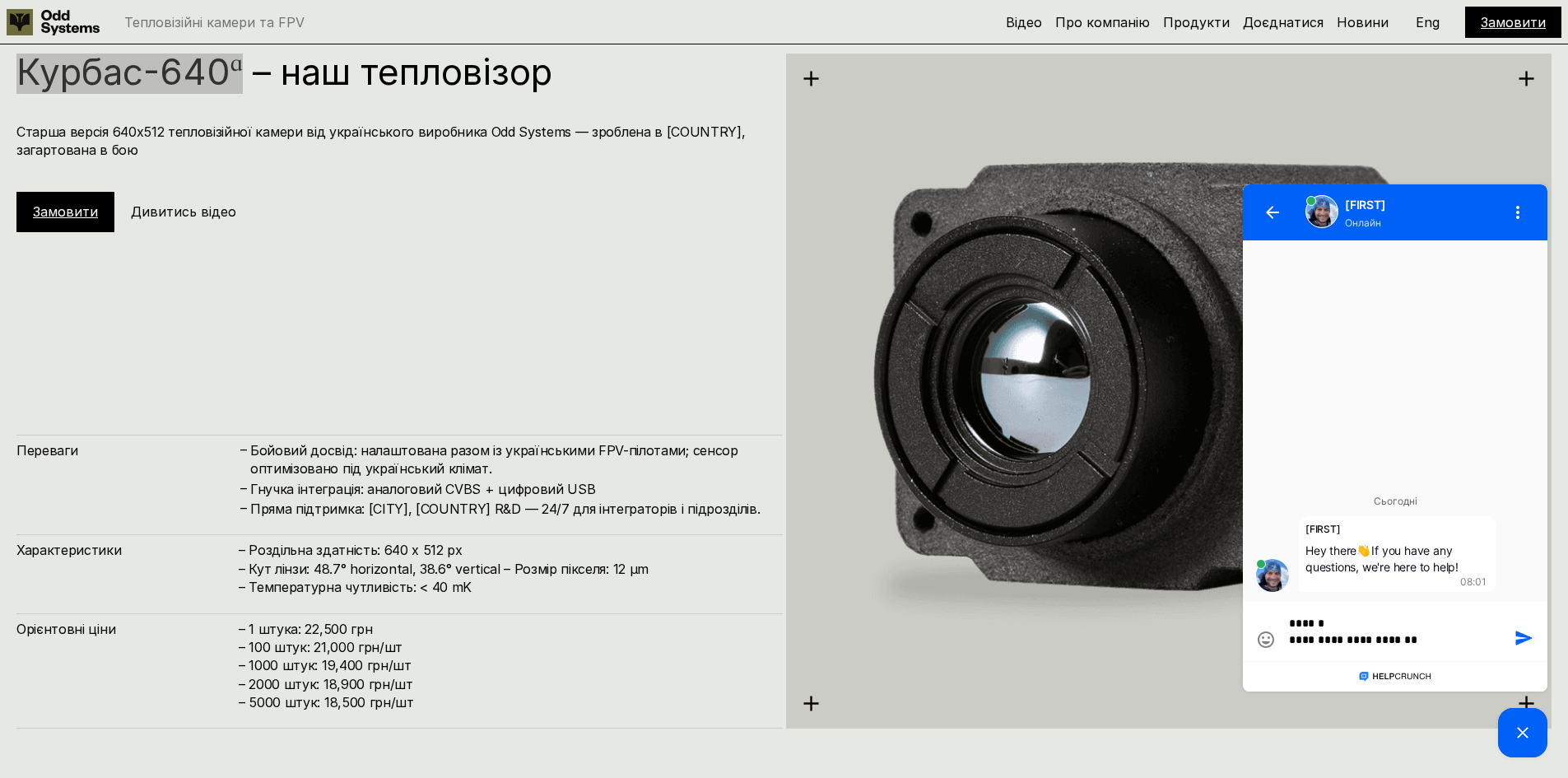 type on "**********" 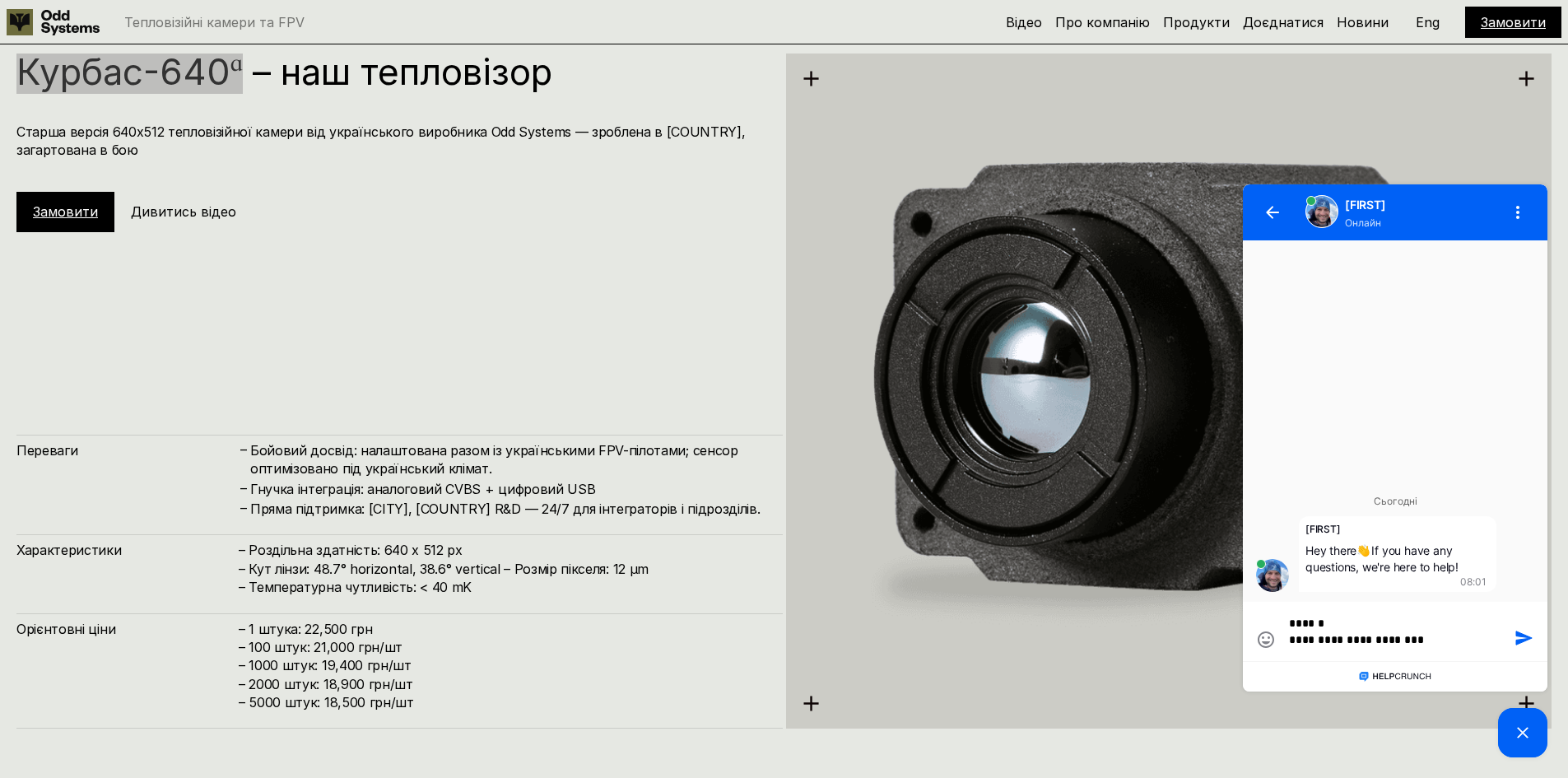 type on "**********" 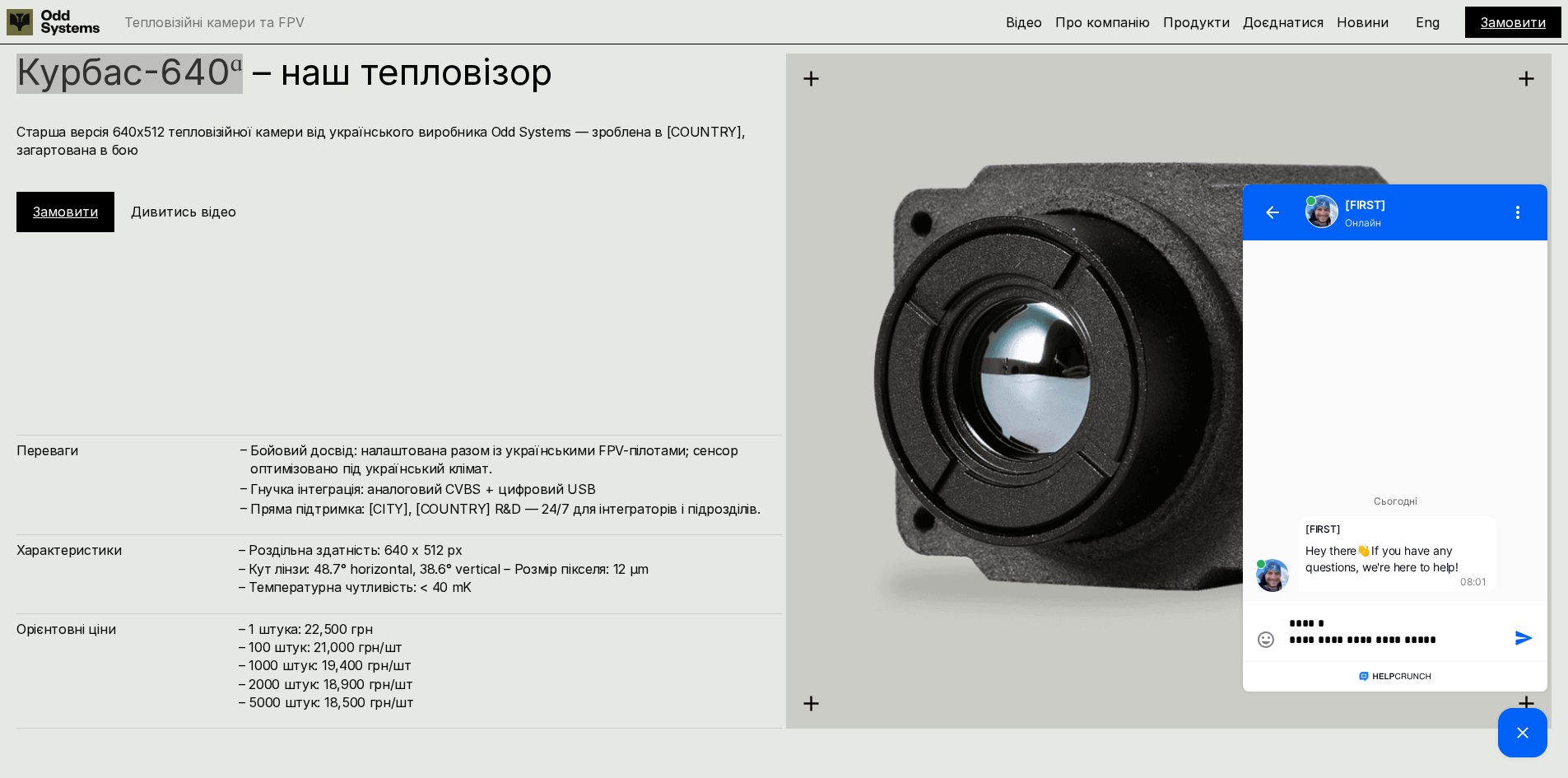 type on "**********" 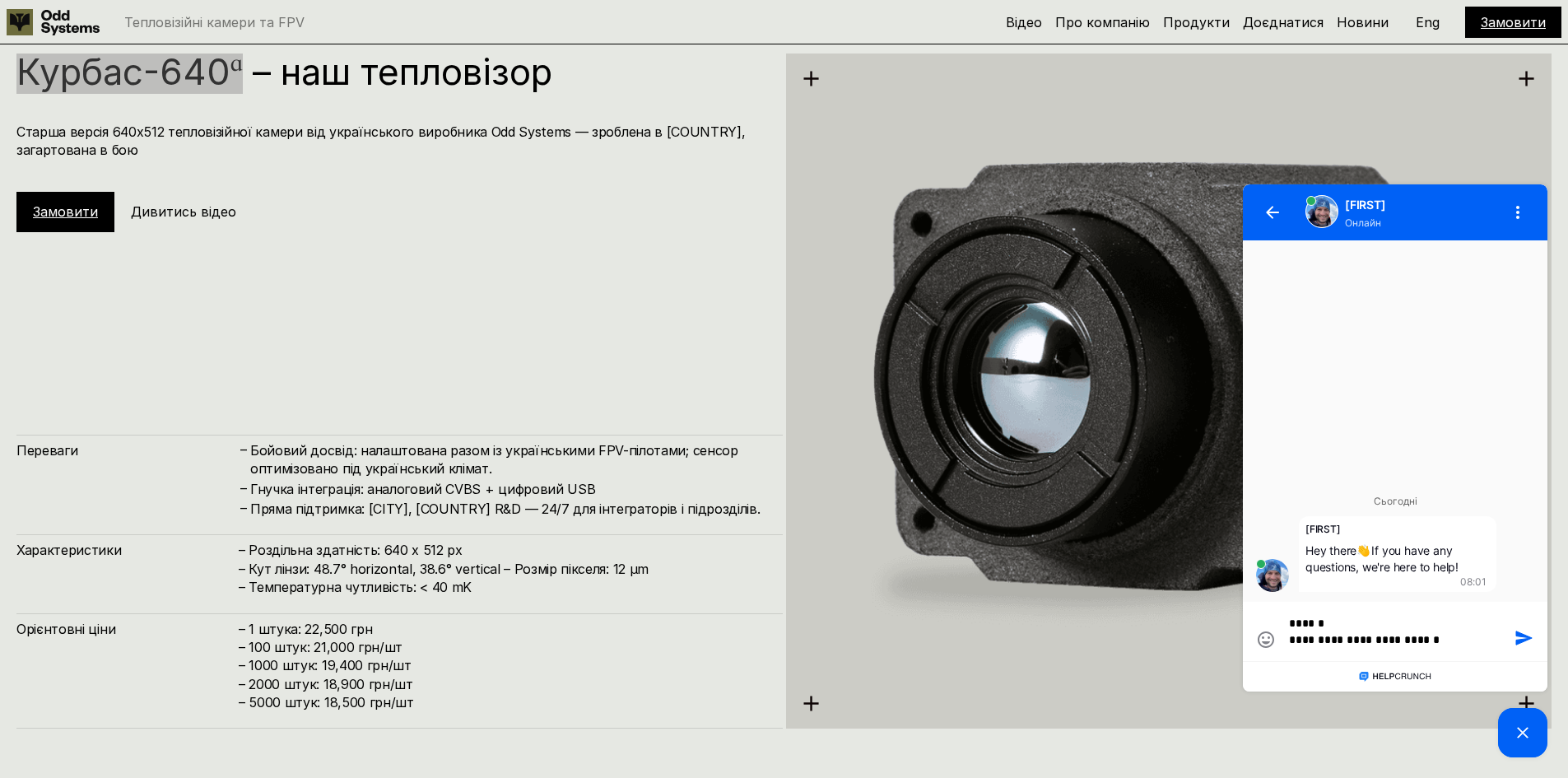 type on "**********" 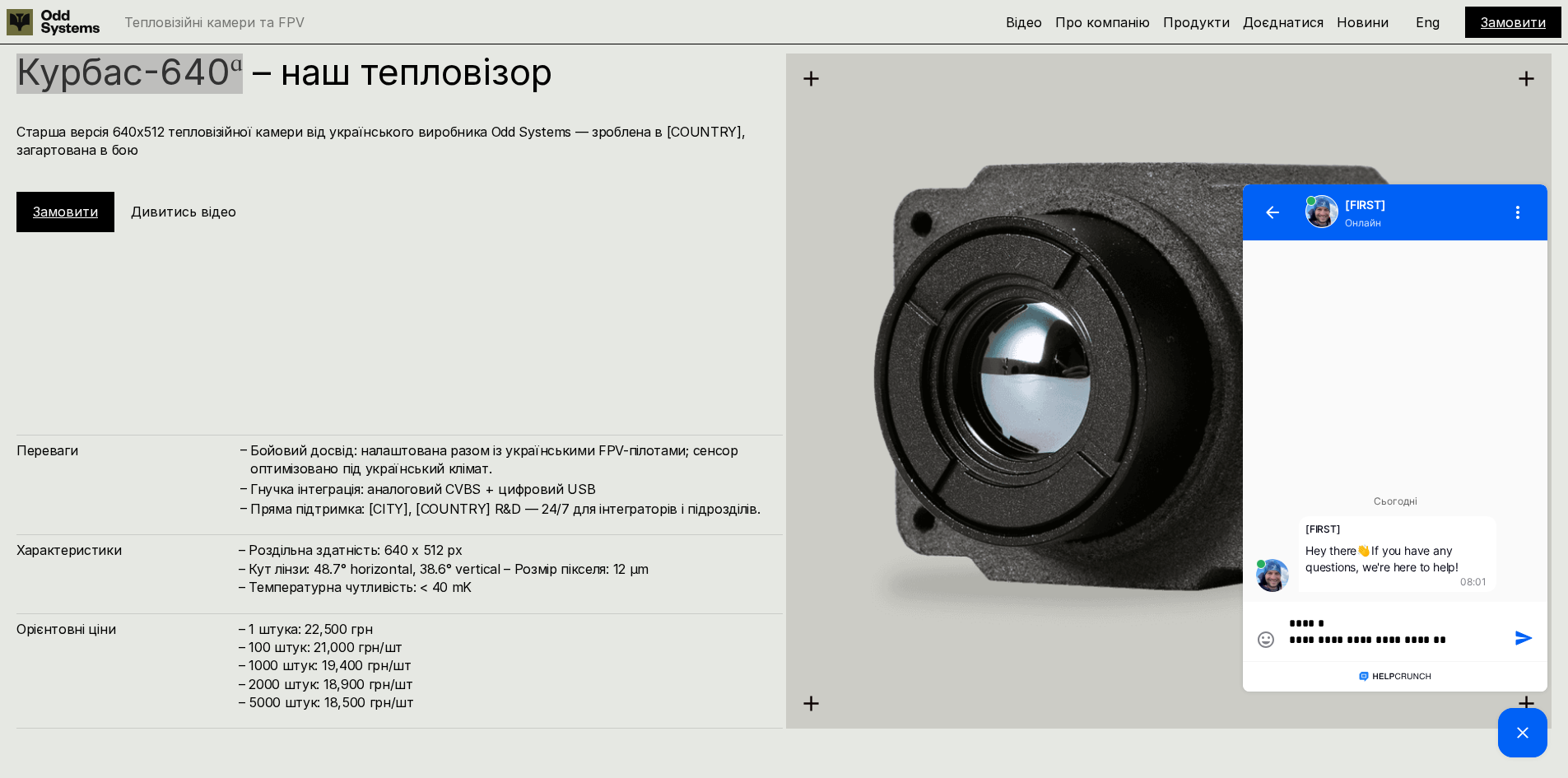 type on "**********" 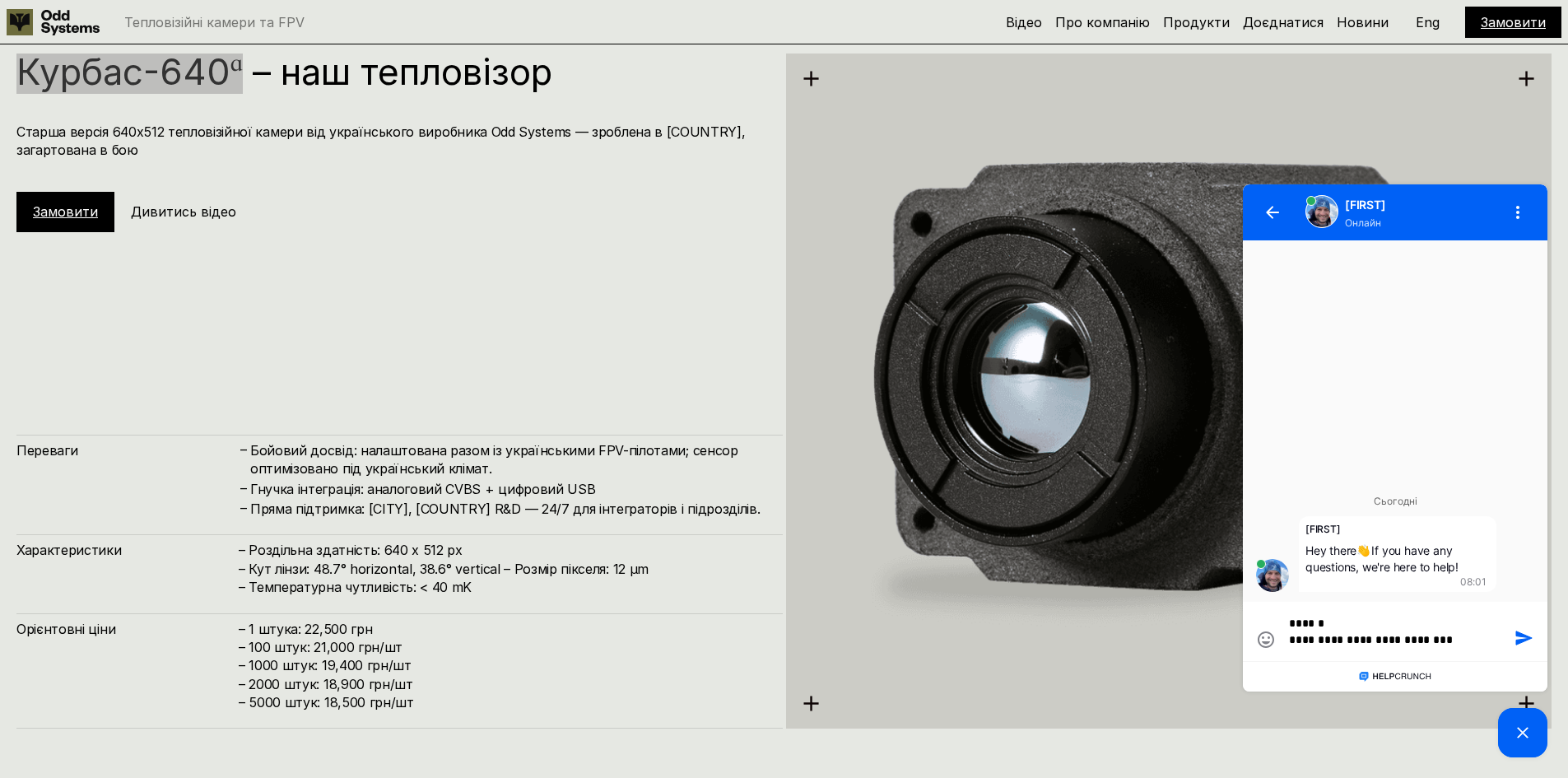 type on "**********" 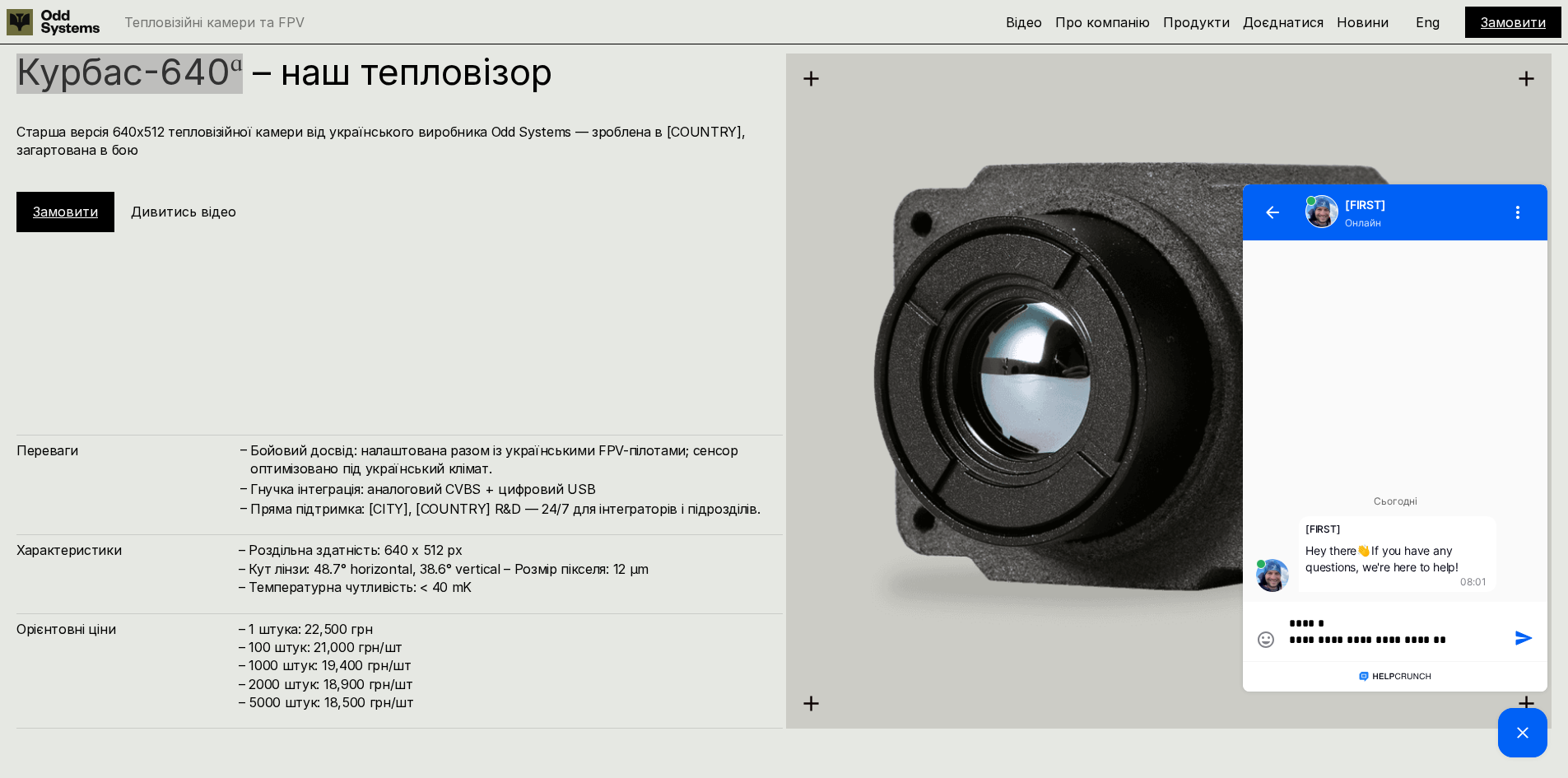 type on "**********" 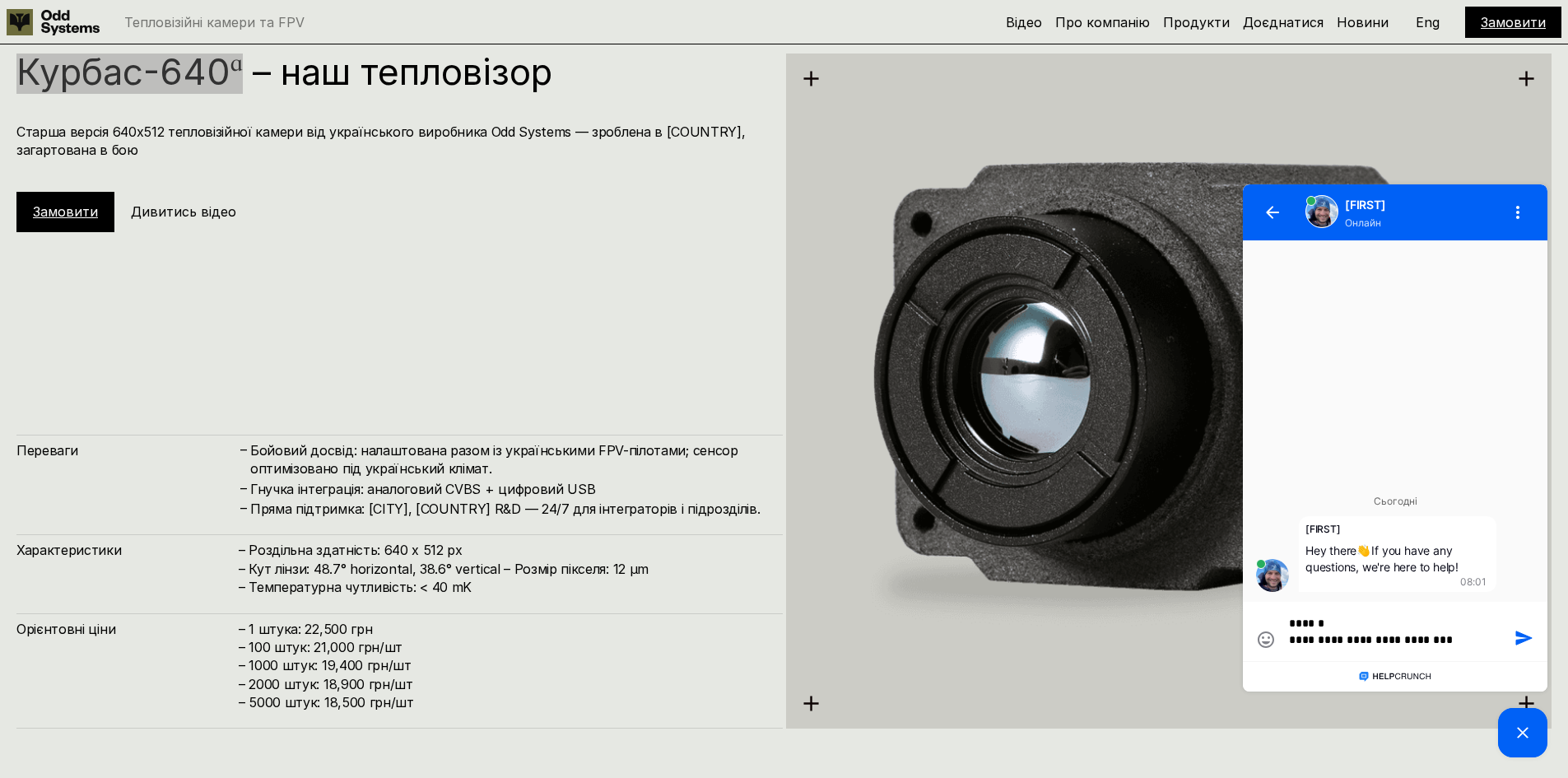 type on "**********" 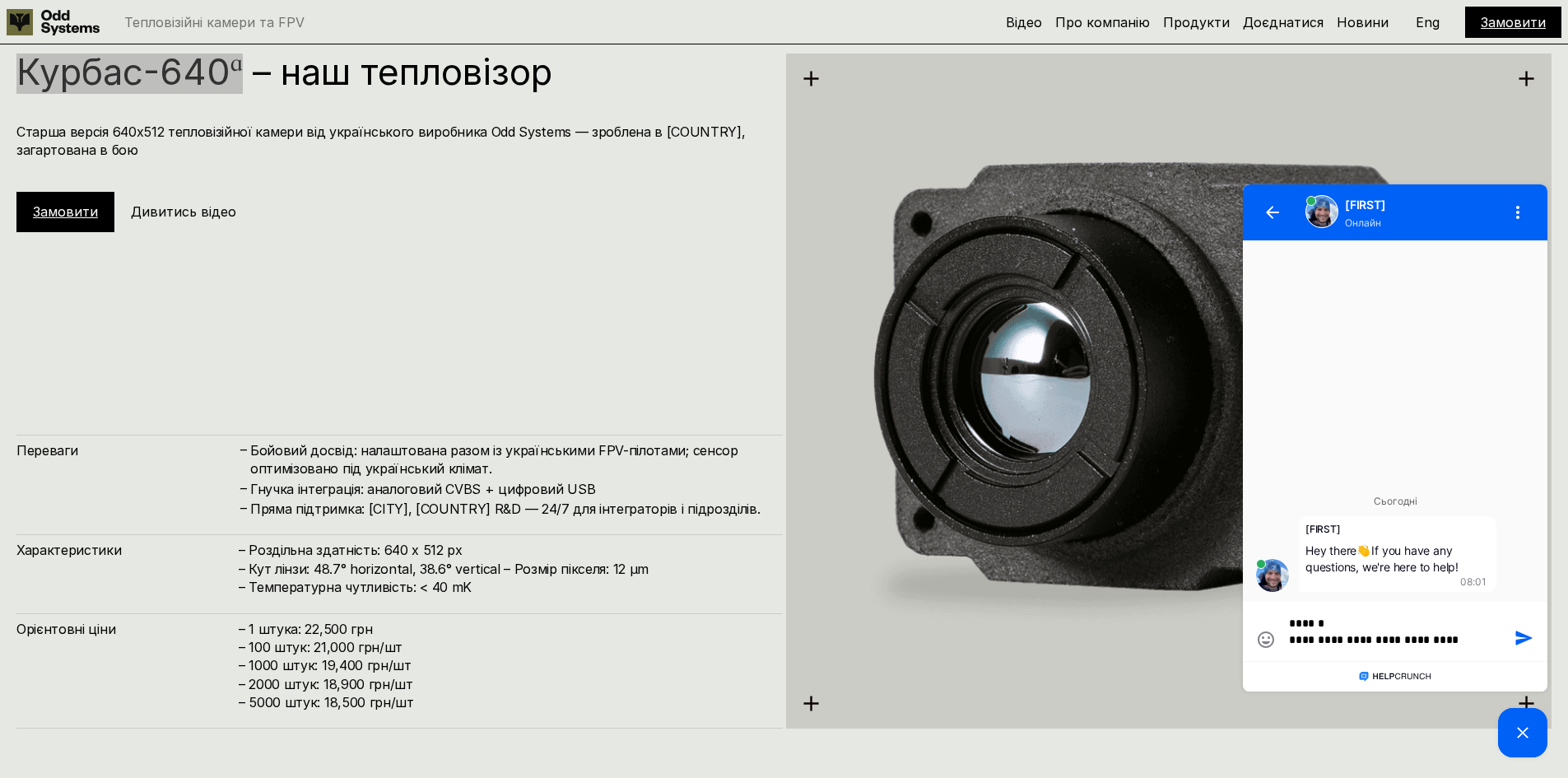 type on "**********" 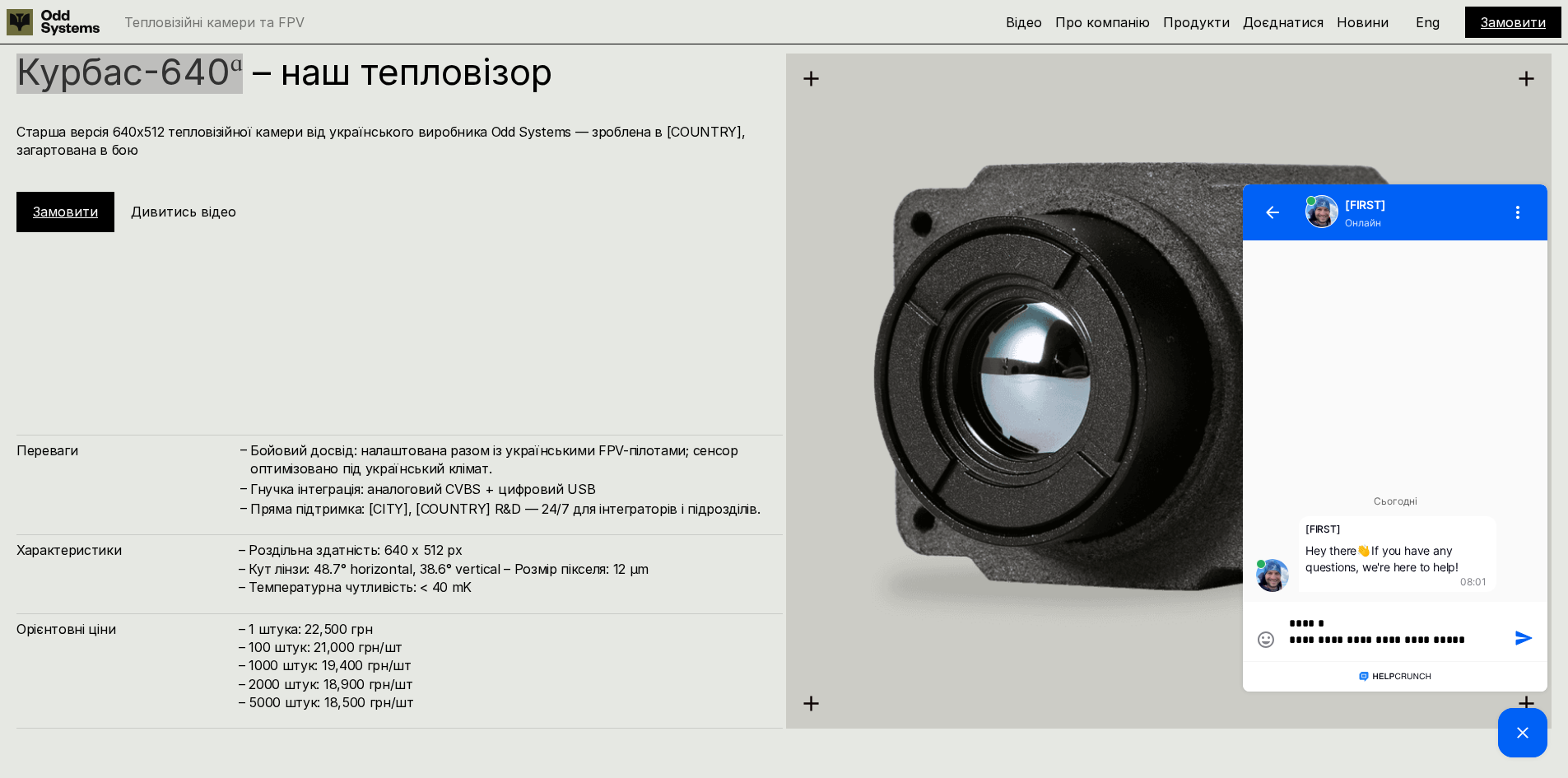 type on "**********" 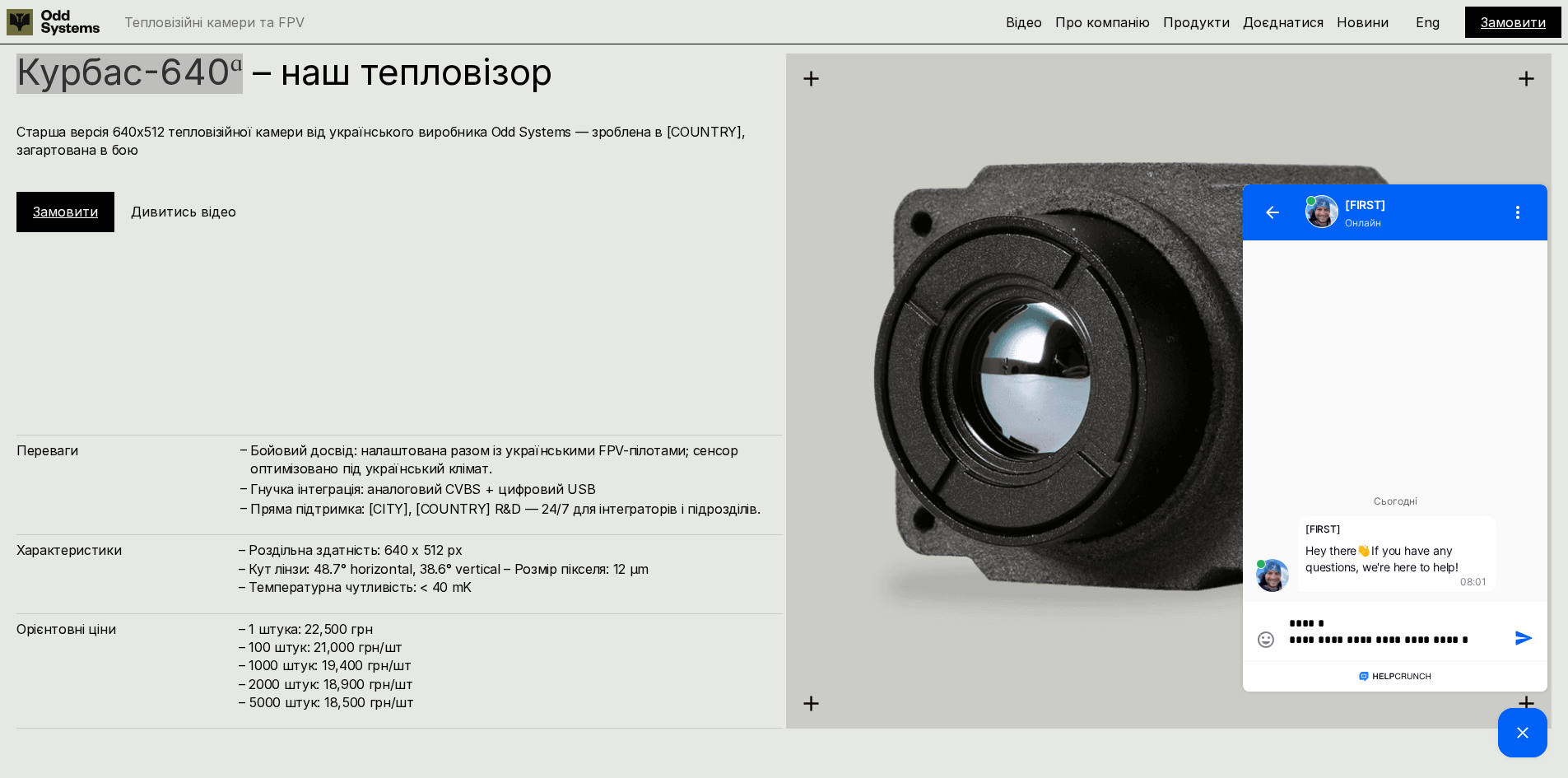 type on "**********" 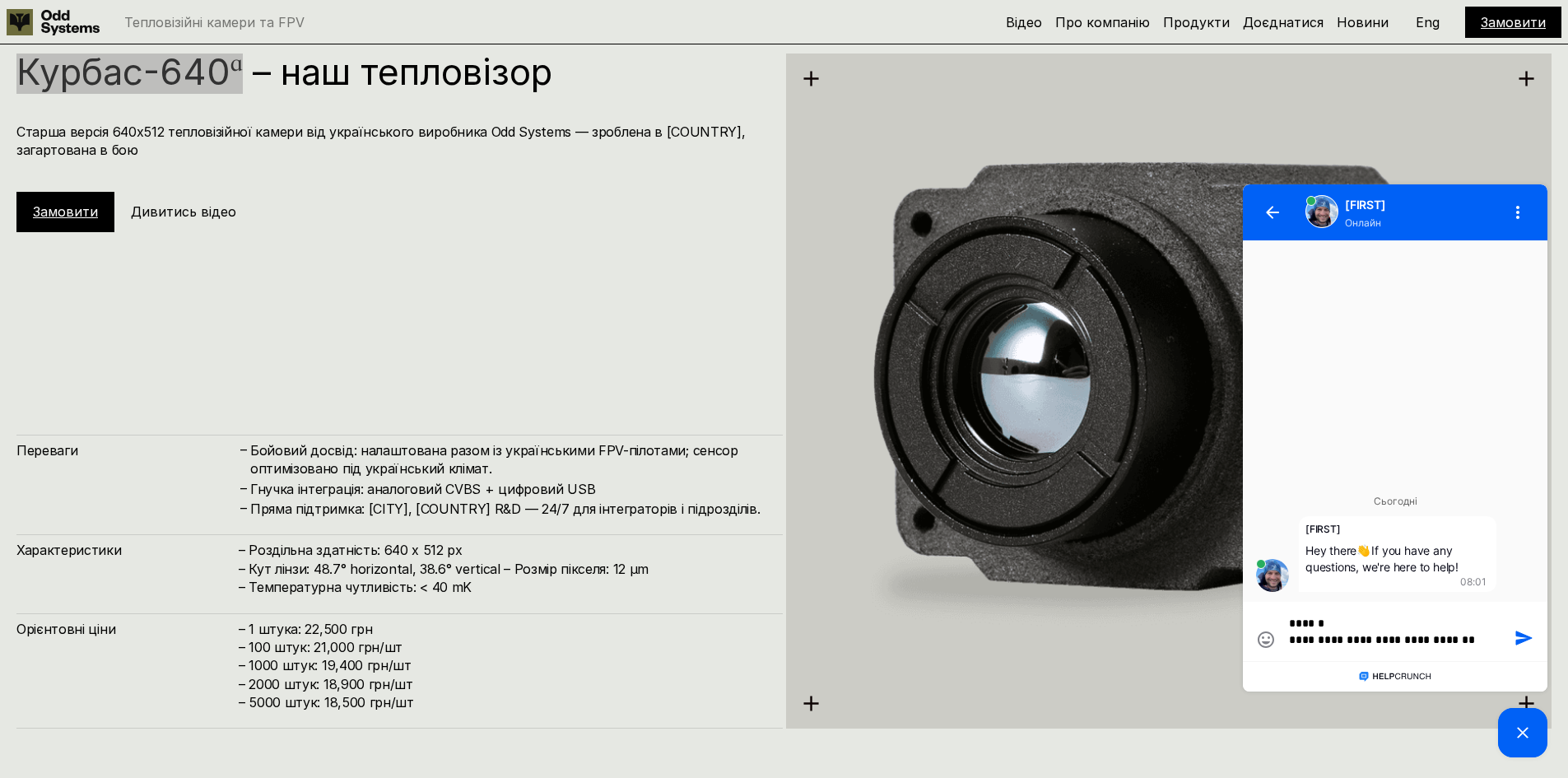 type on "**********" 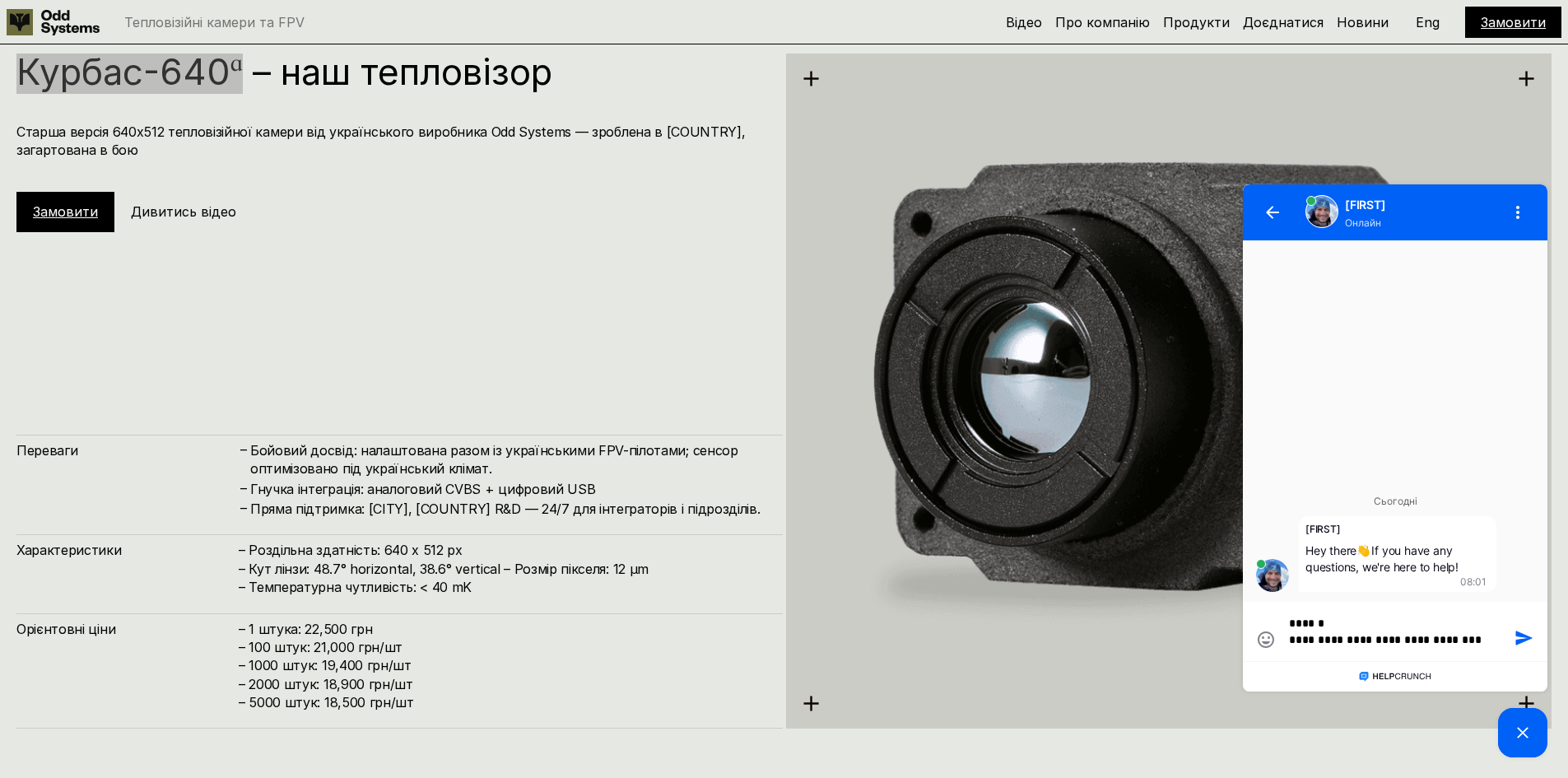 type on "**********" 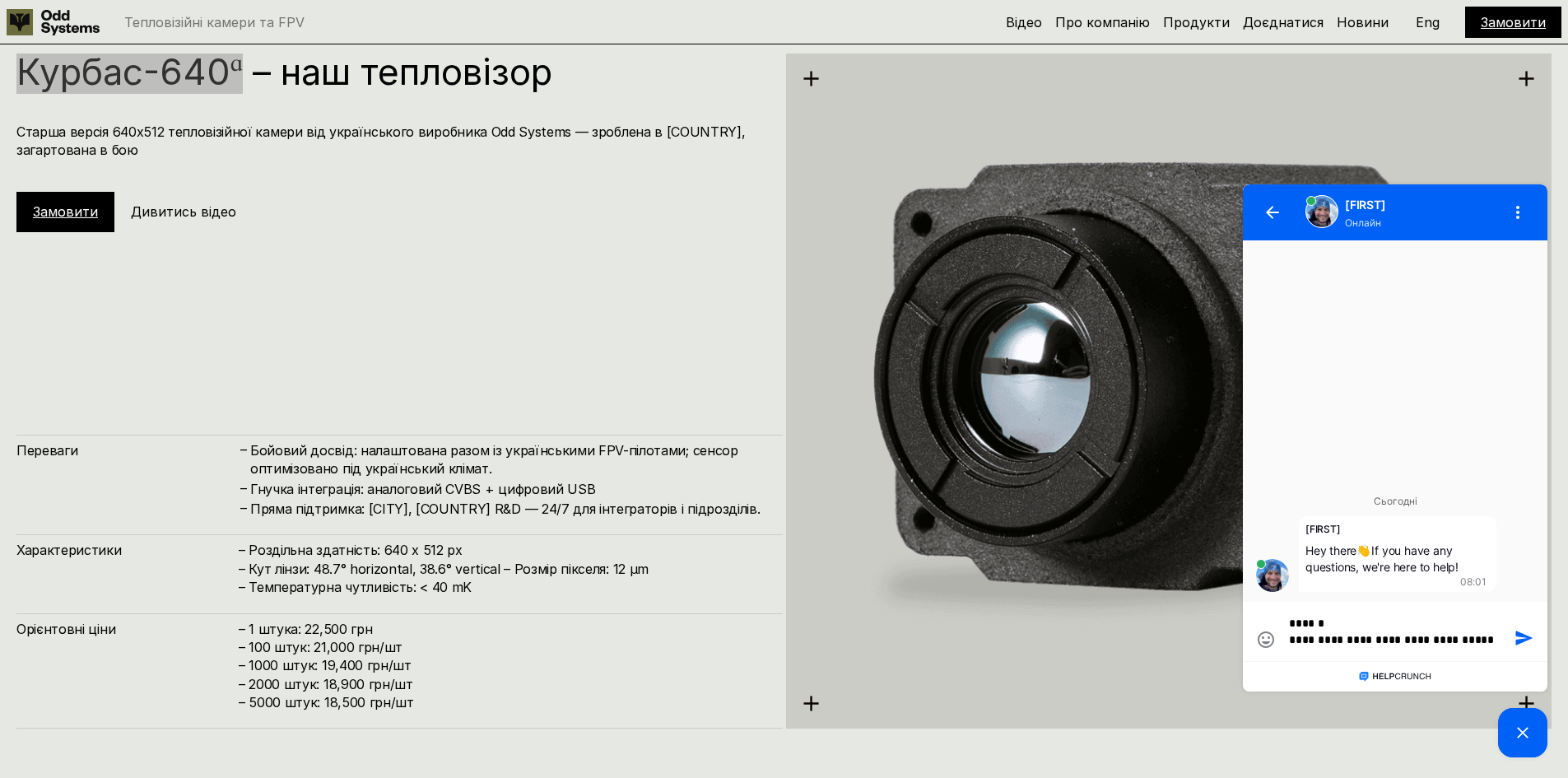 type on "**********" 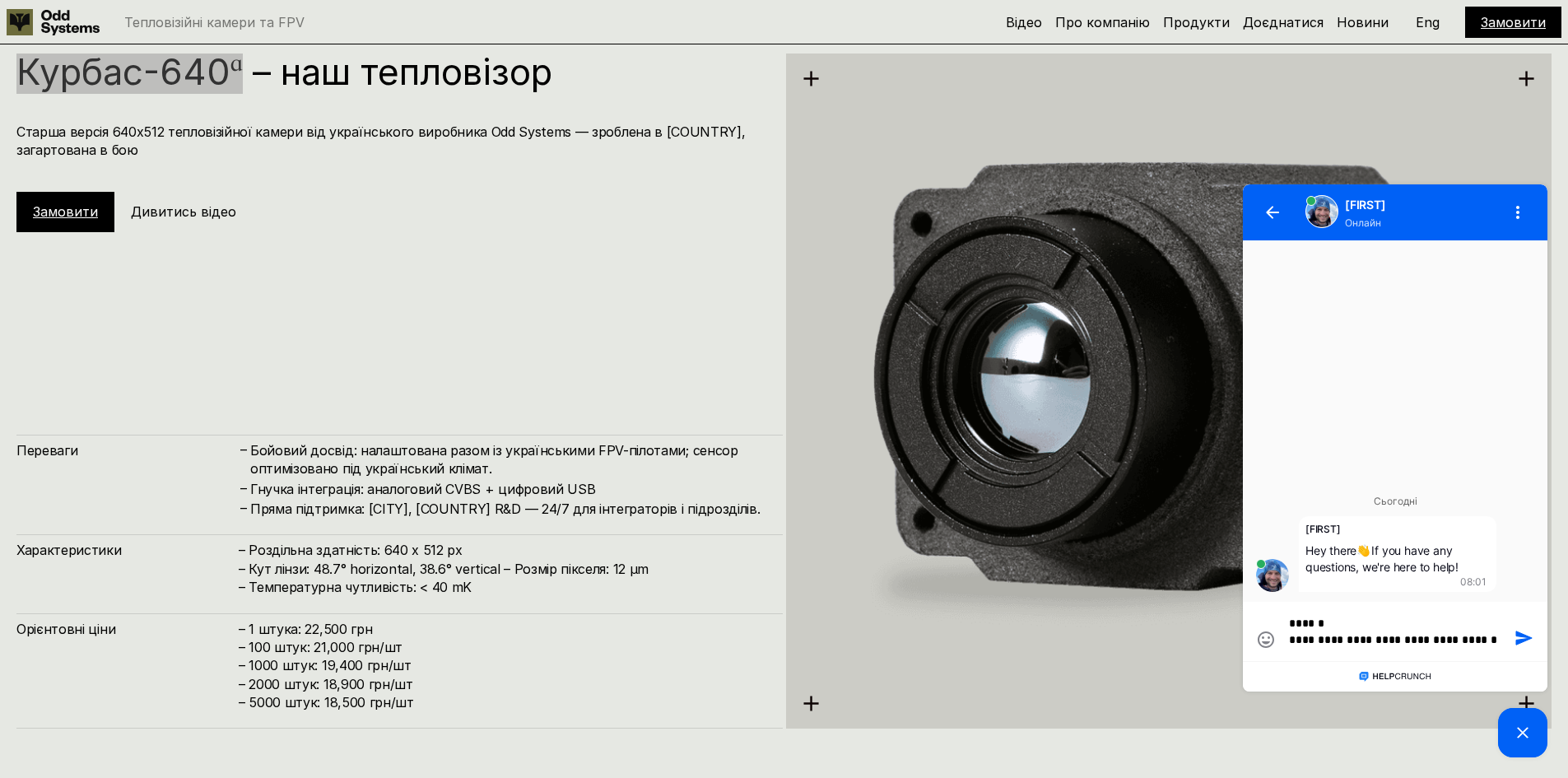 type on "**********" 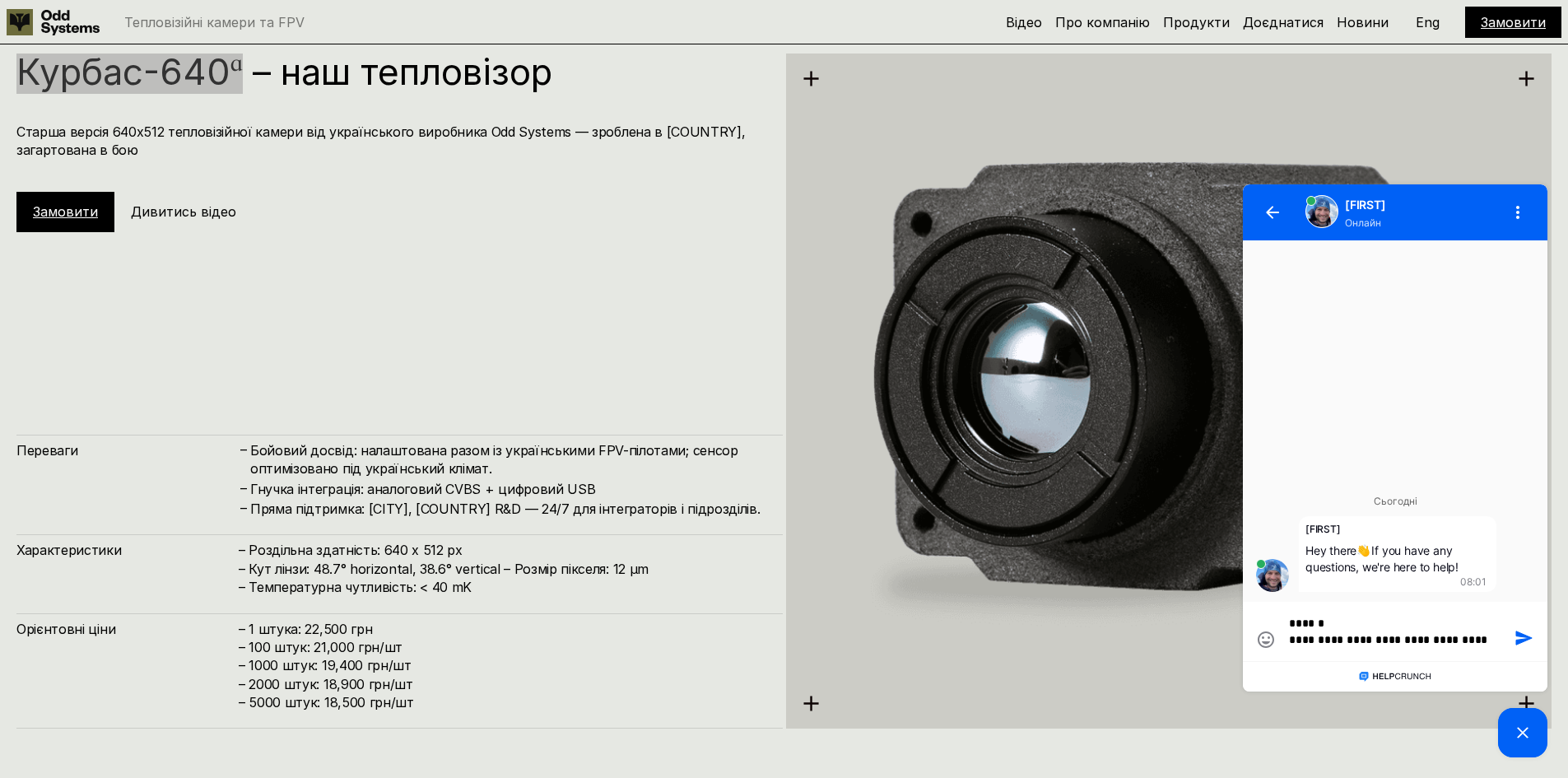 type on "**********" 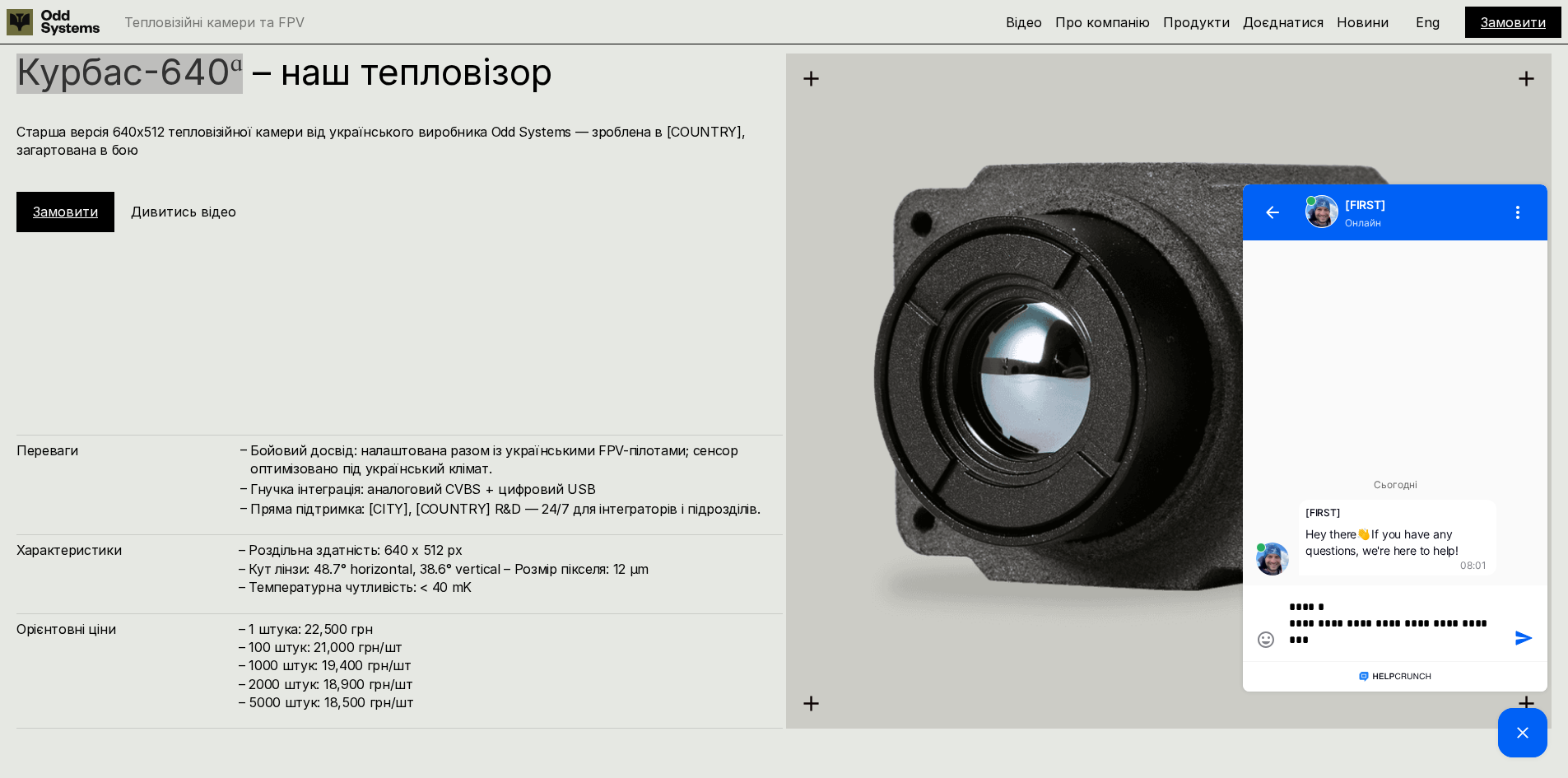 click on "**********" at bounding box center (1395, 623) 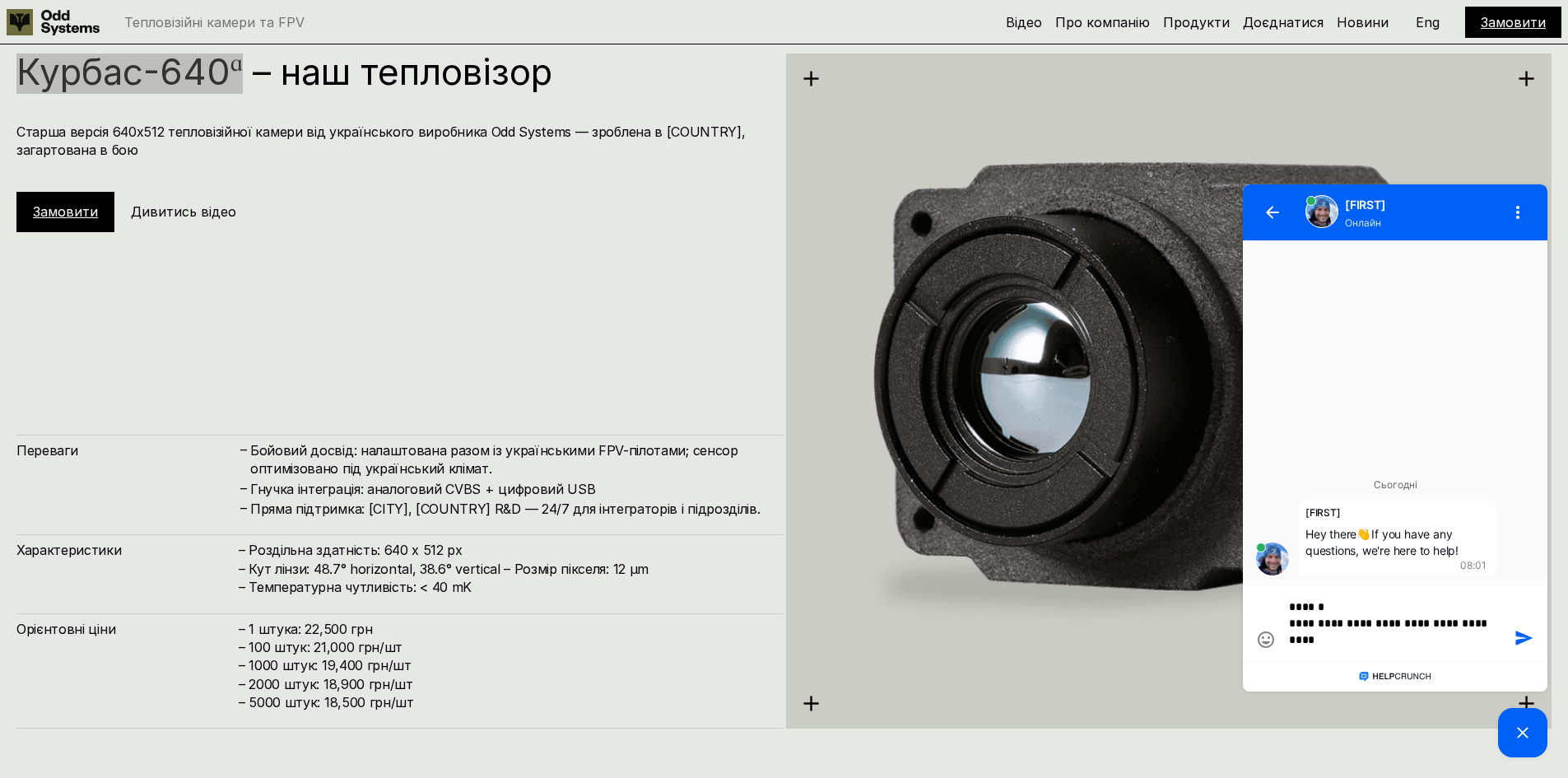 type on "**********" 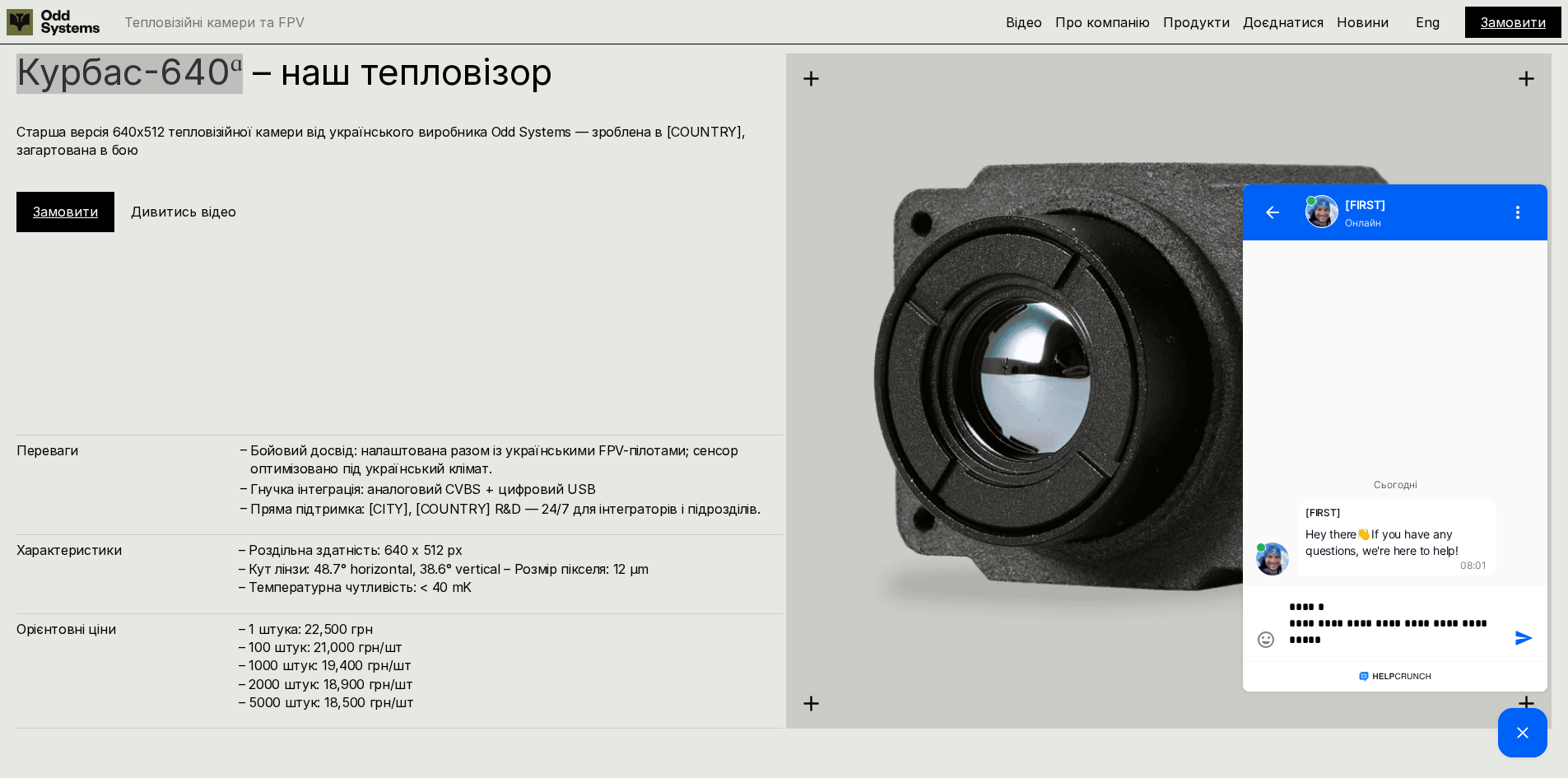 type on "**********" 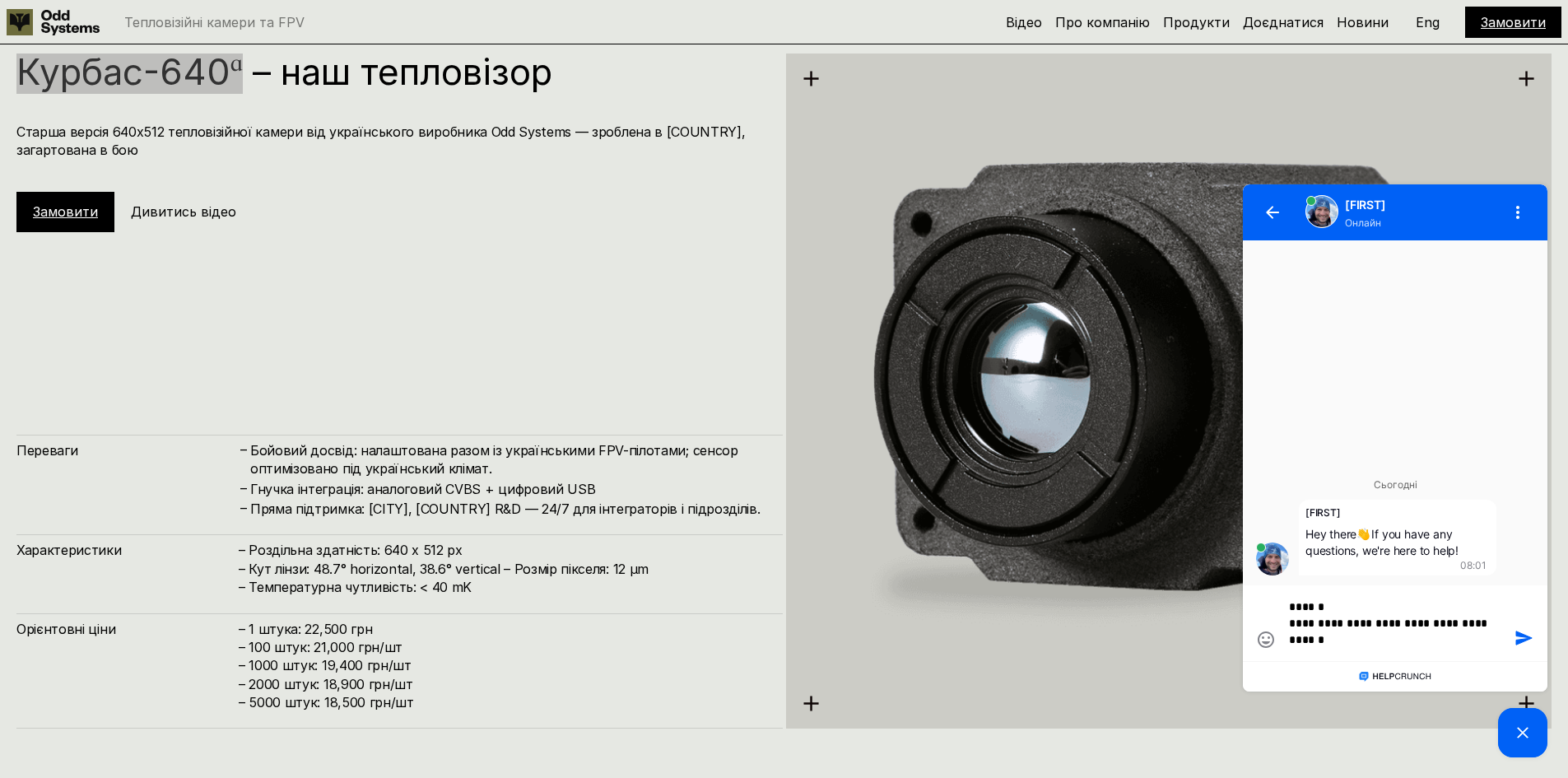 type on "**********" 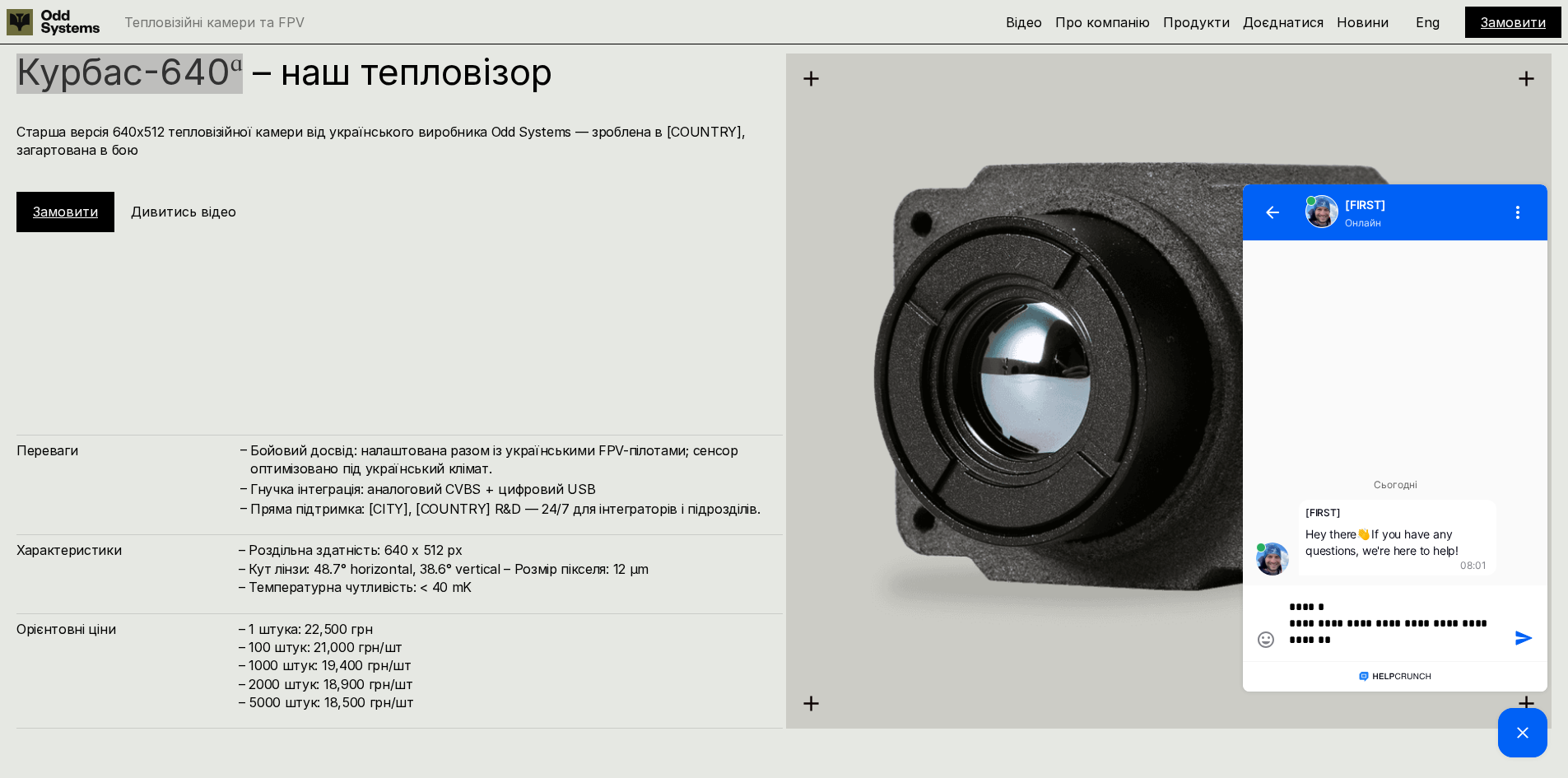 type on "**********" 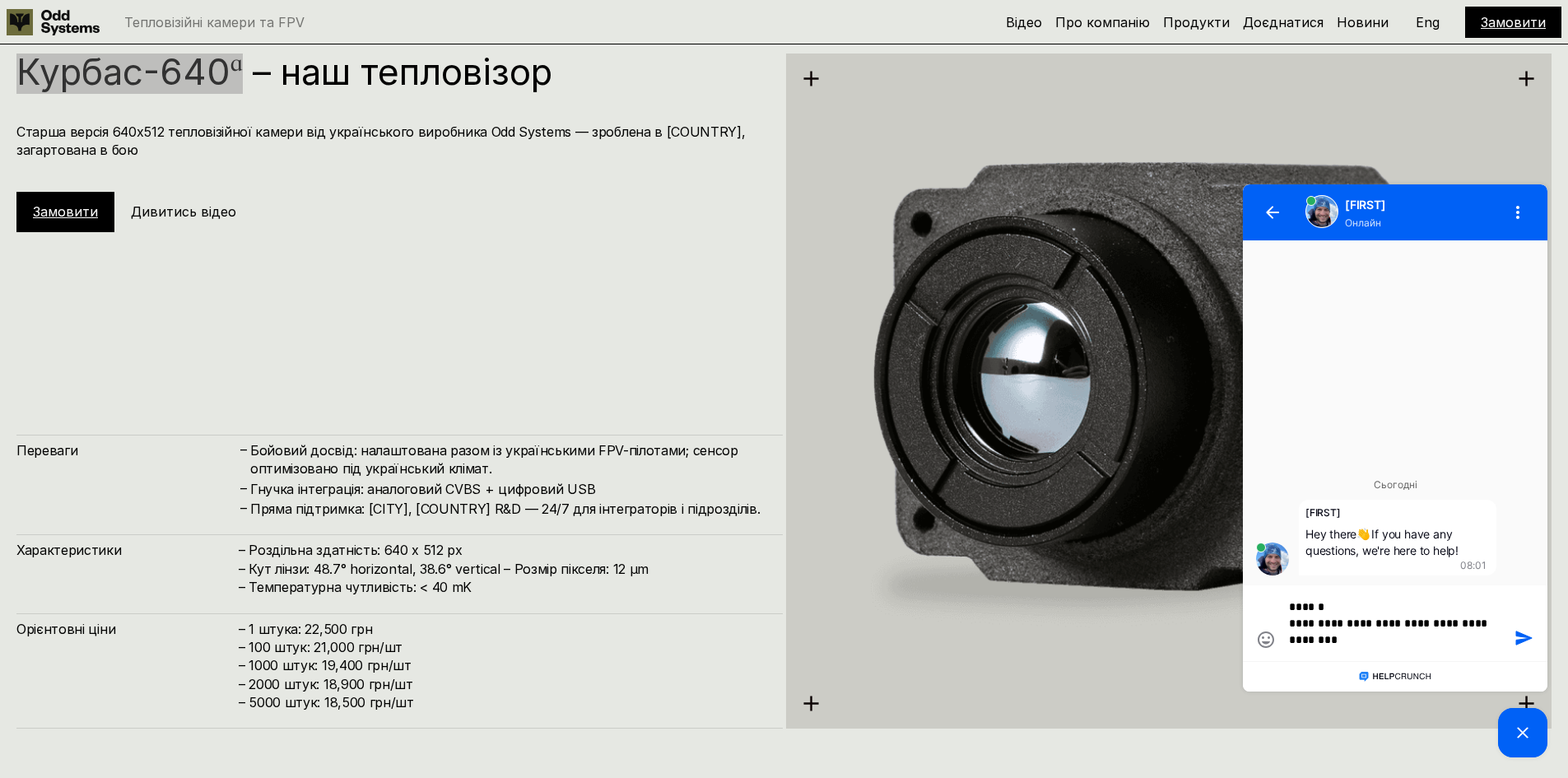 type on "**********" 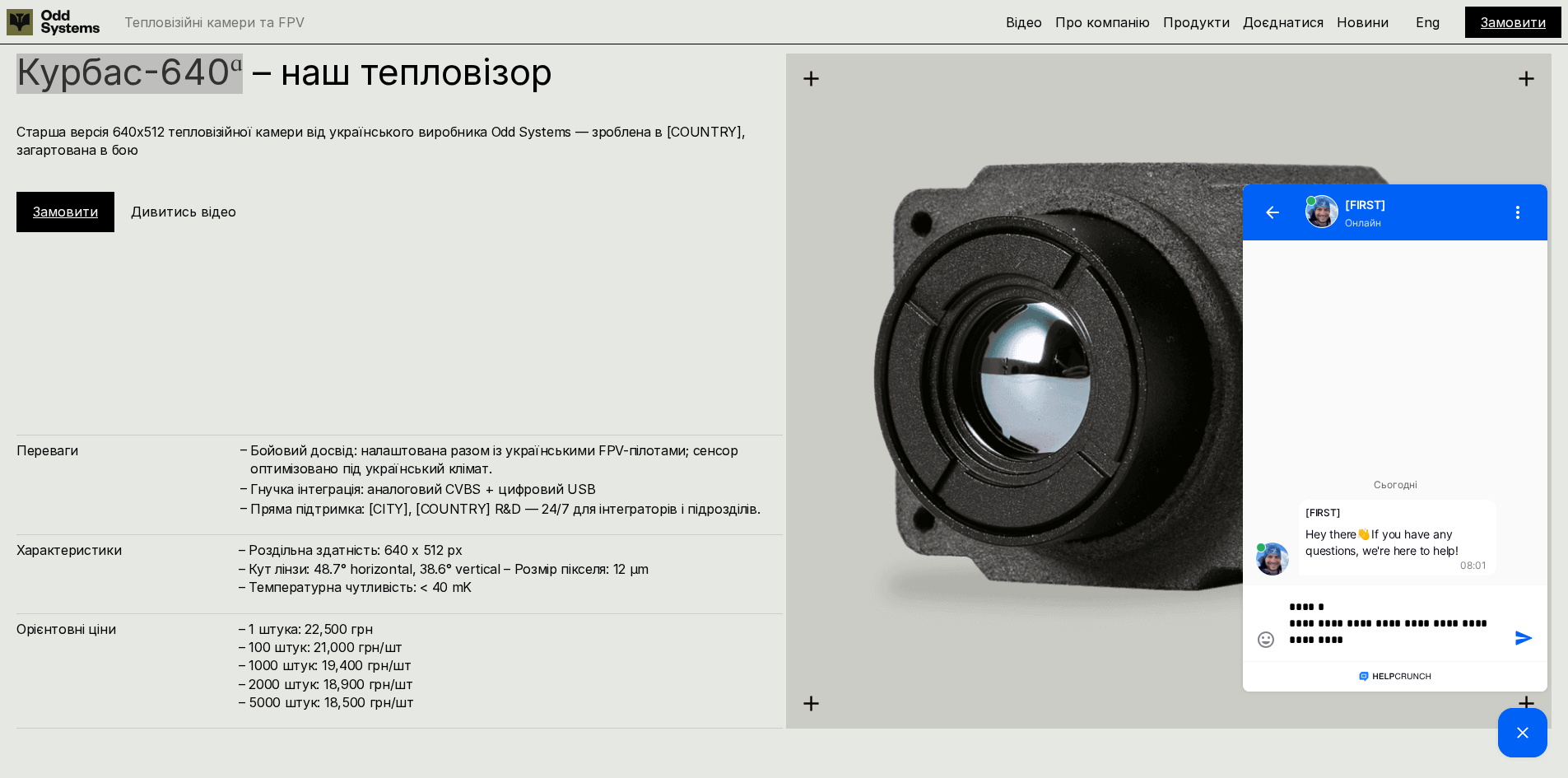 type on "**********" 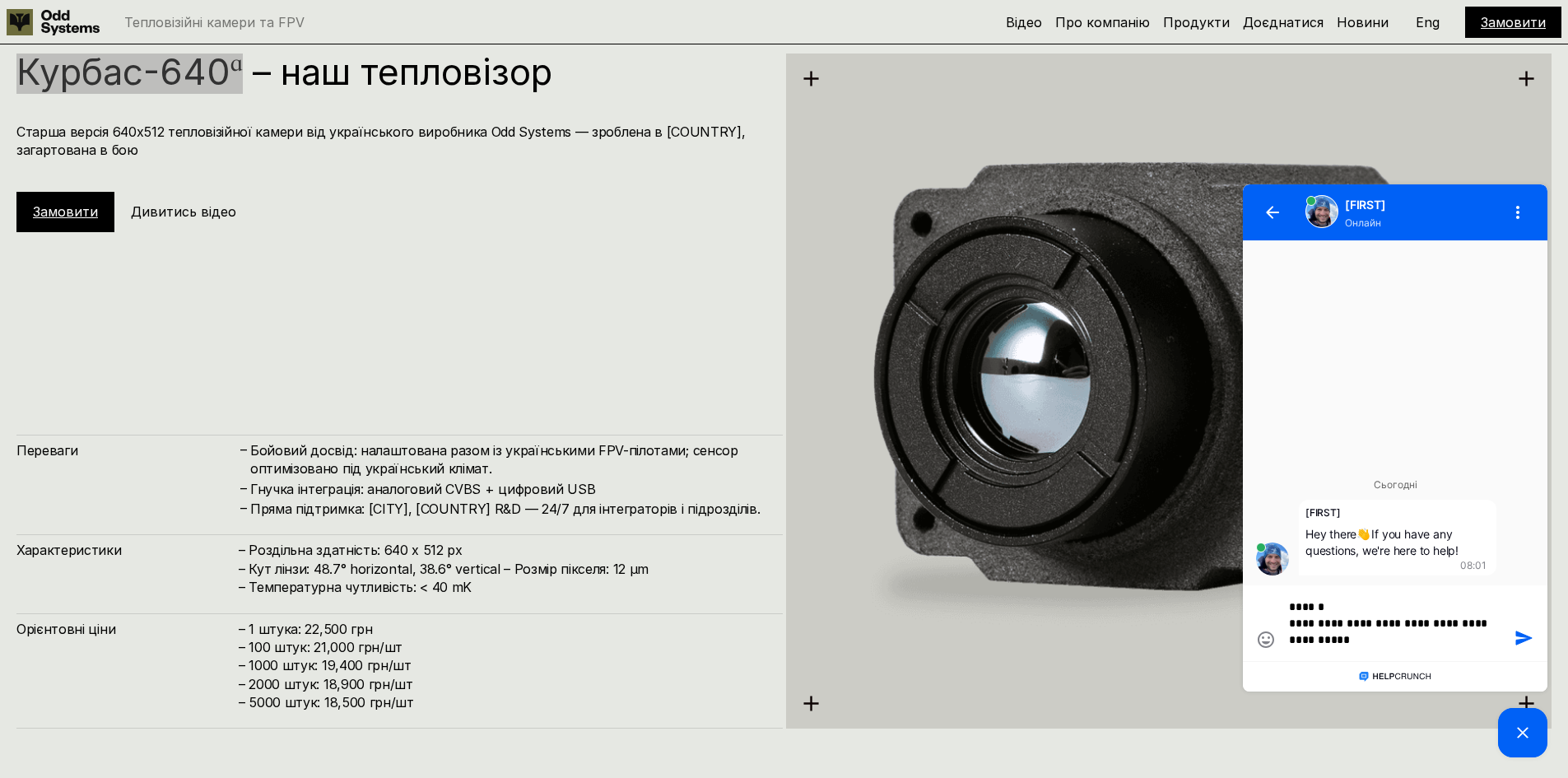 type on "**********" 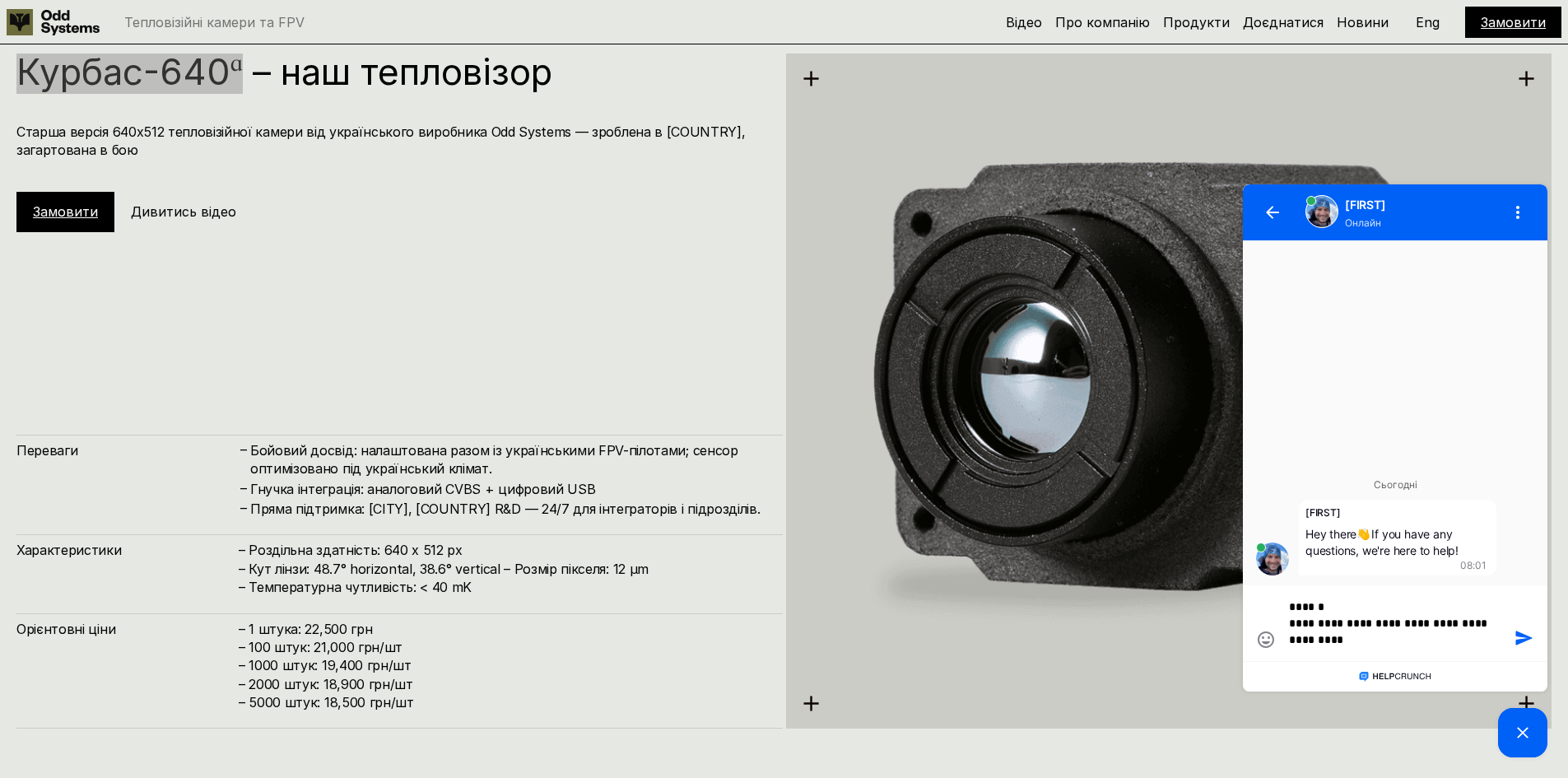 type on "**********" 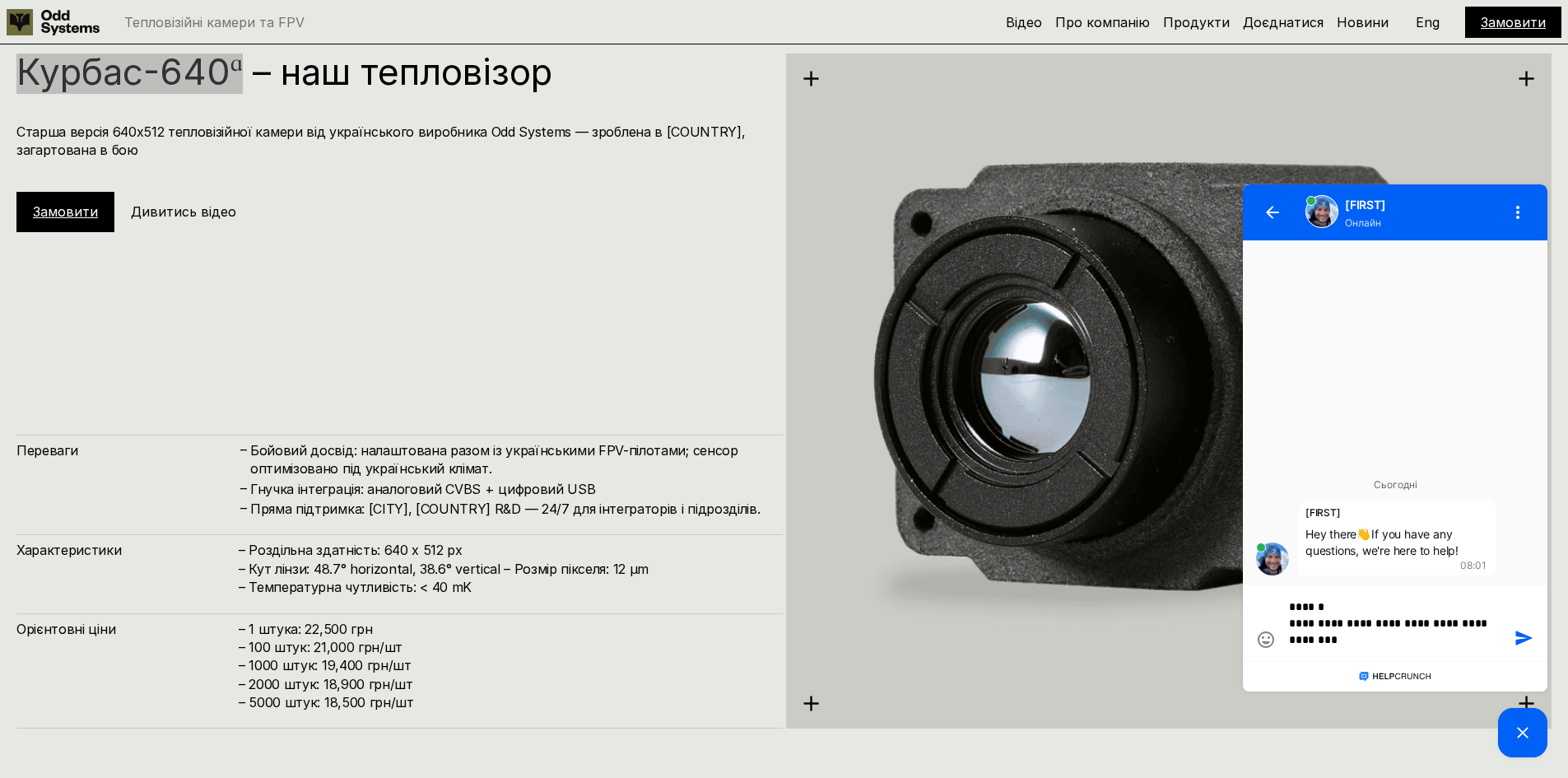 type on "**********" 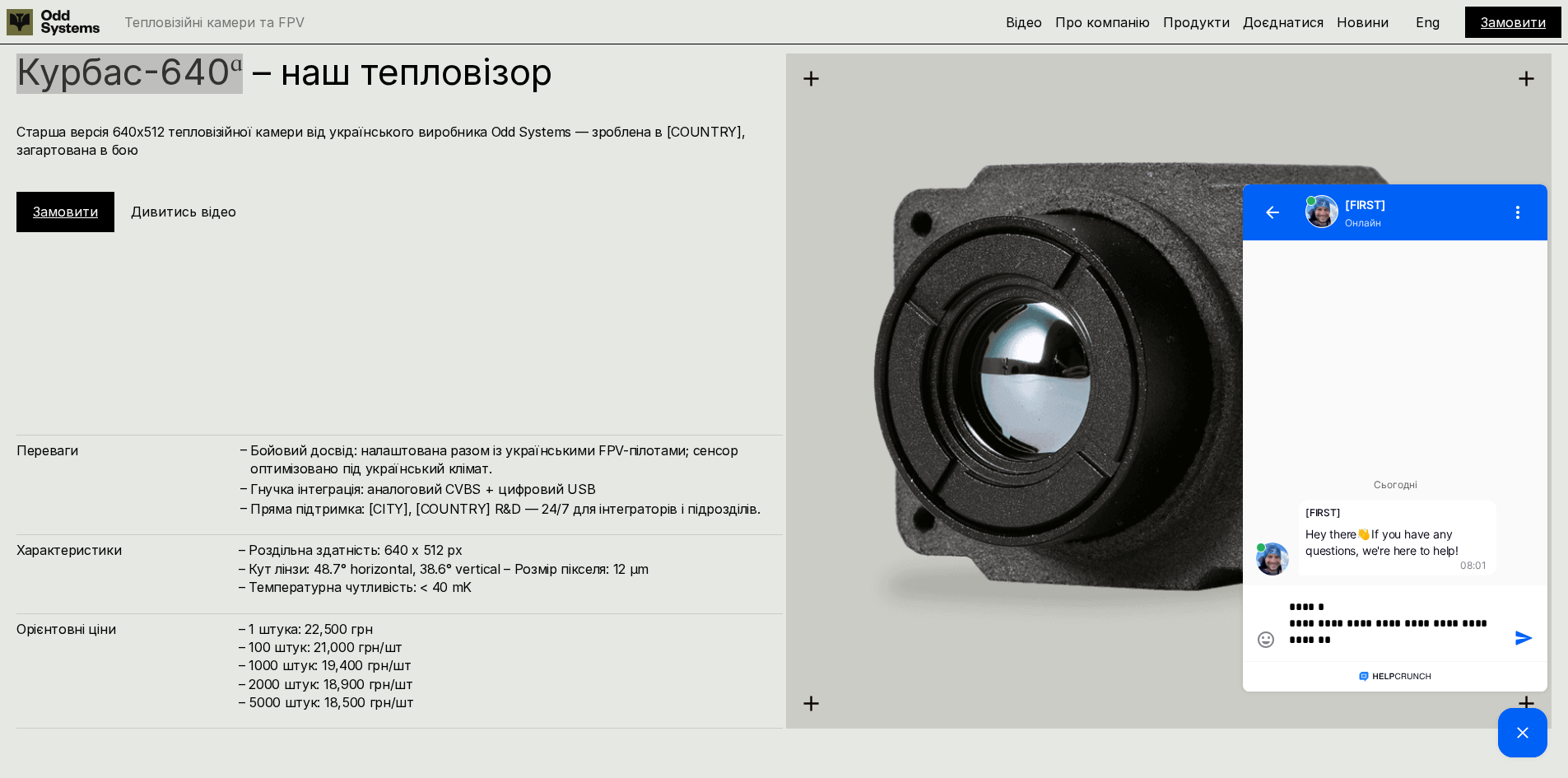 type on "**********" 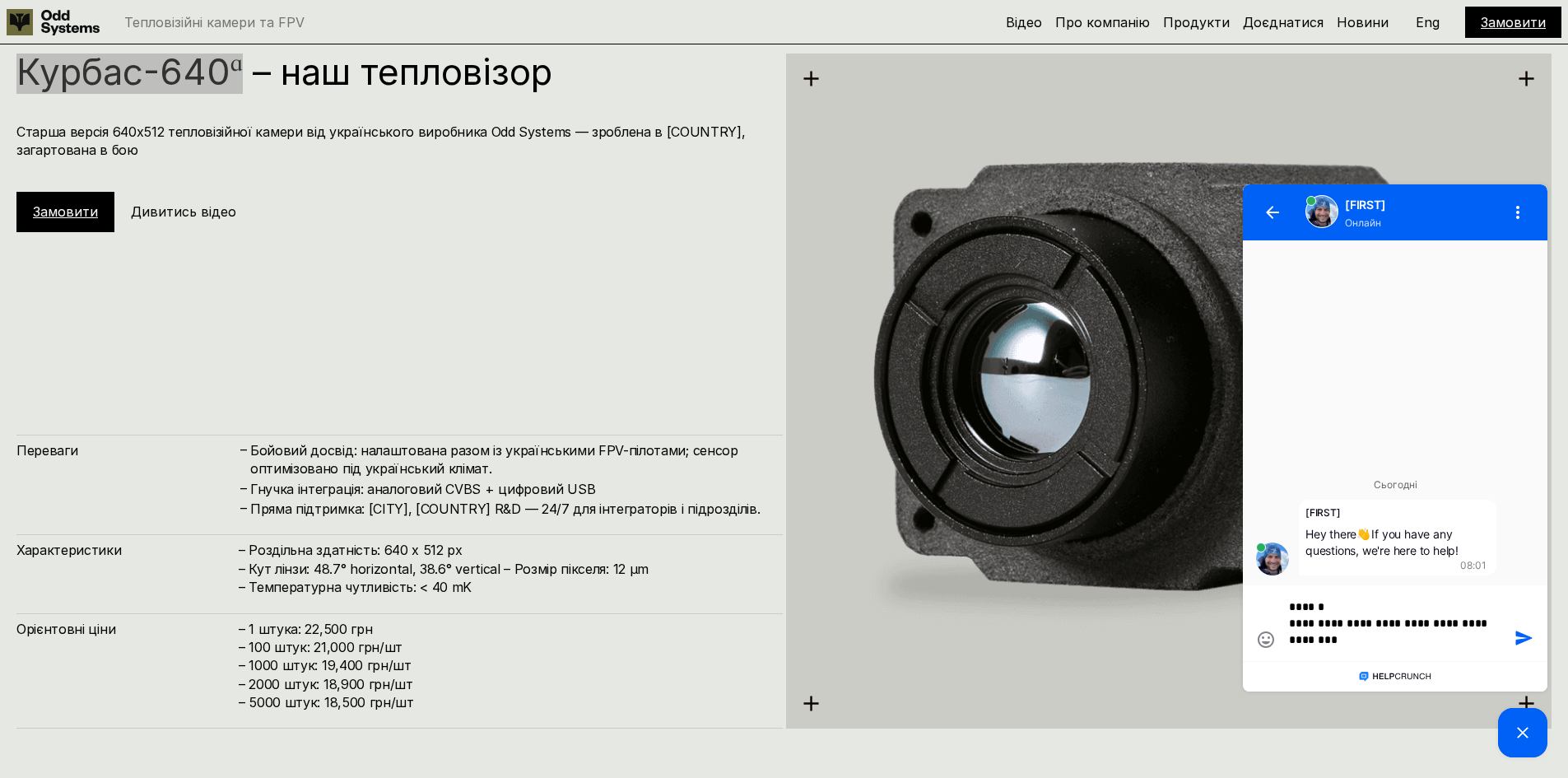 type on "**********" 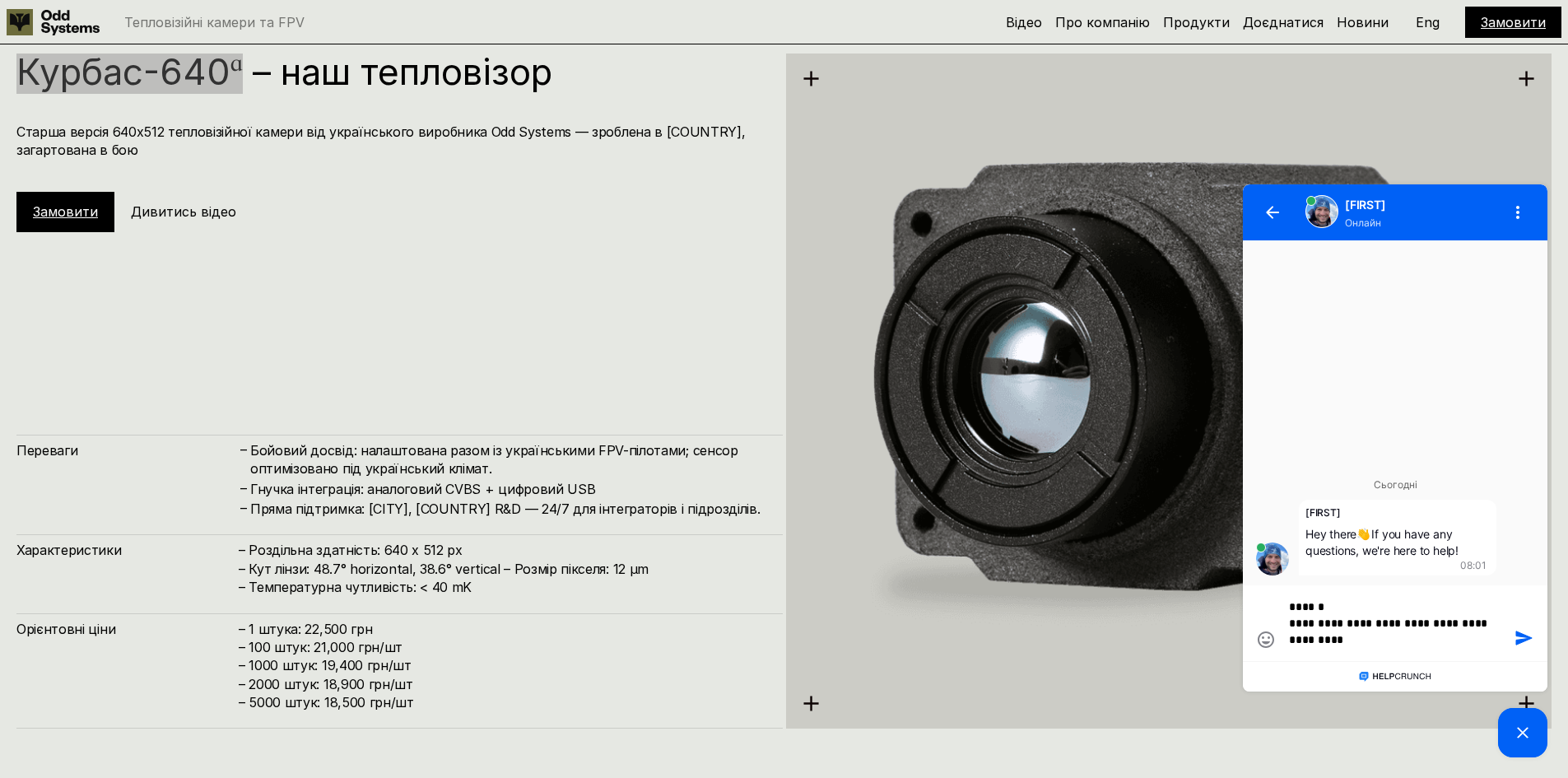 type on "**********" 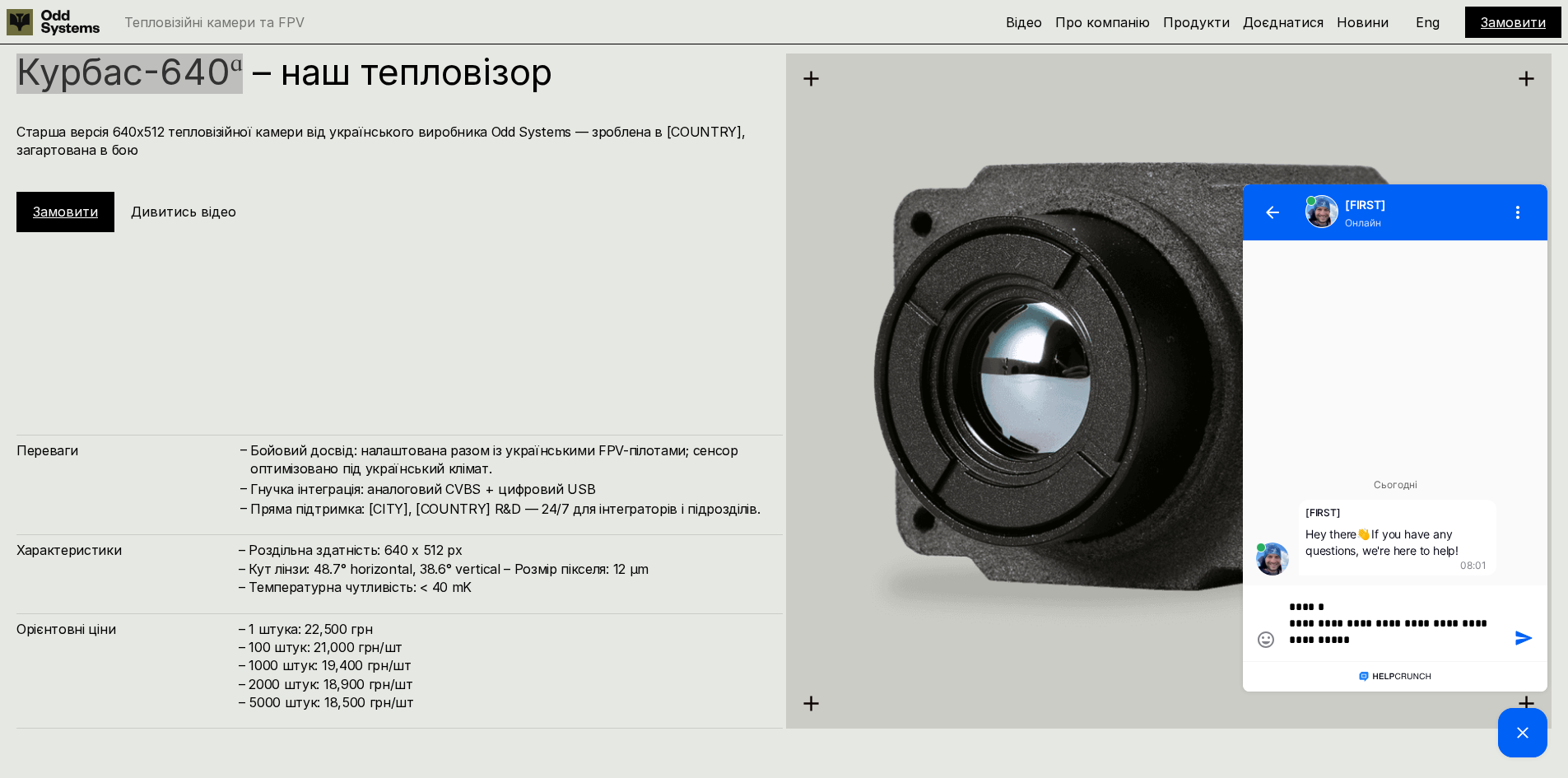 click on "**********" at bounding box center (1395, 623) 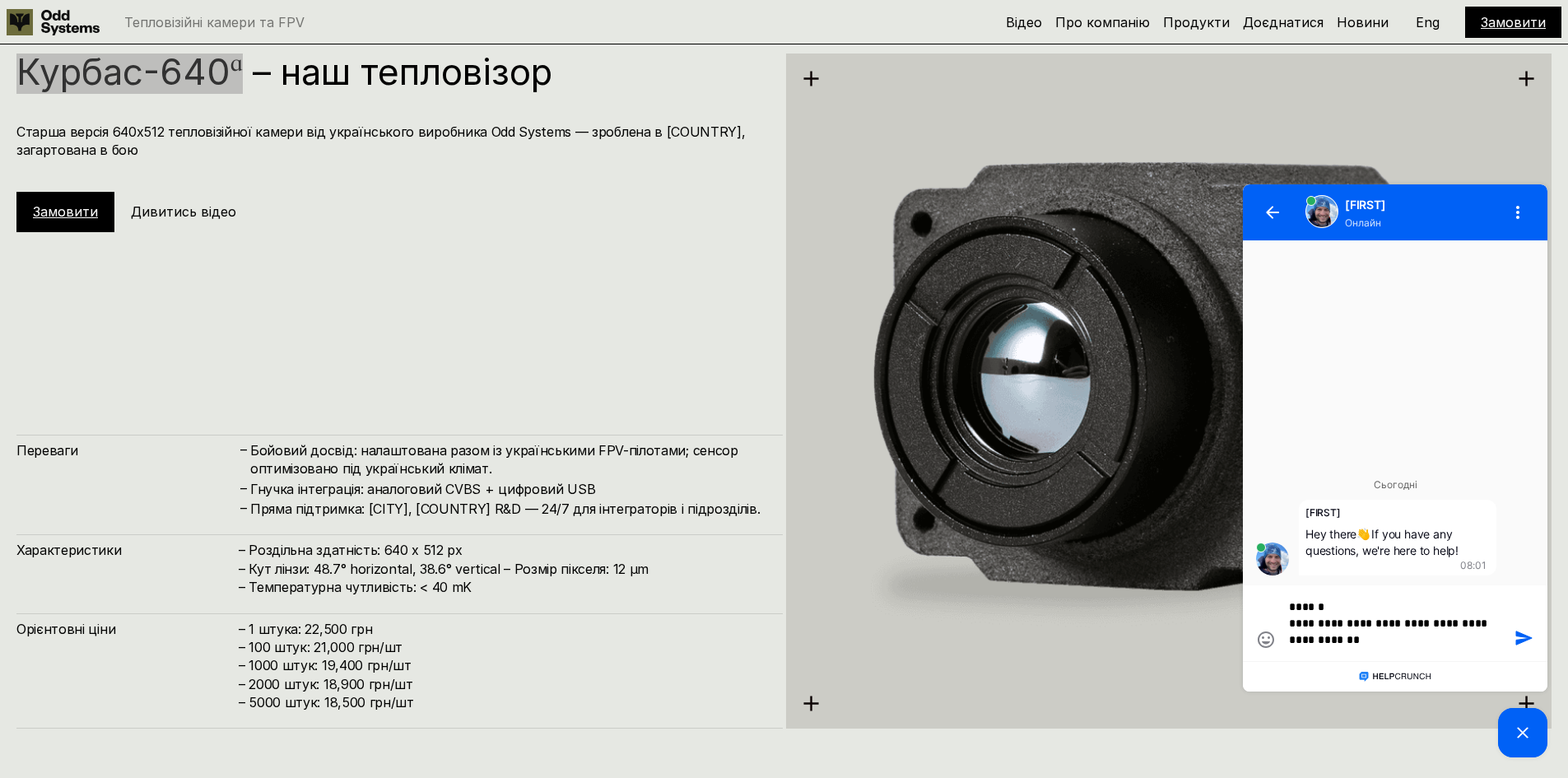 type on "**********" 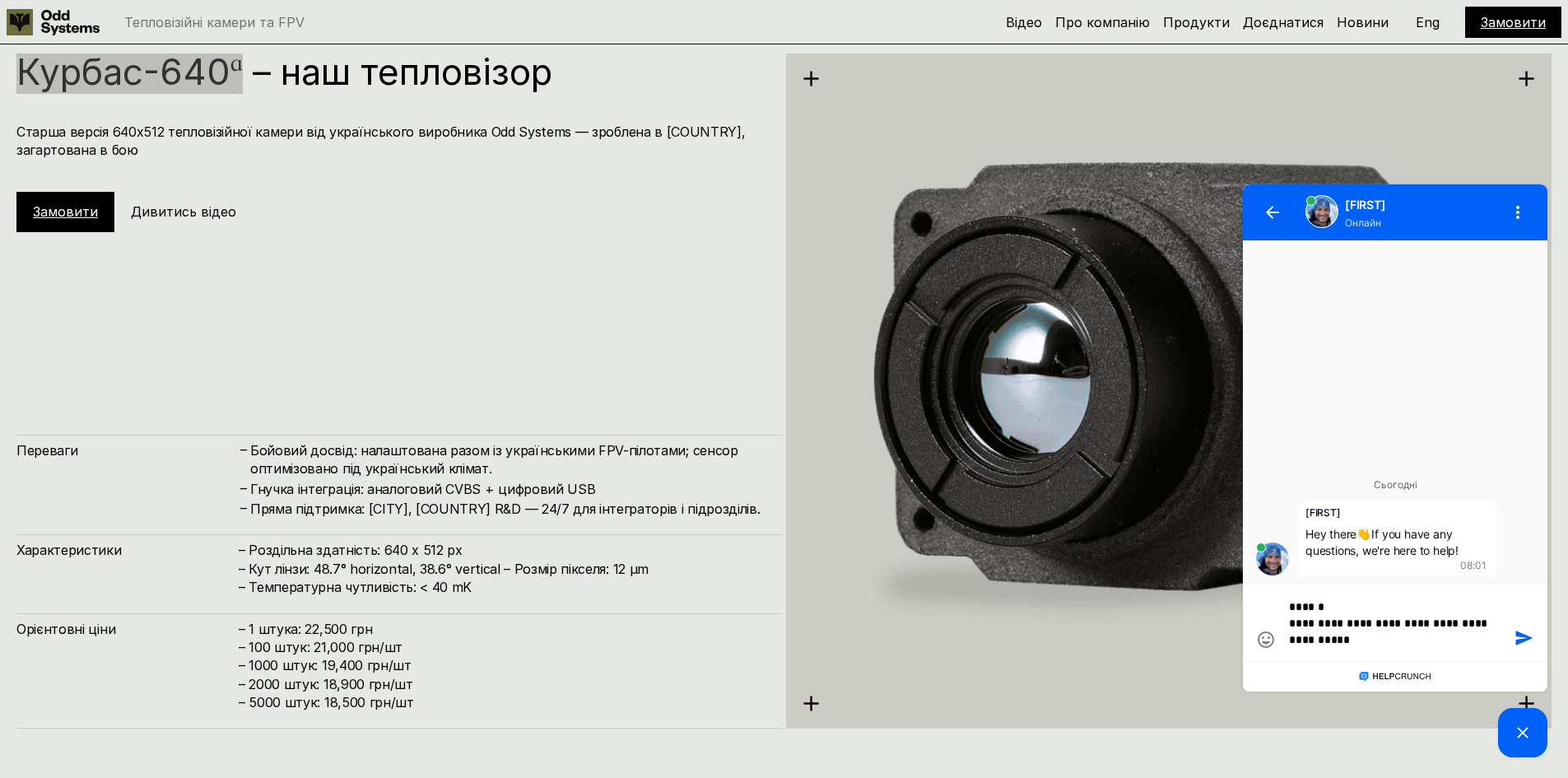 type on "**********" 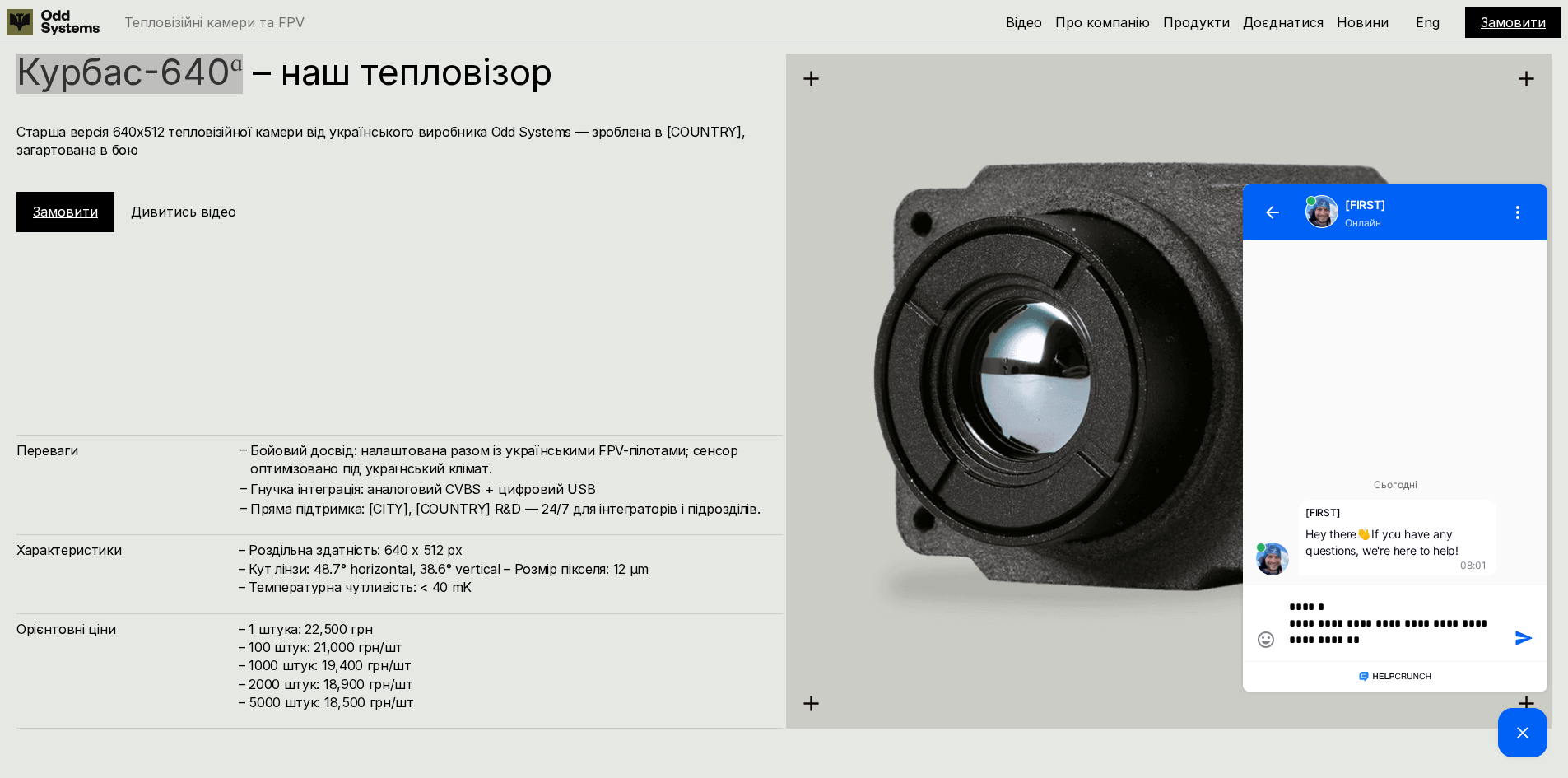 type on "**********" 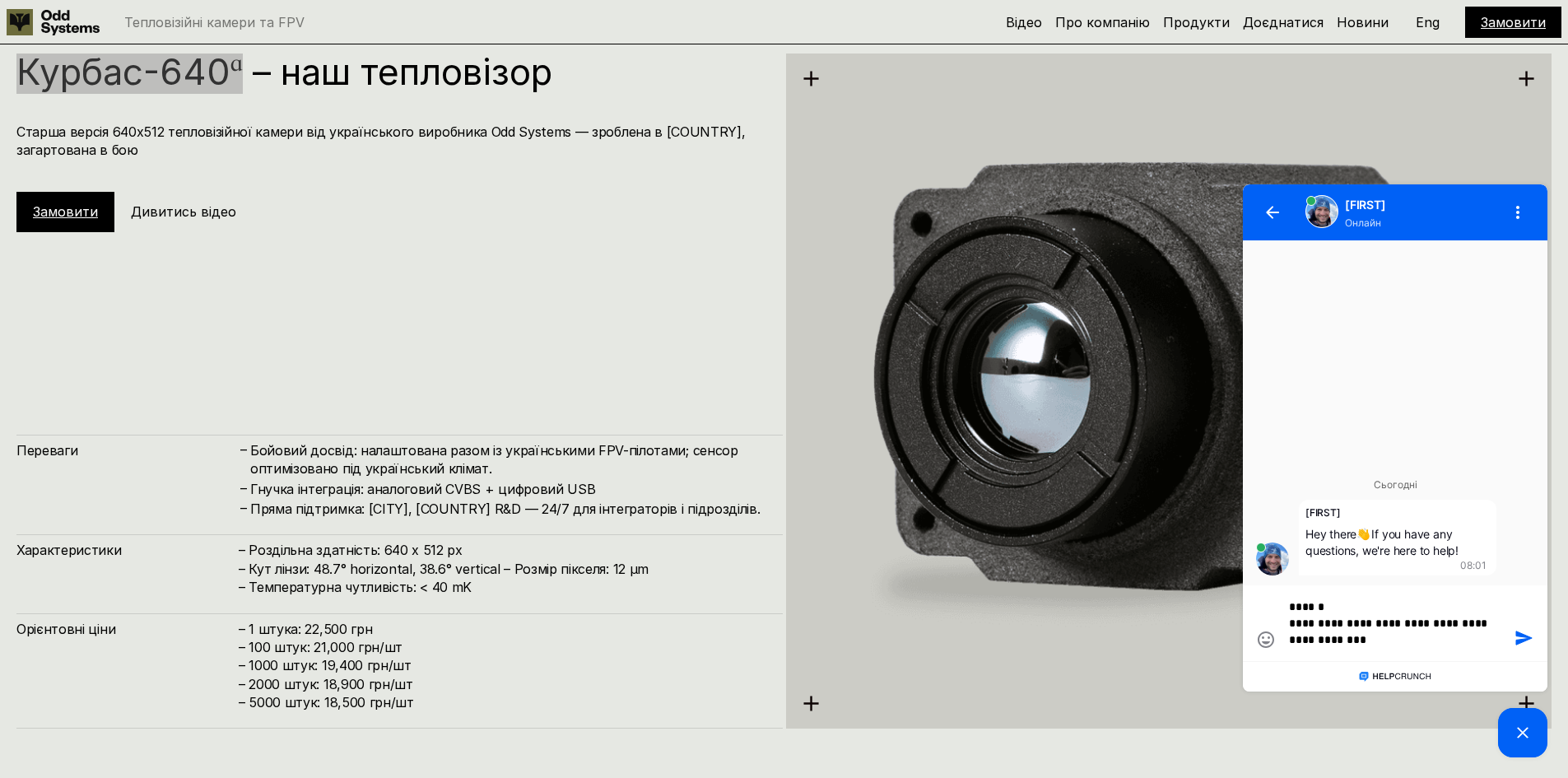 type on "**********" 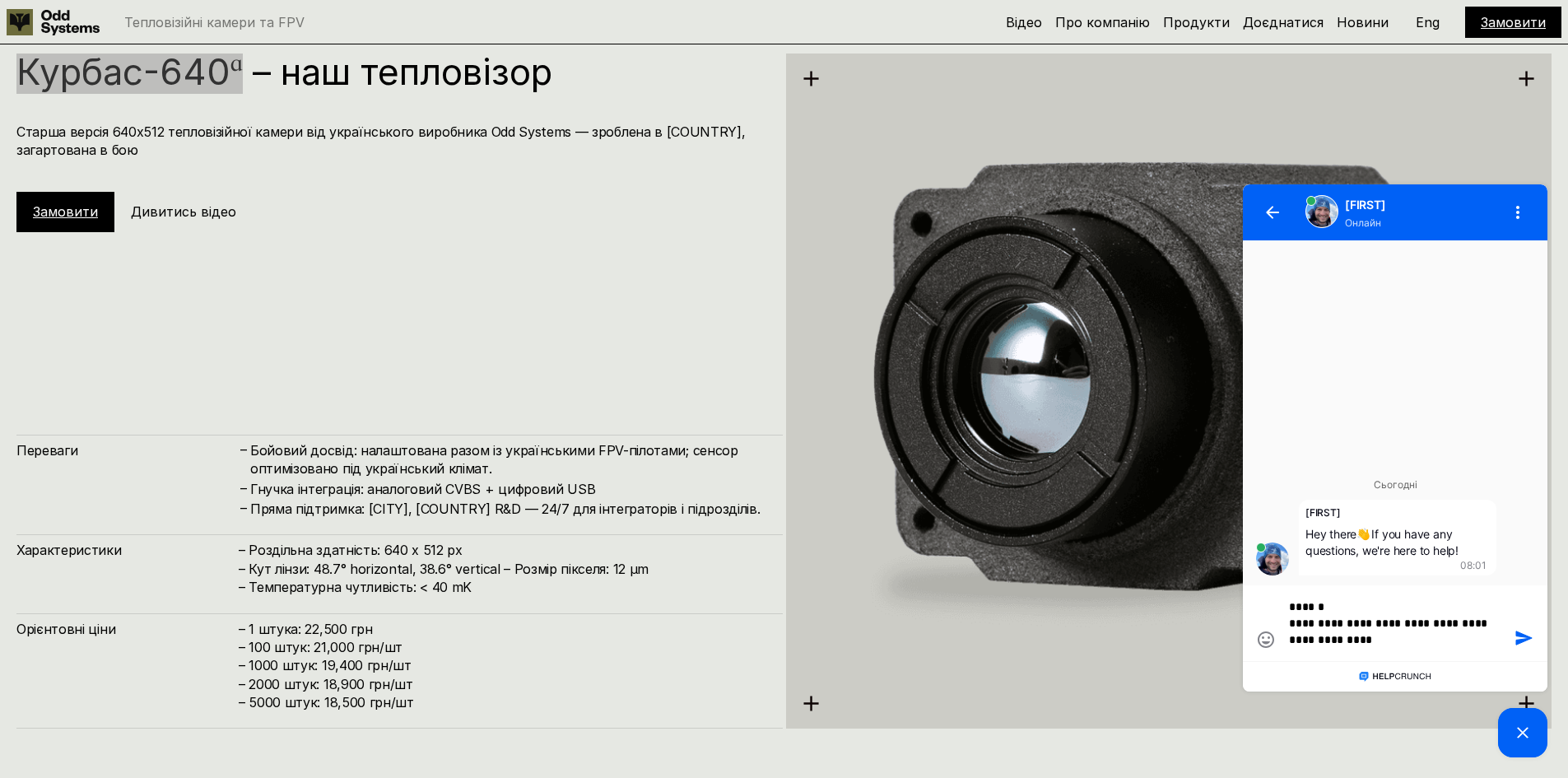 type on "**********" 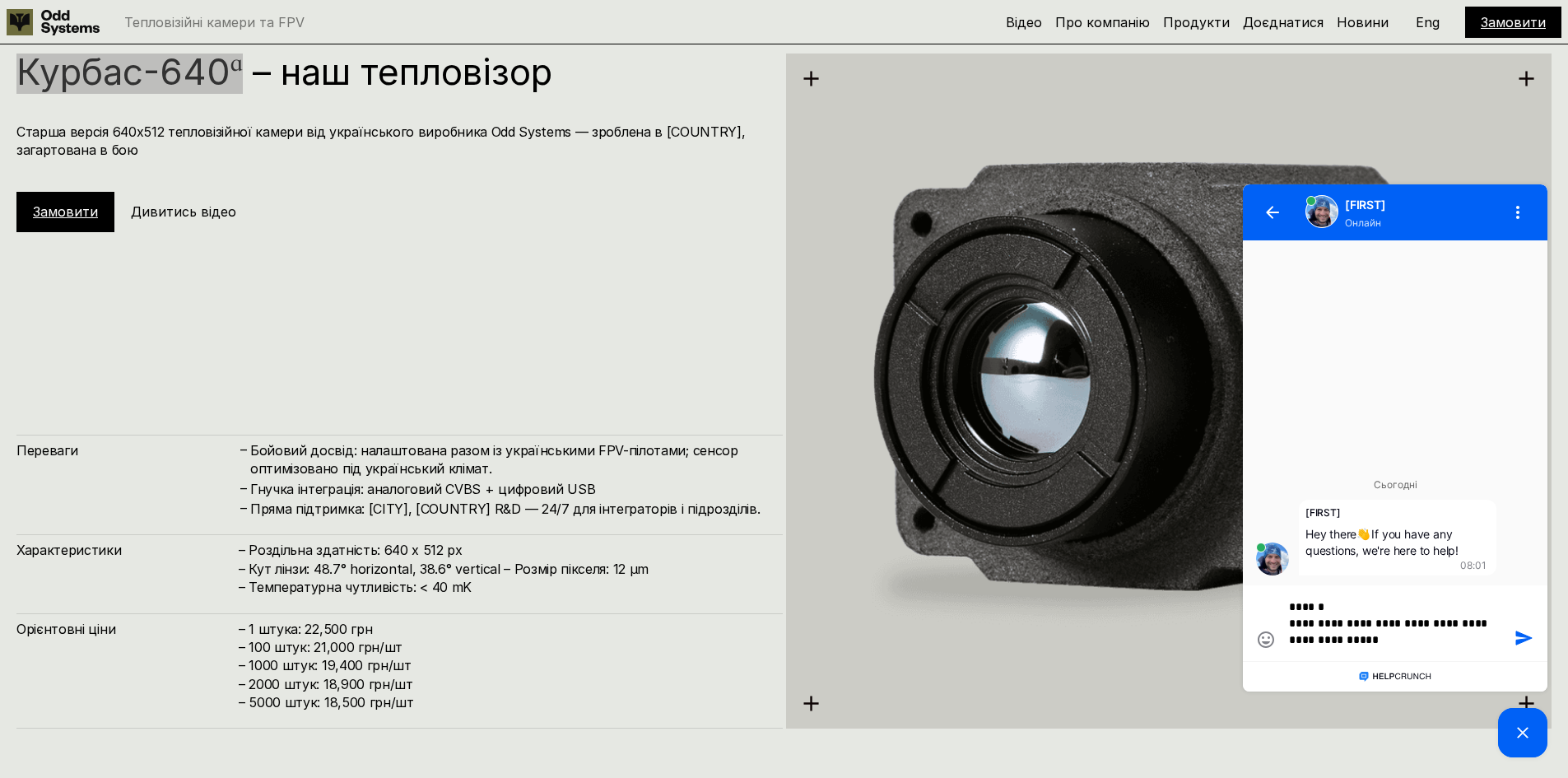 type on "**********" 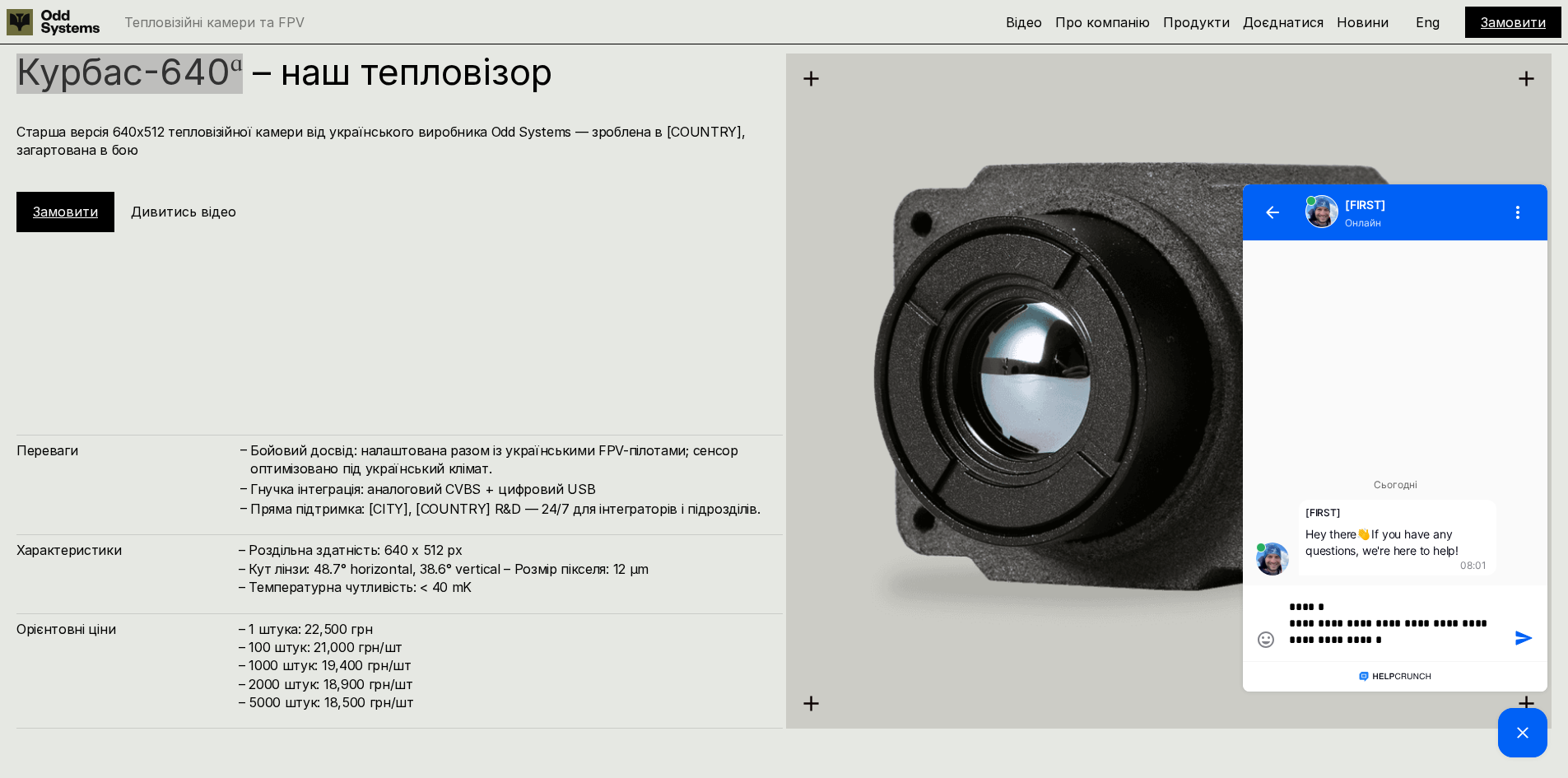 type on "**********" 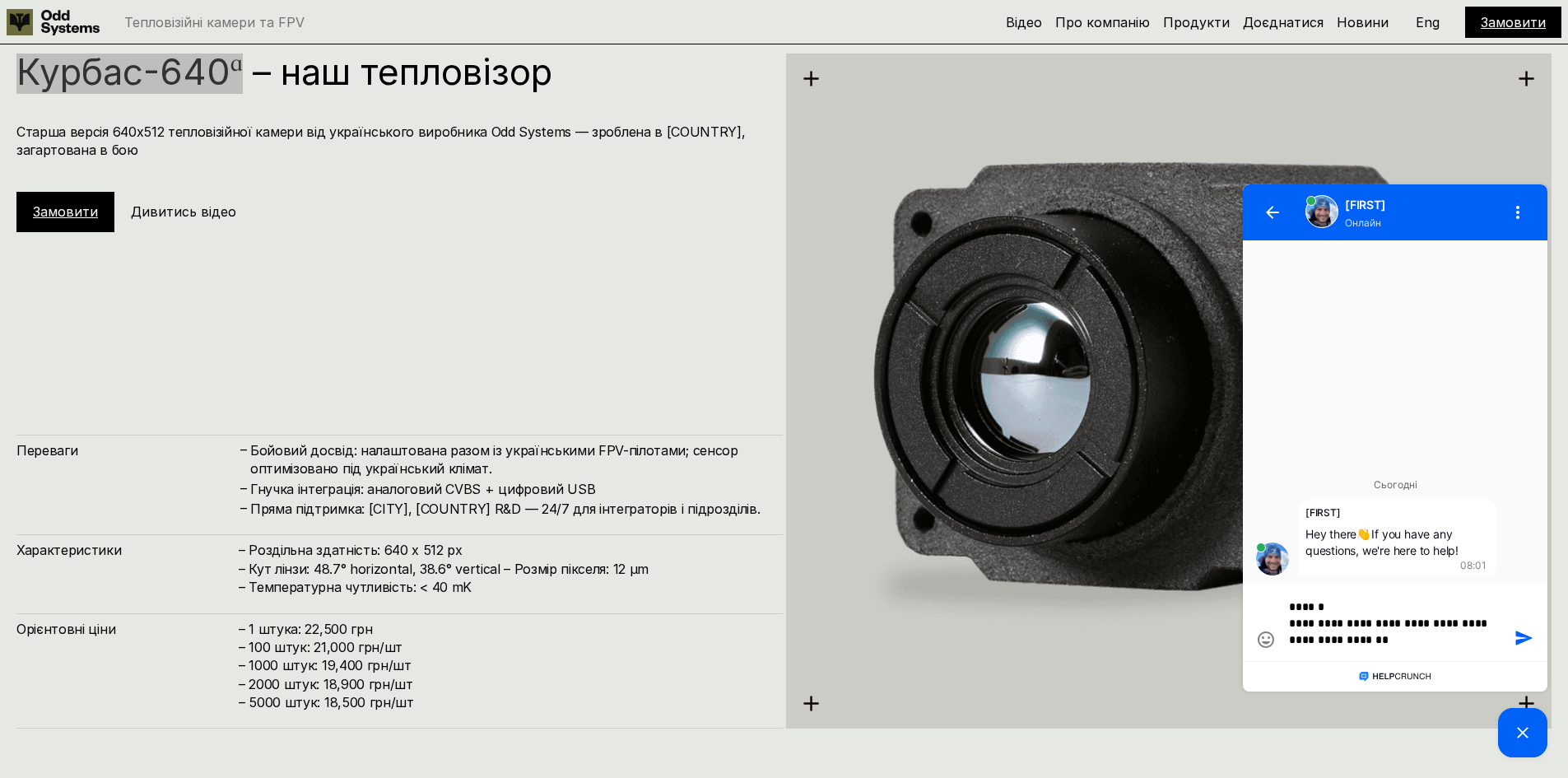 type on "**********" 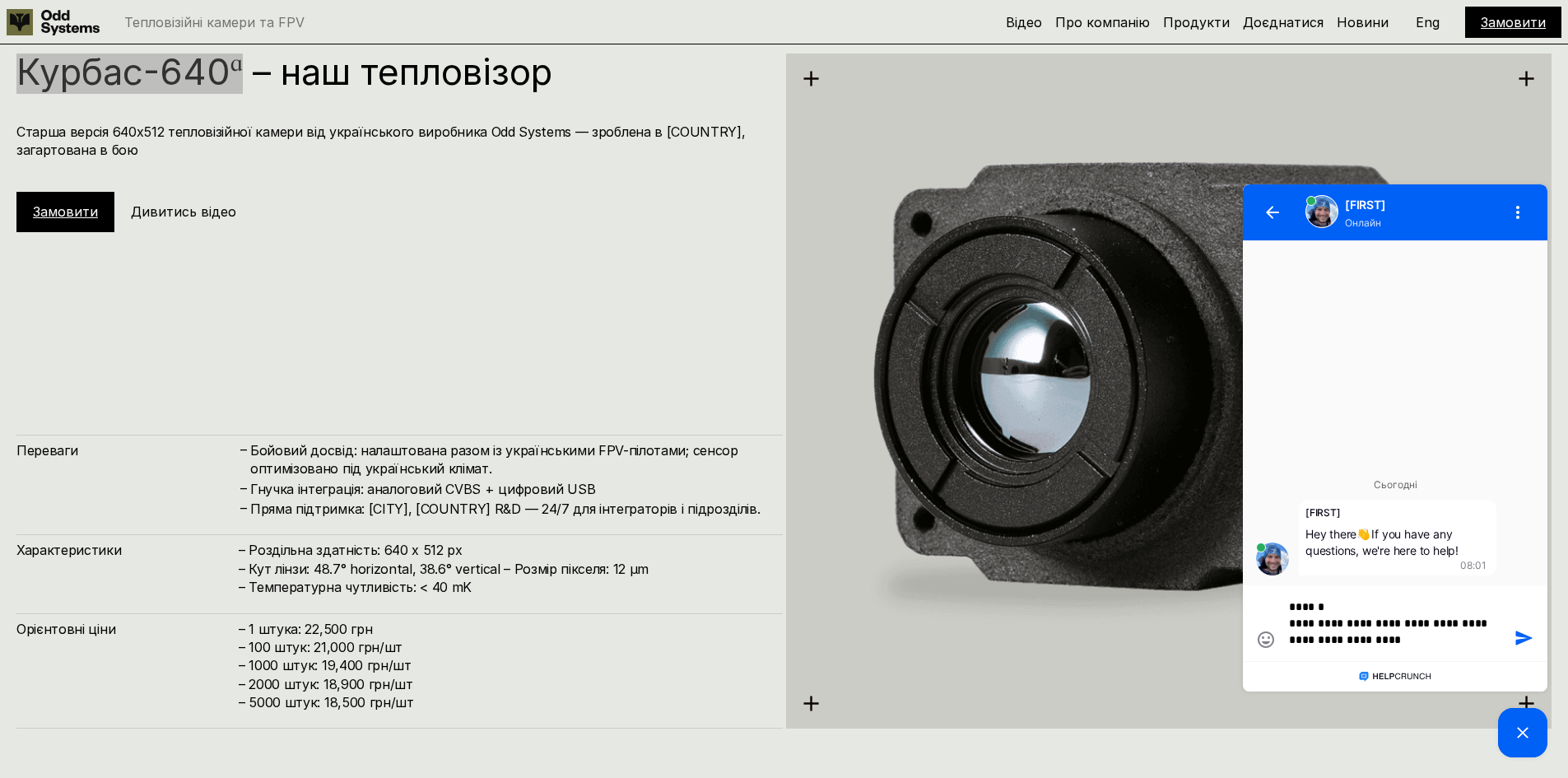 type on "**********" 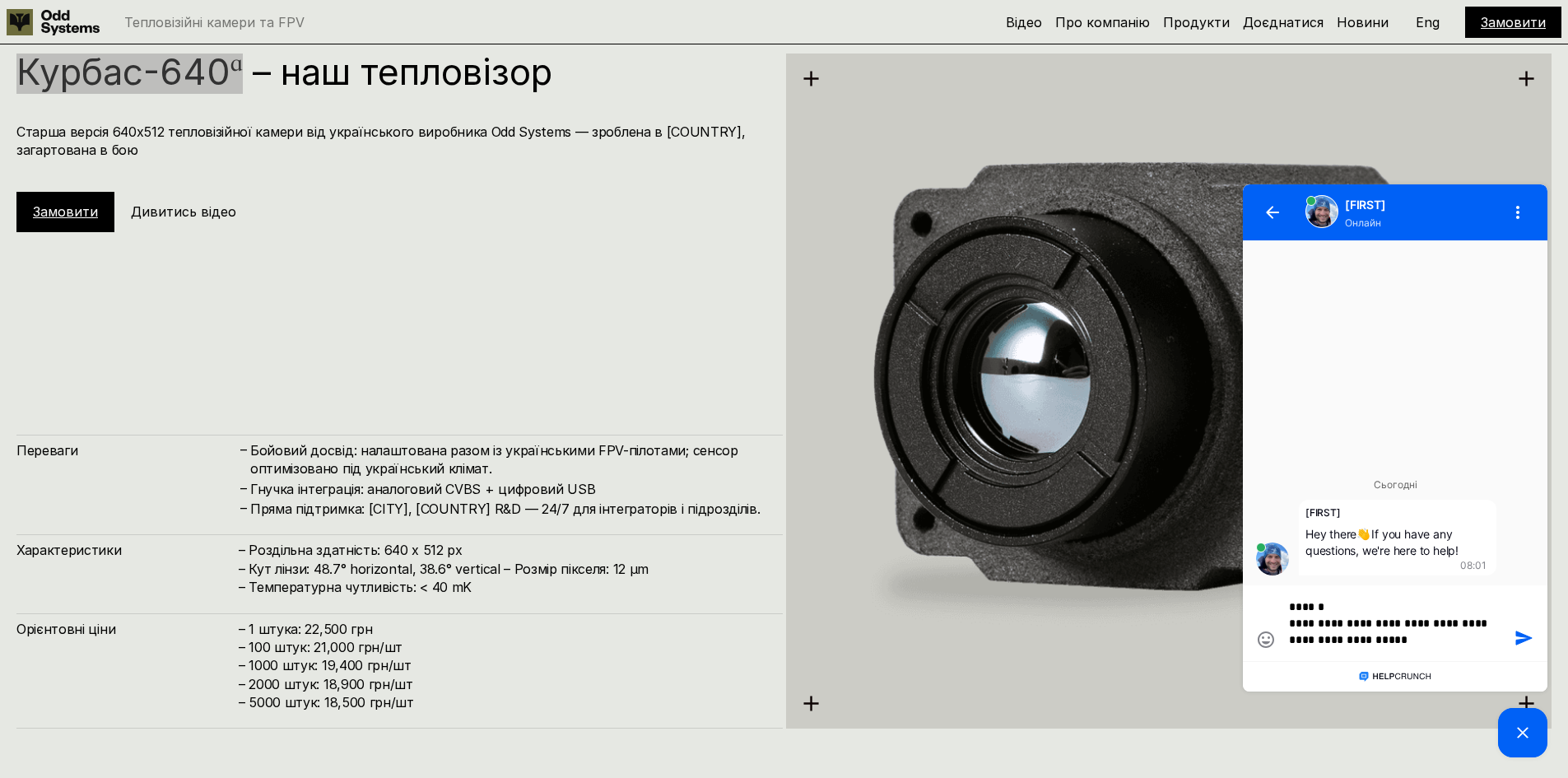 type on "**********" 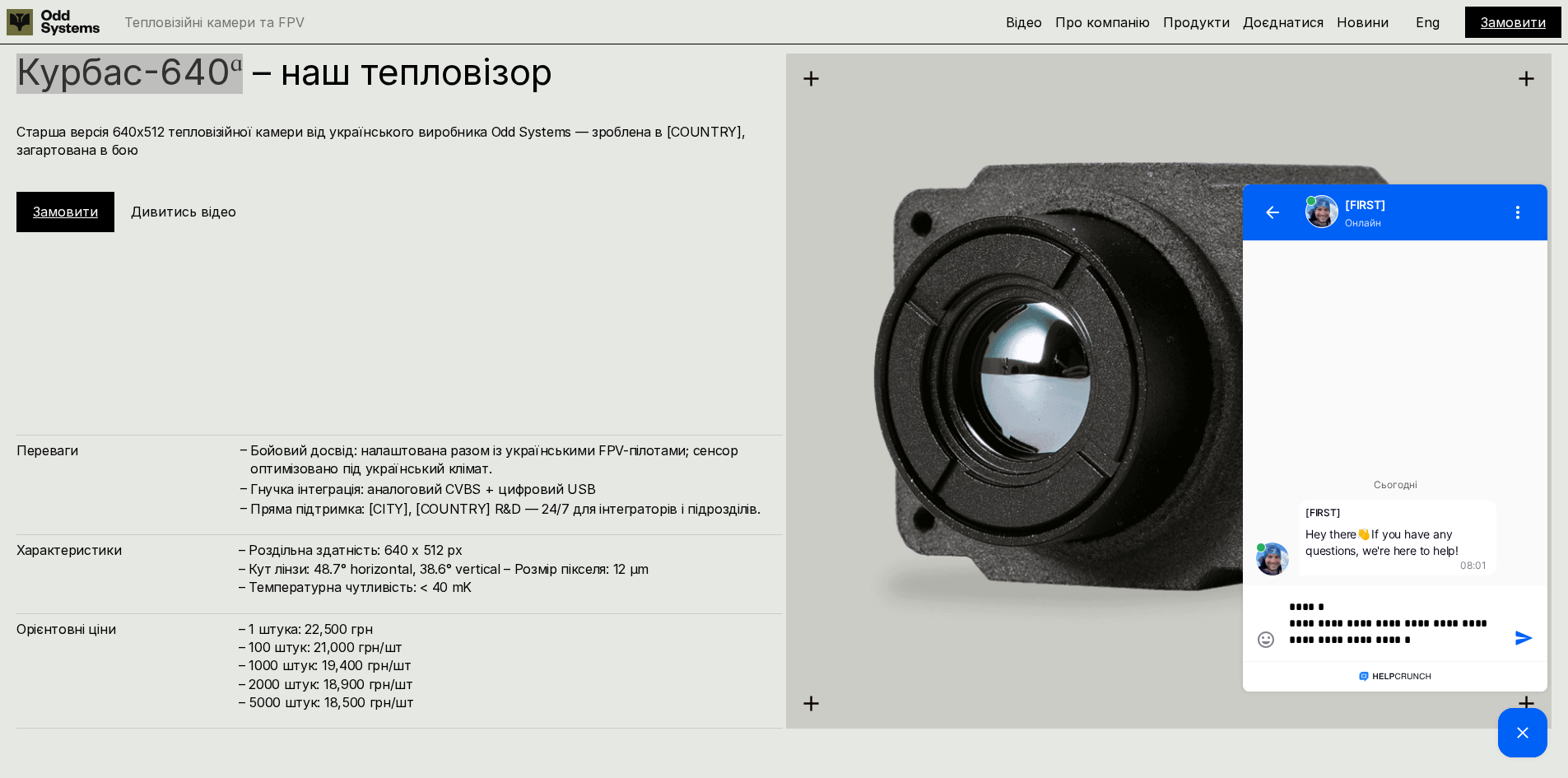 type on "**********" 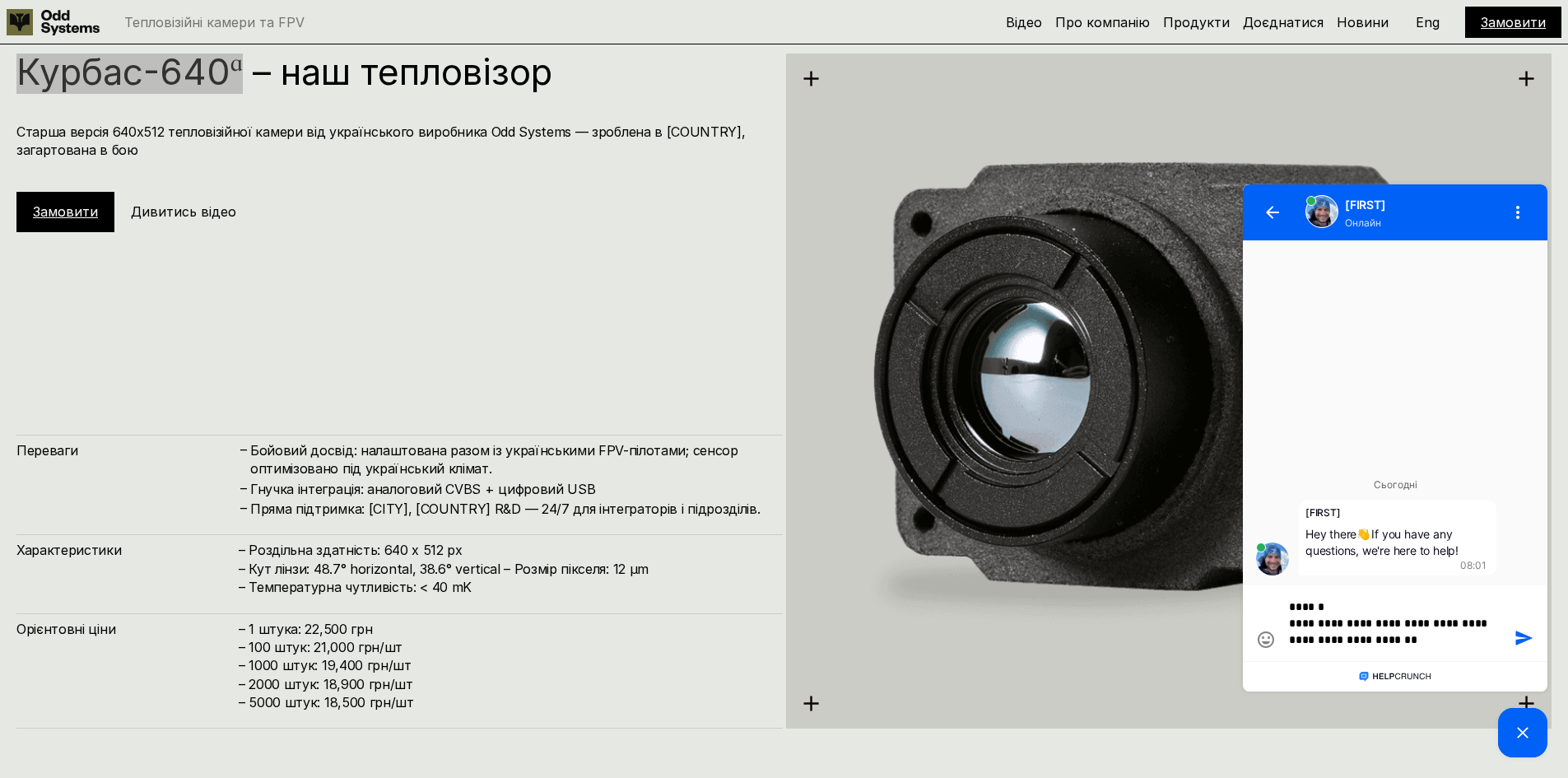 type on "**********" 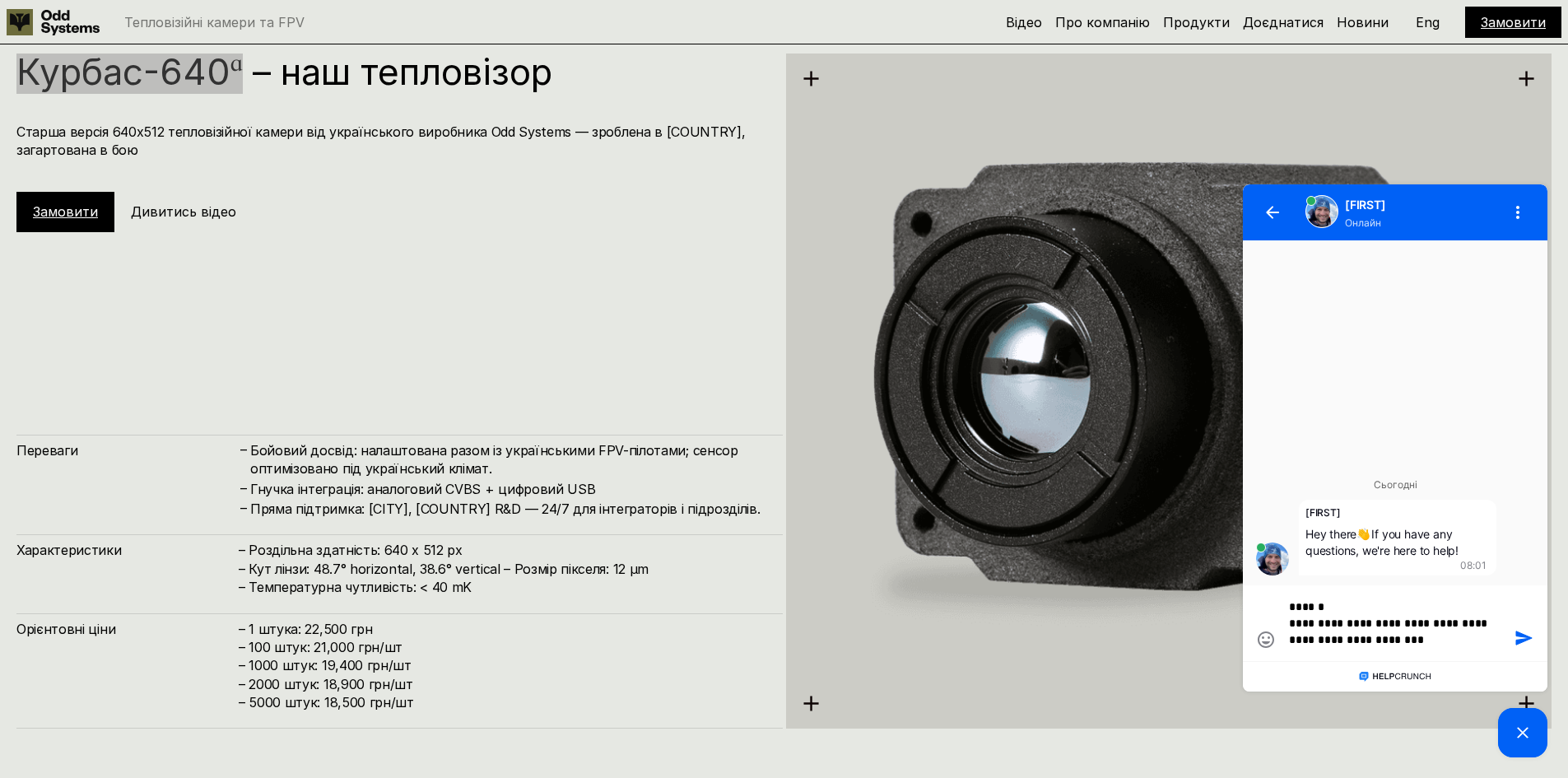 type on "**********" 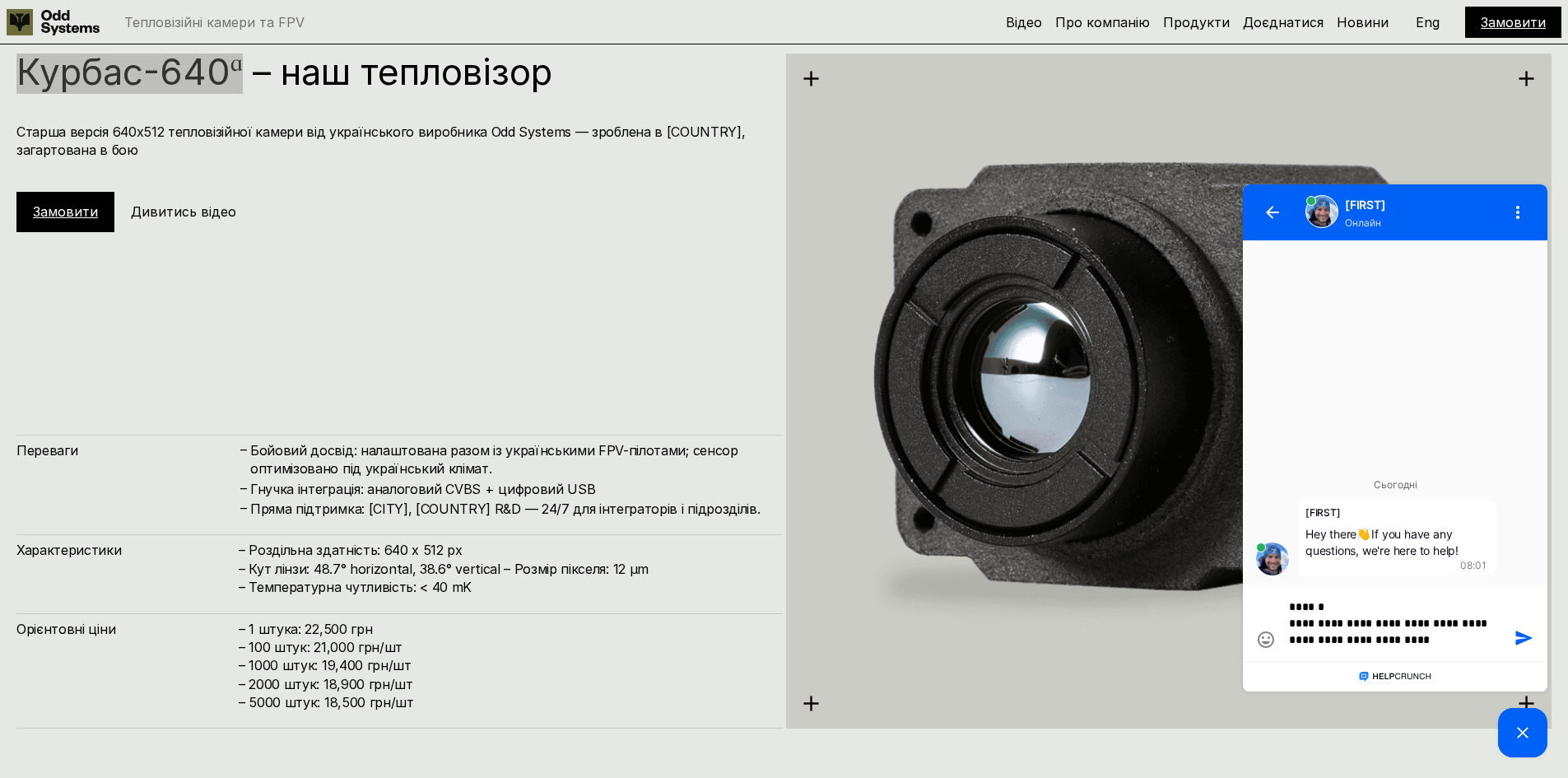 type on "**********" 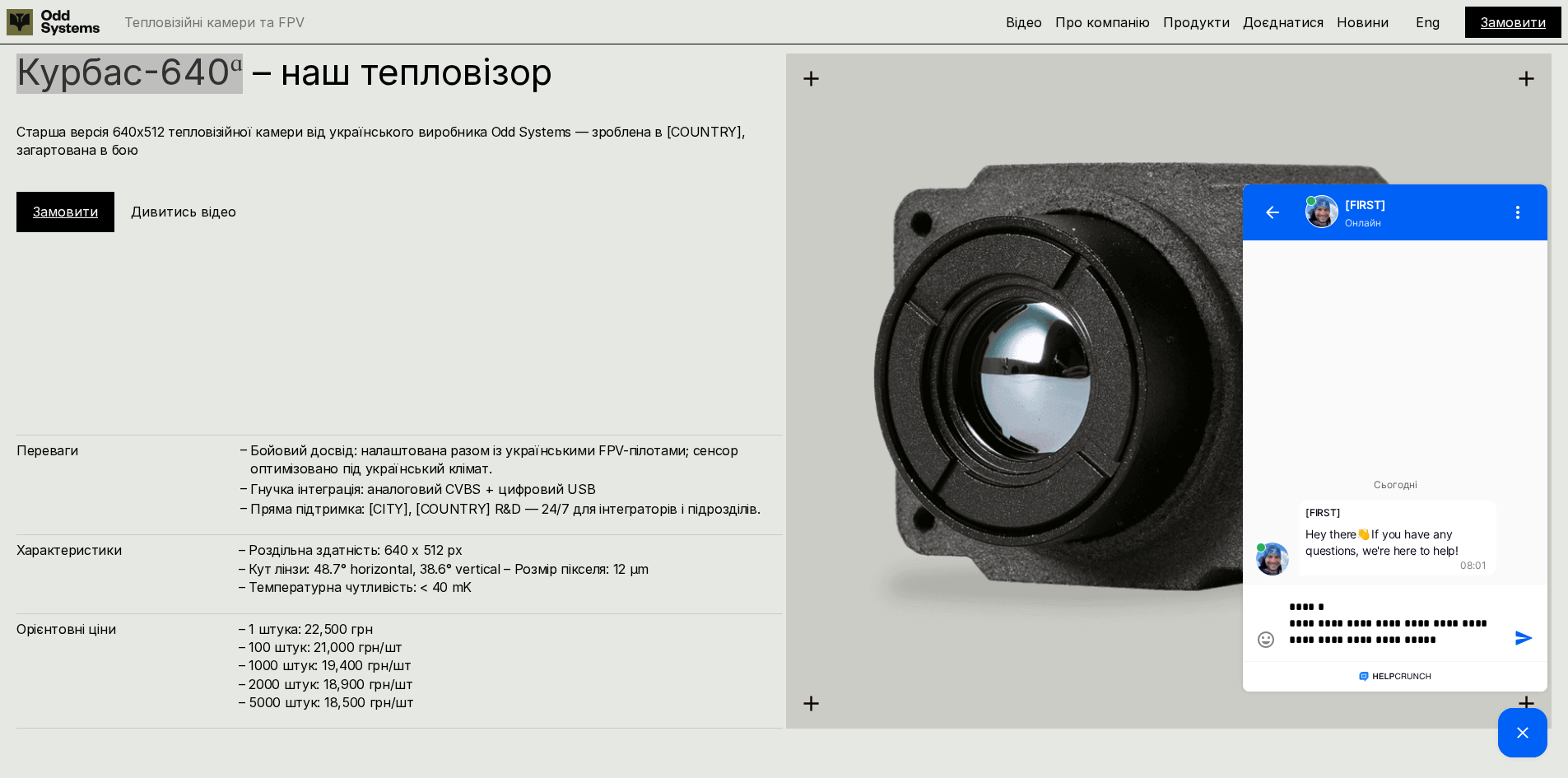 type on "**********" 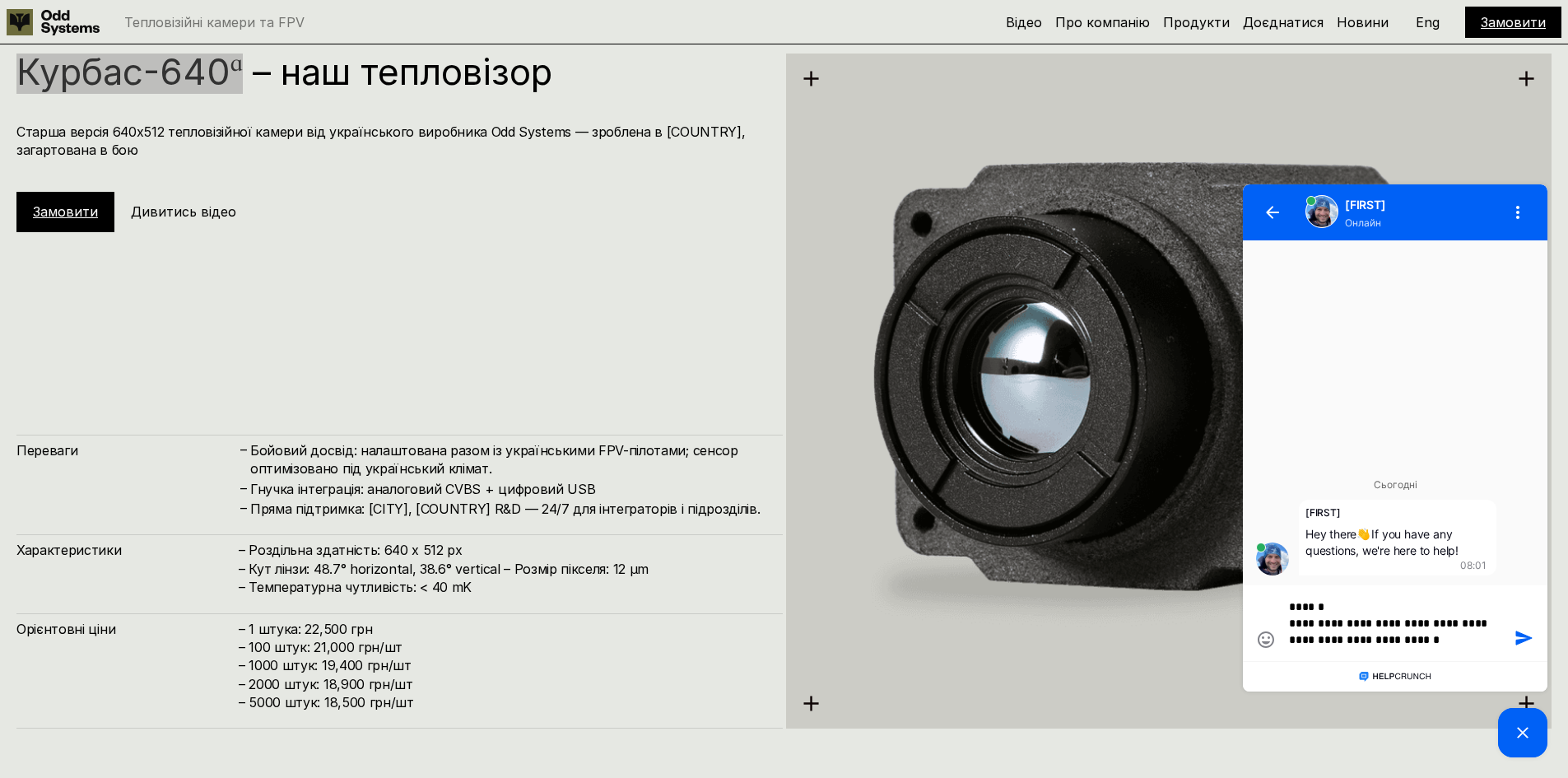 type on "**********" 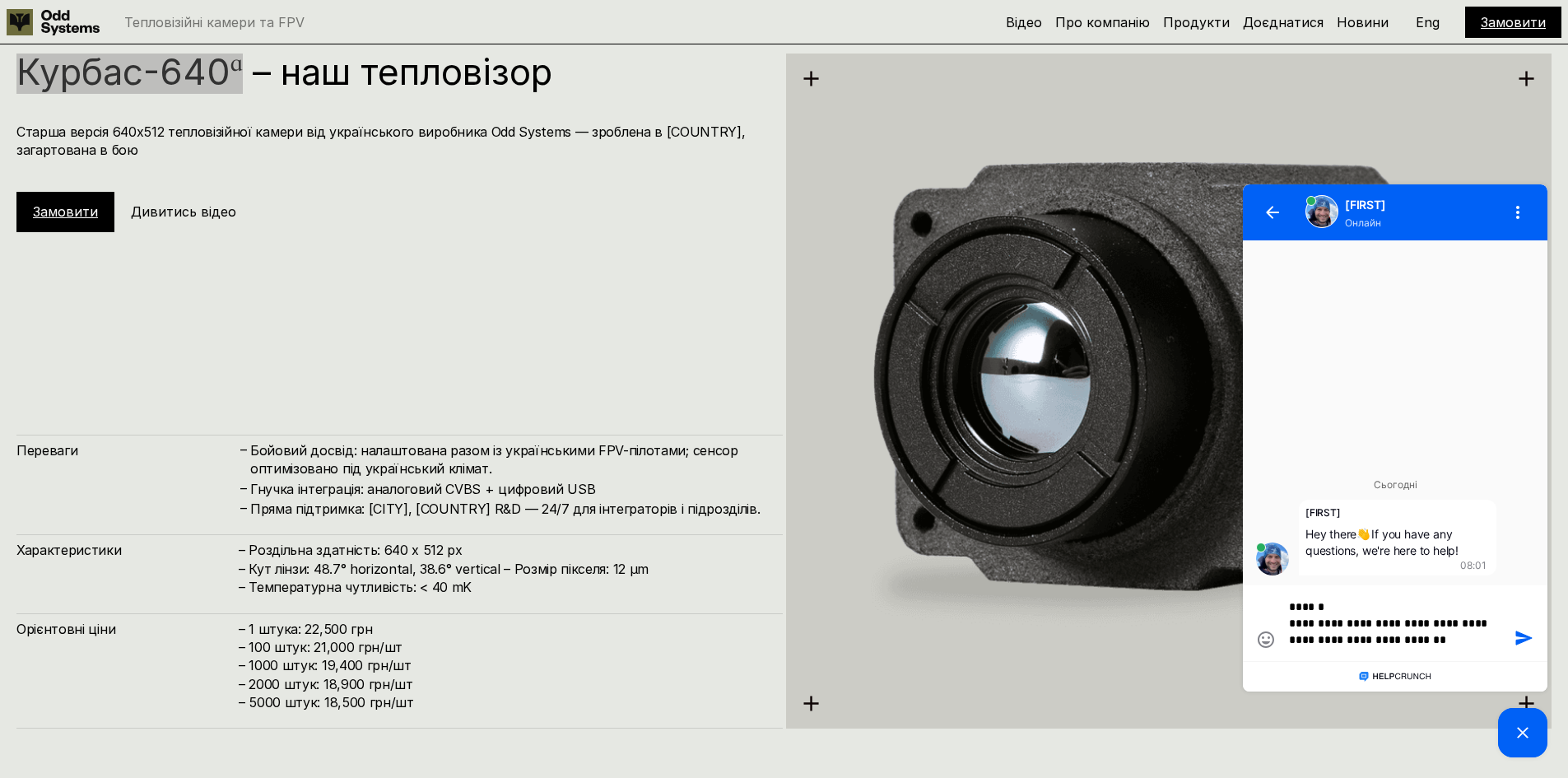 type on "**********" 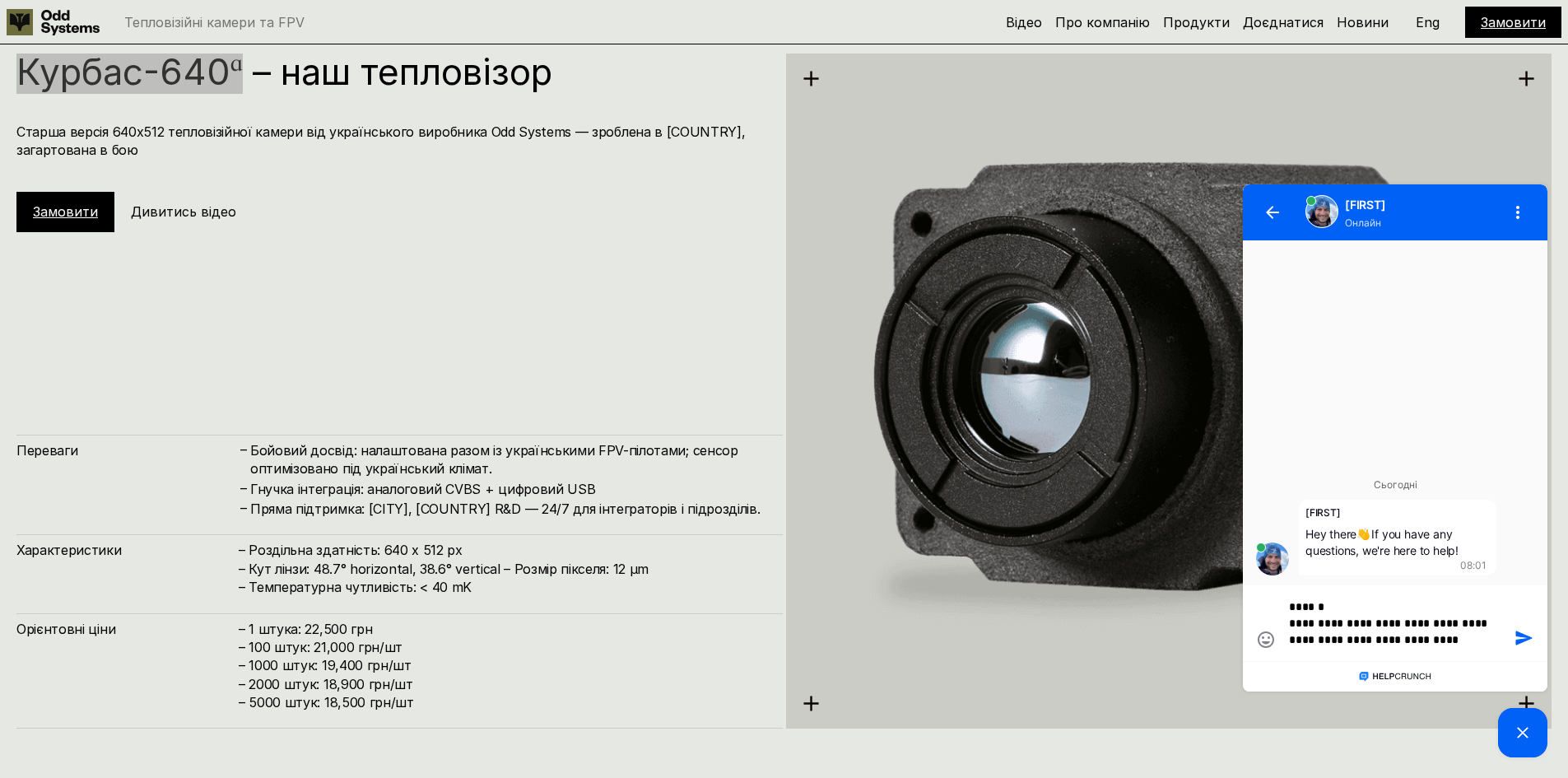 type on "**********" 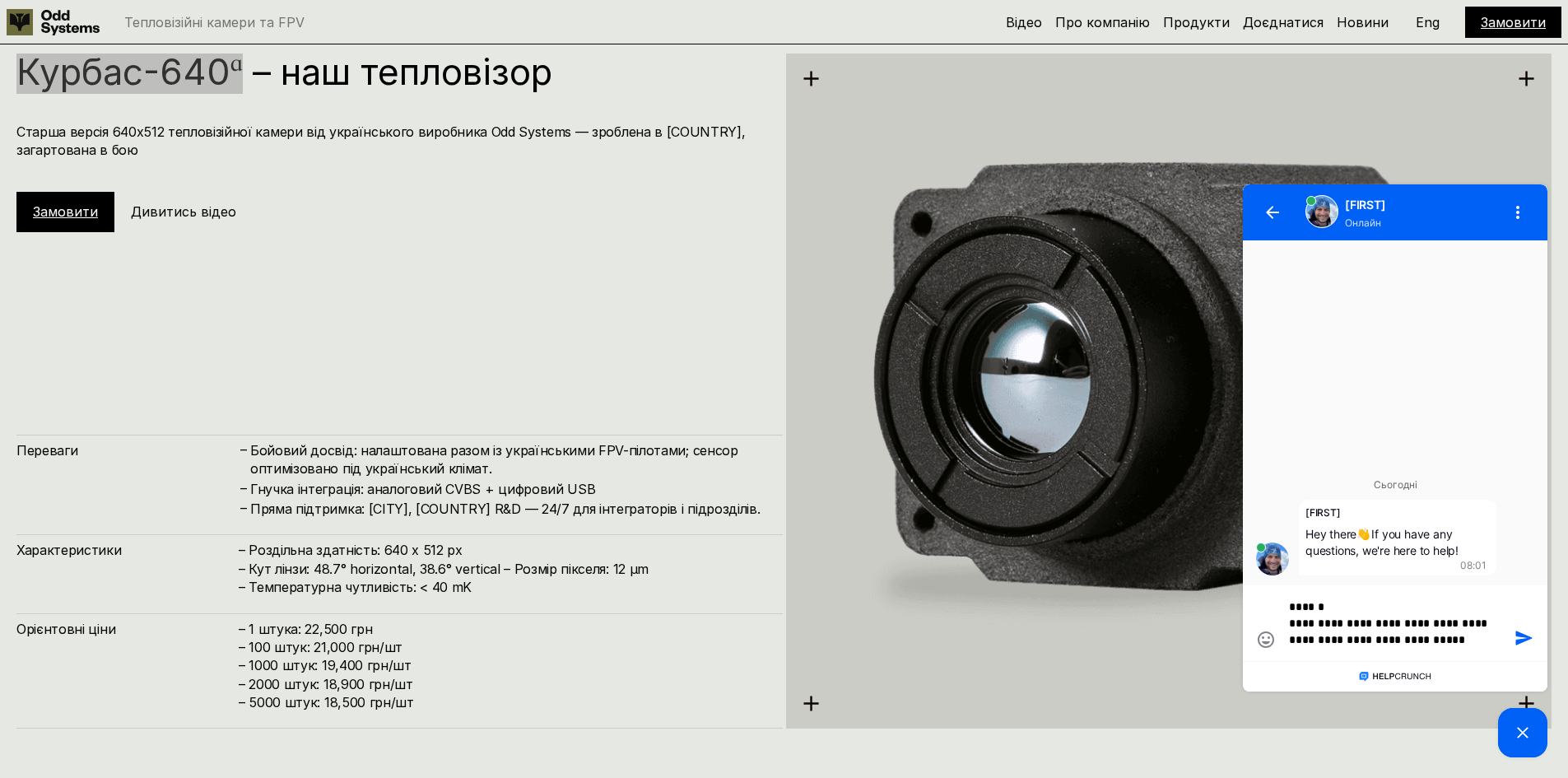 type on "**********" 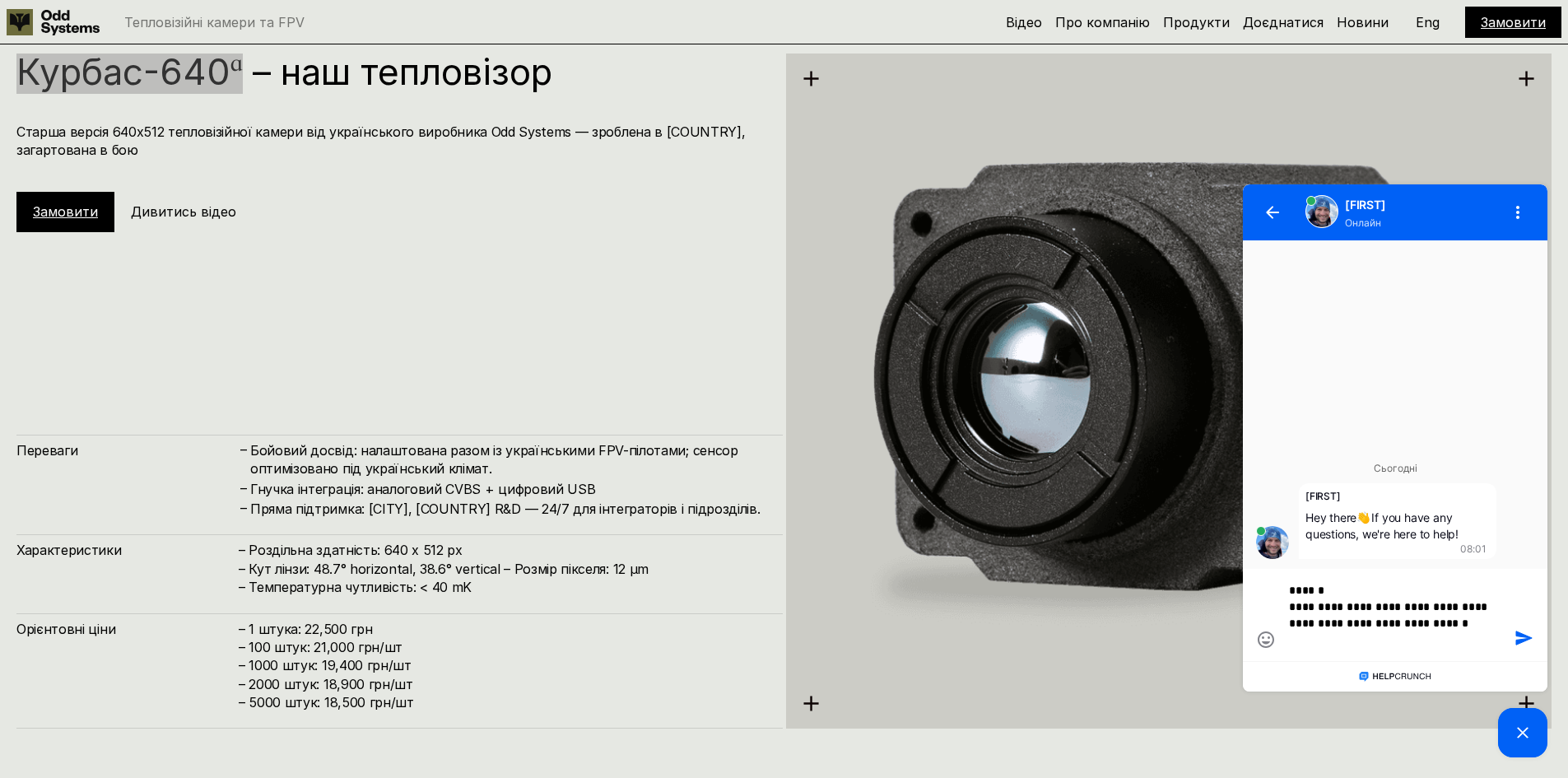 type on "**********" 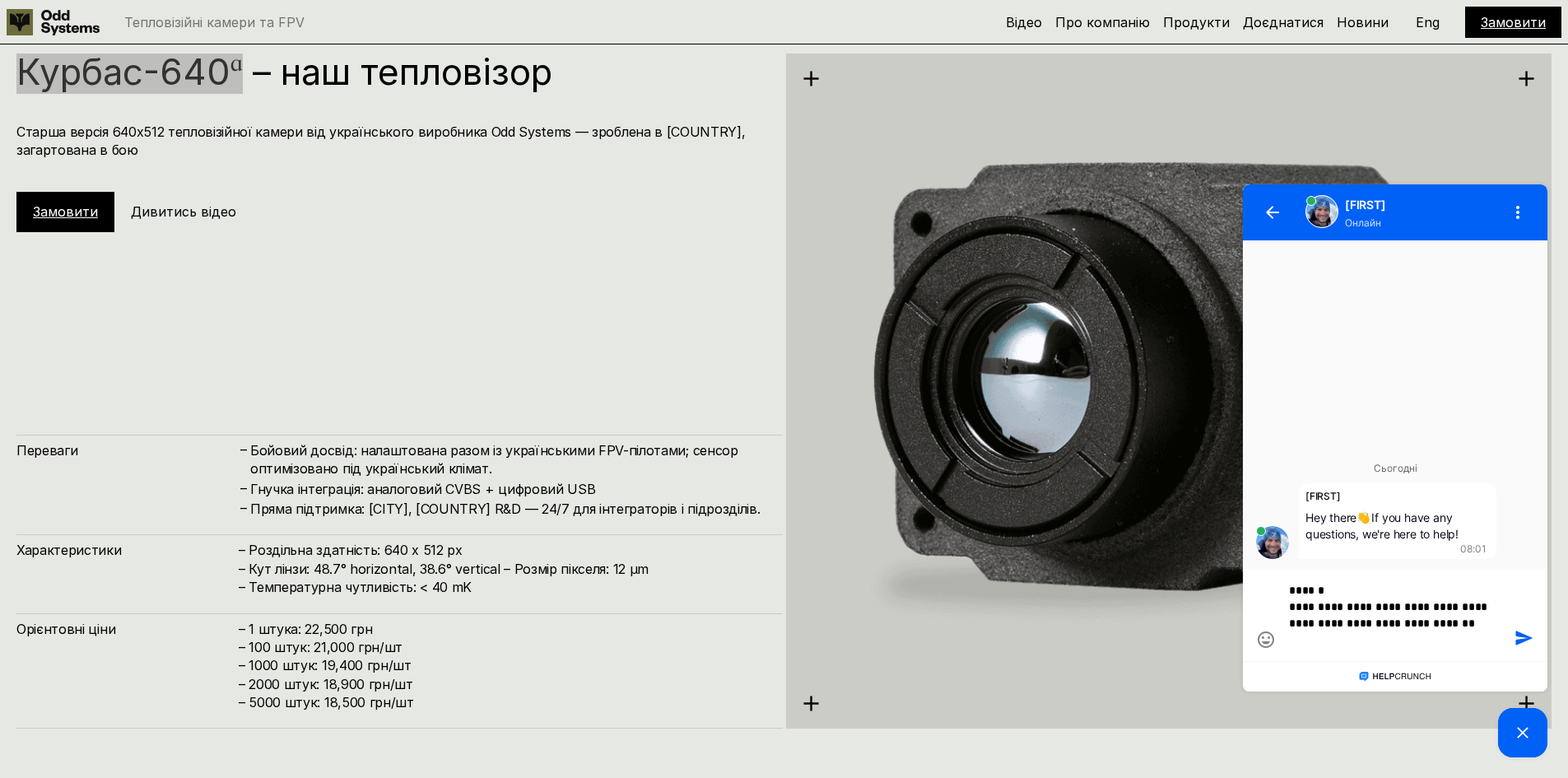 type on "**********" 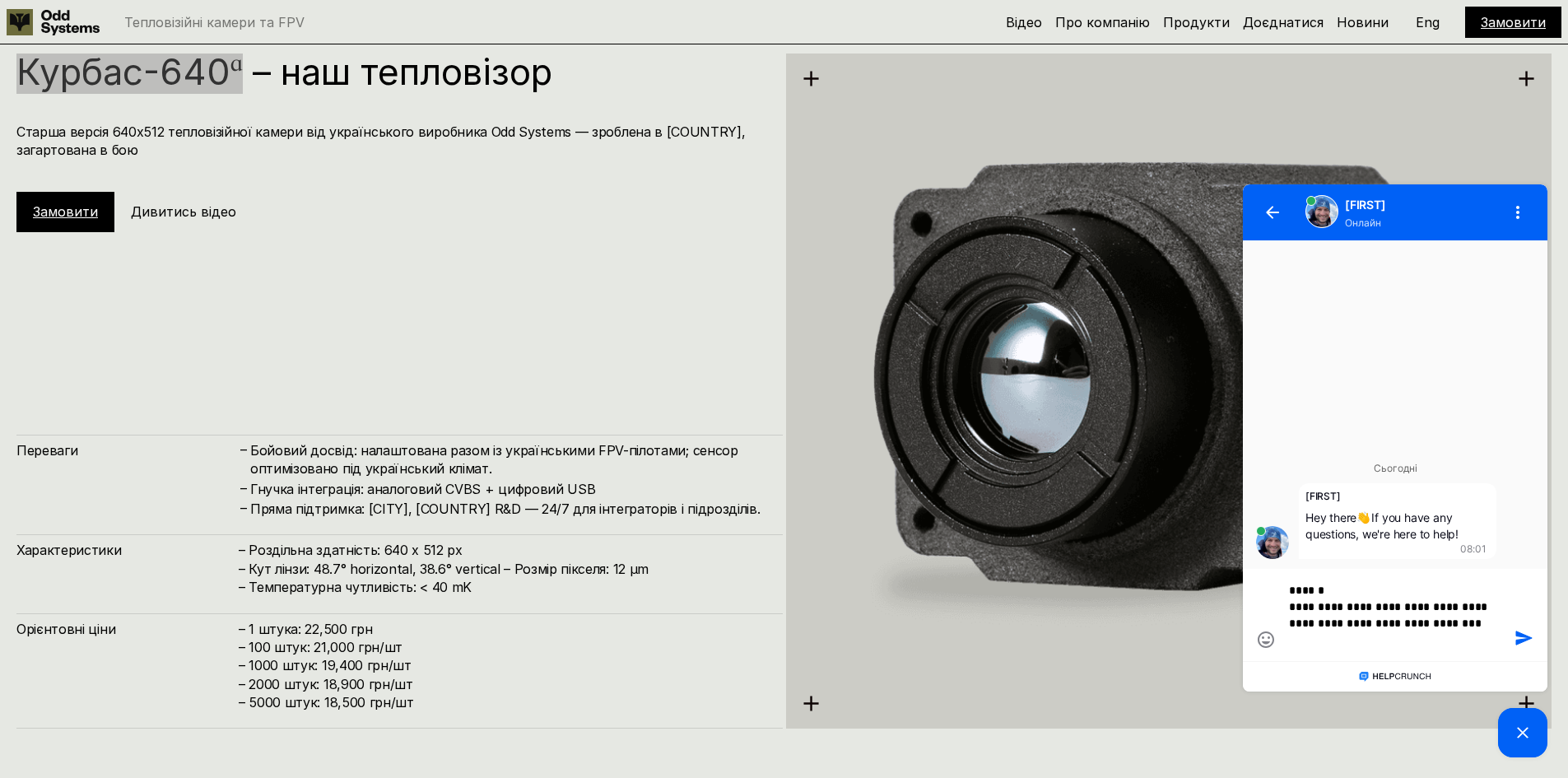type on "**********" 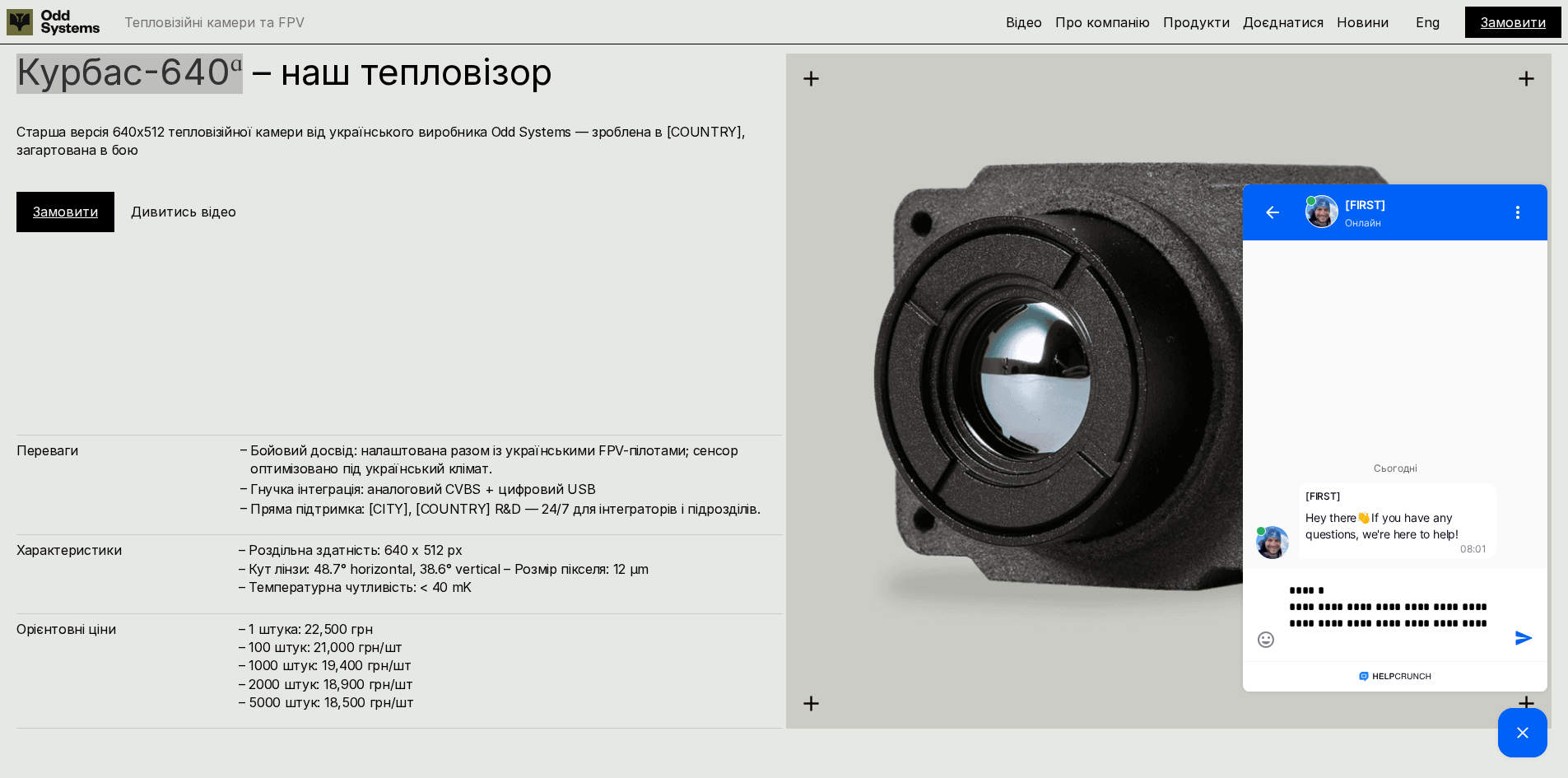 type on "**********" 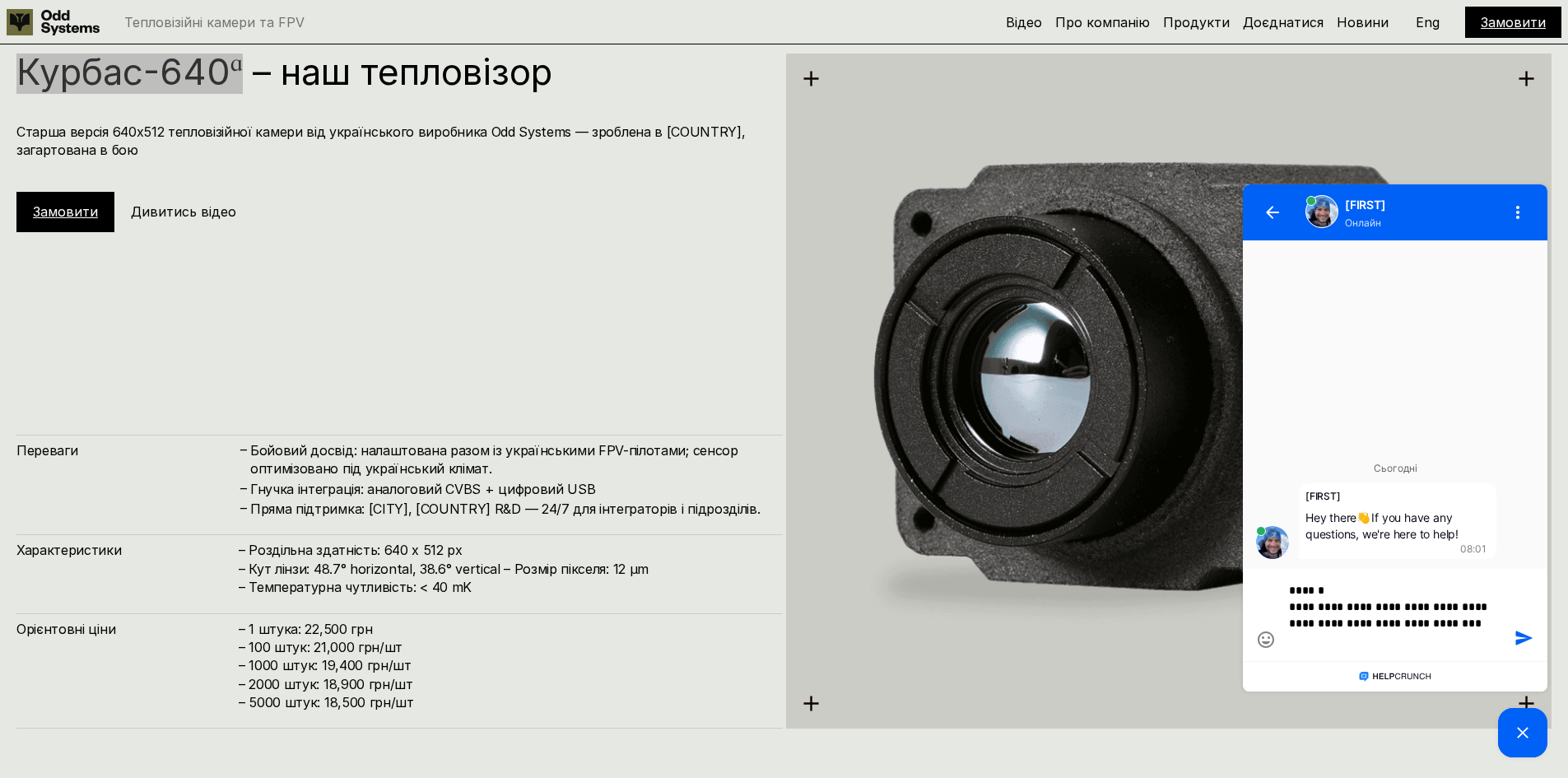 type on "**********" 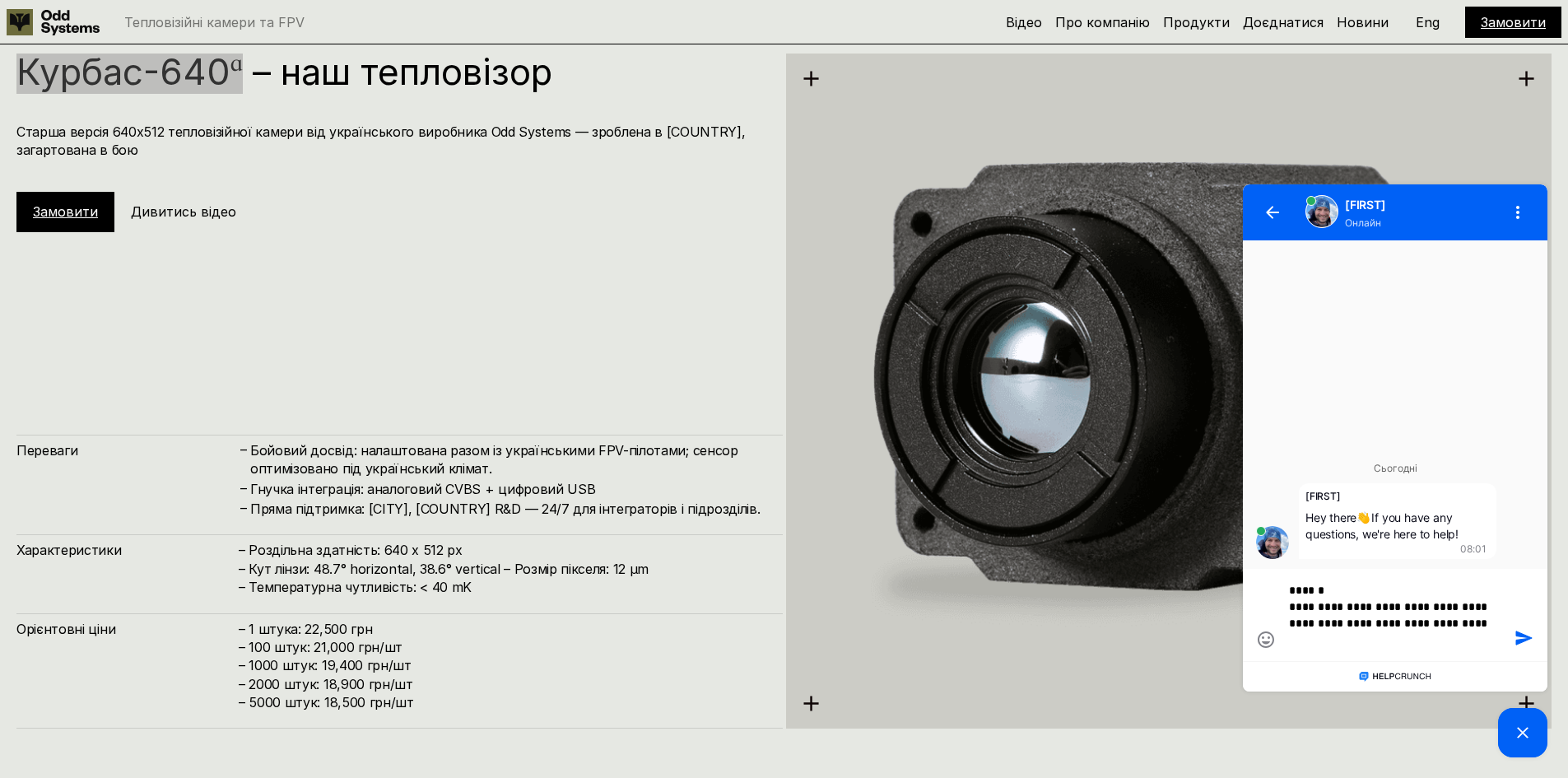 type on "**********" 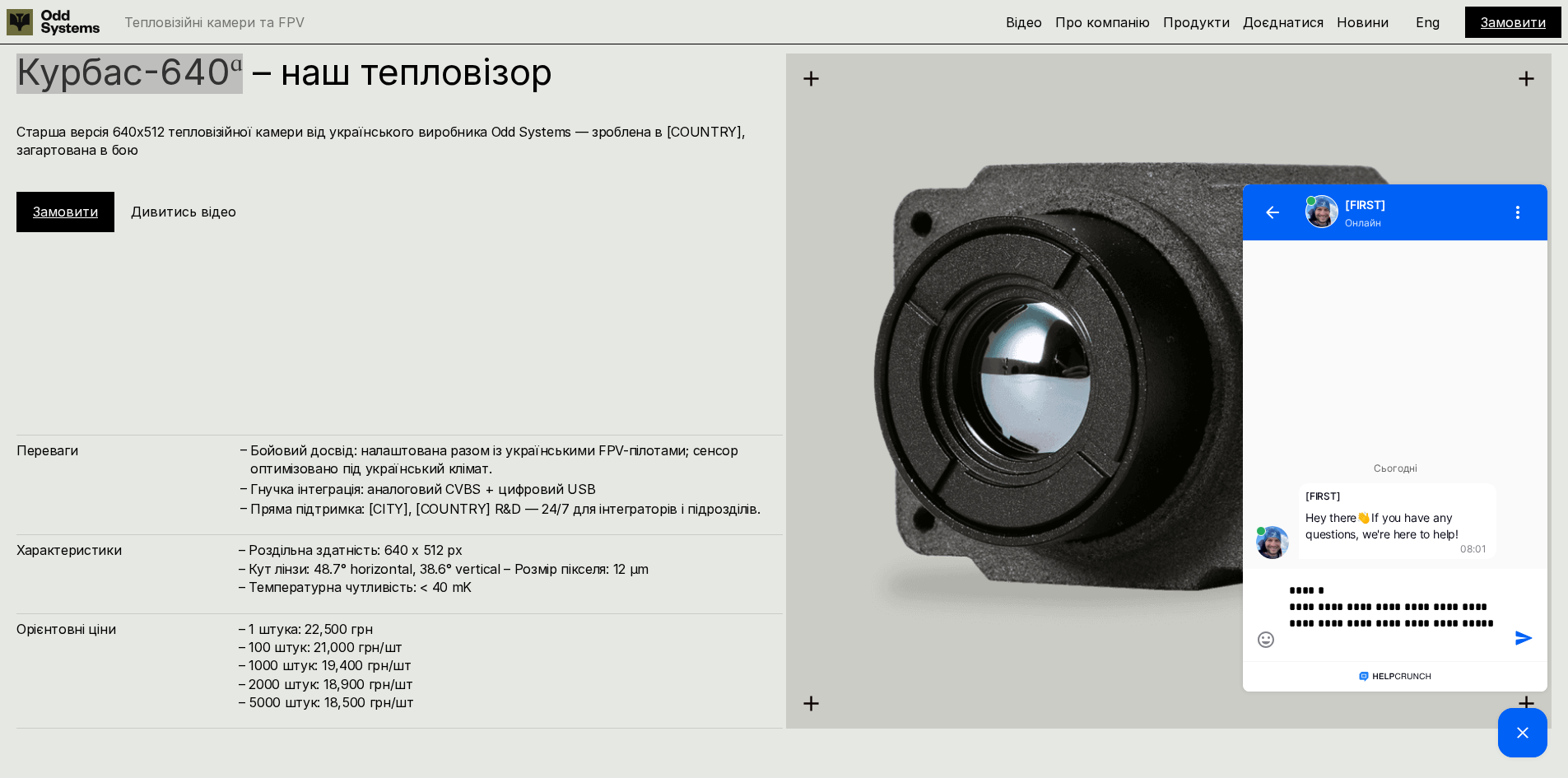 type on "**********" 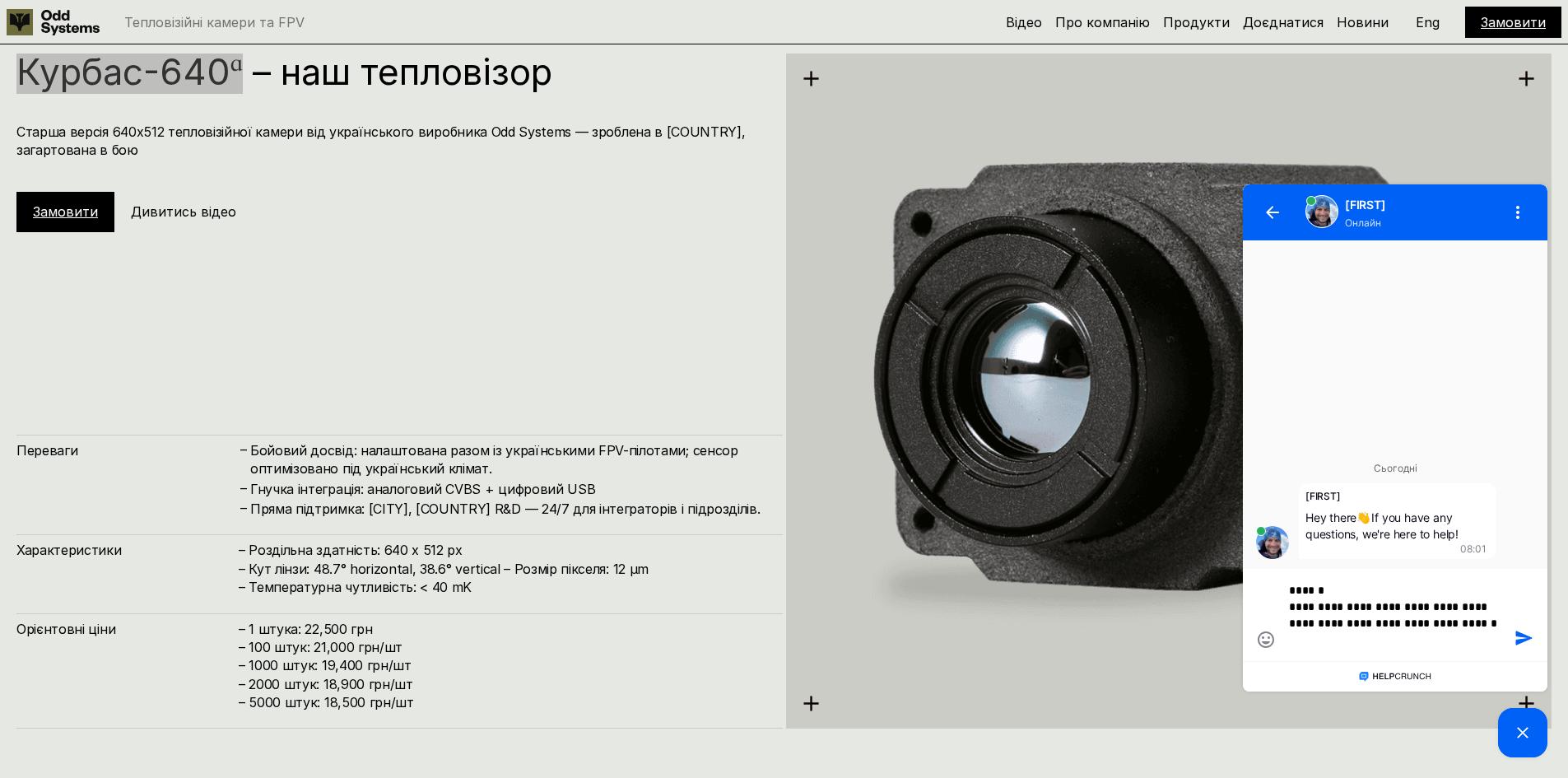 type on "**********" 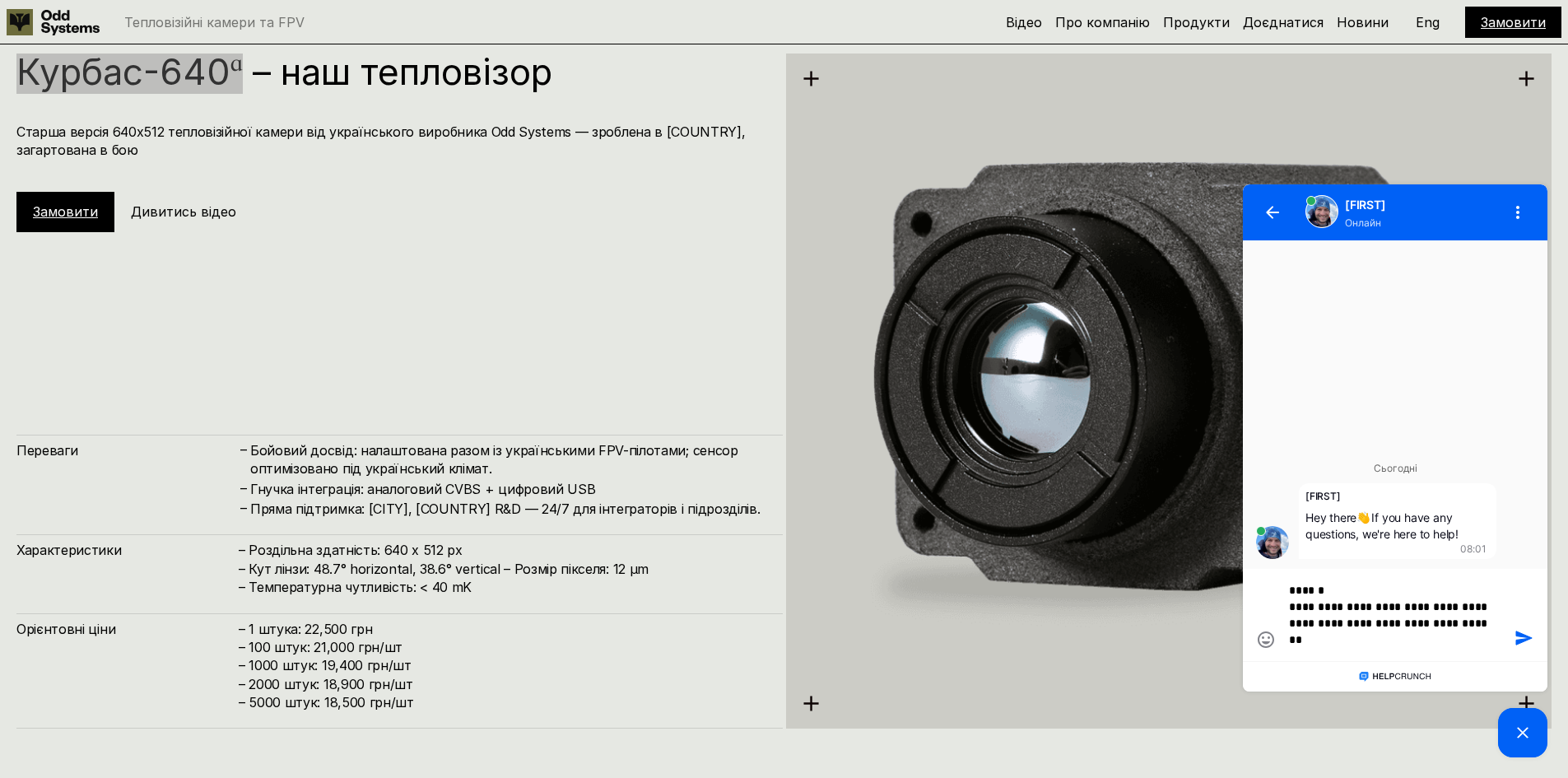 type on "**********" 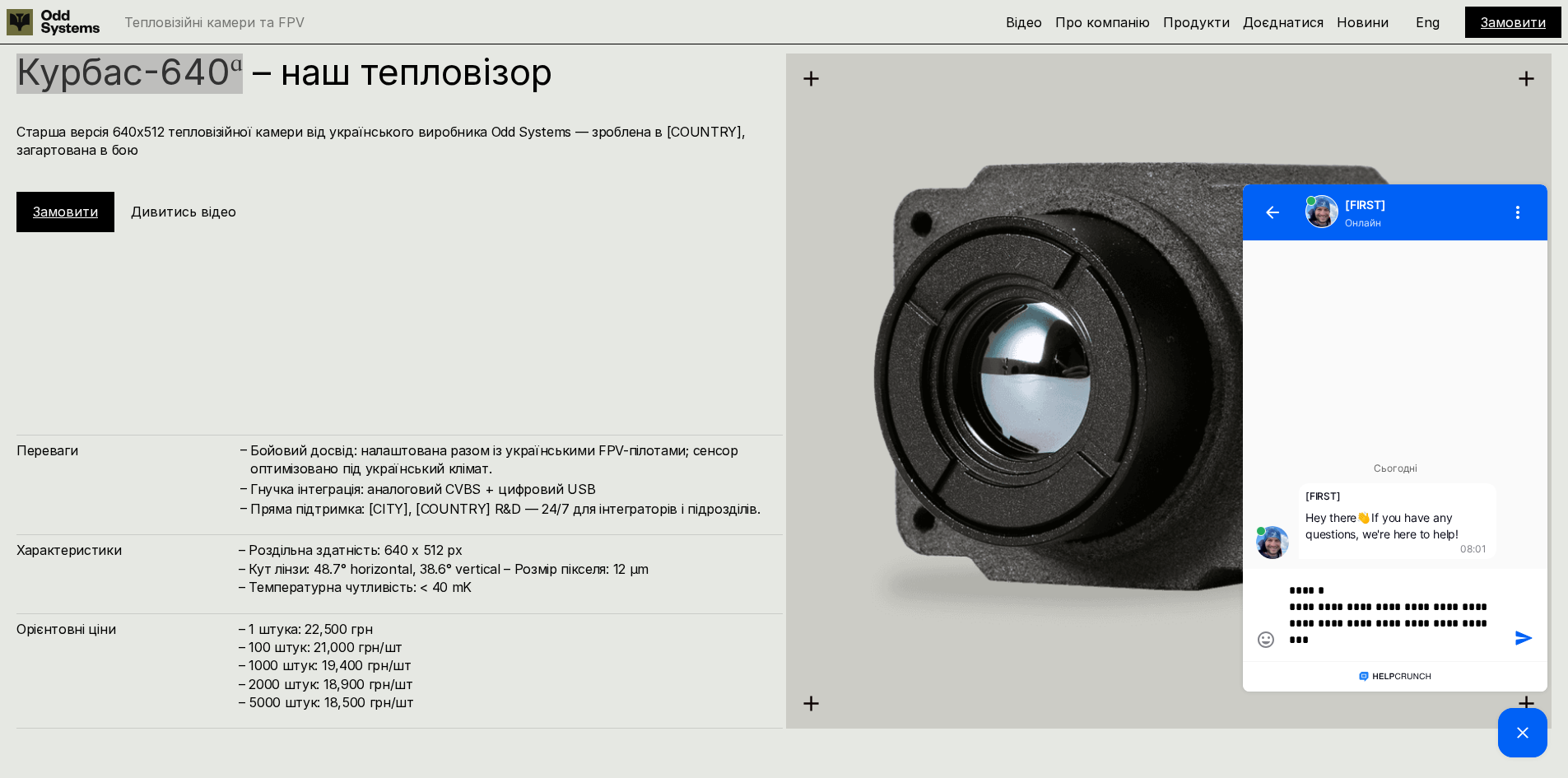 type on "**********" 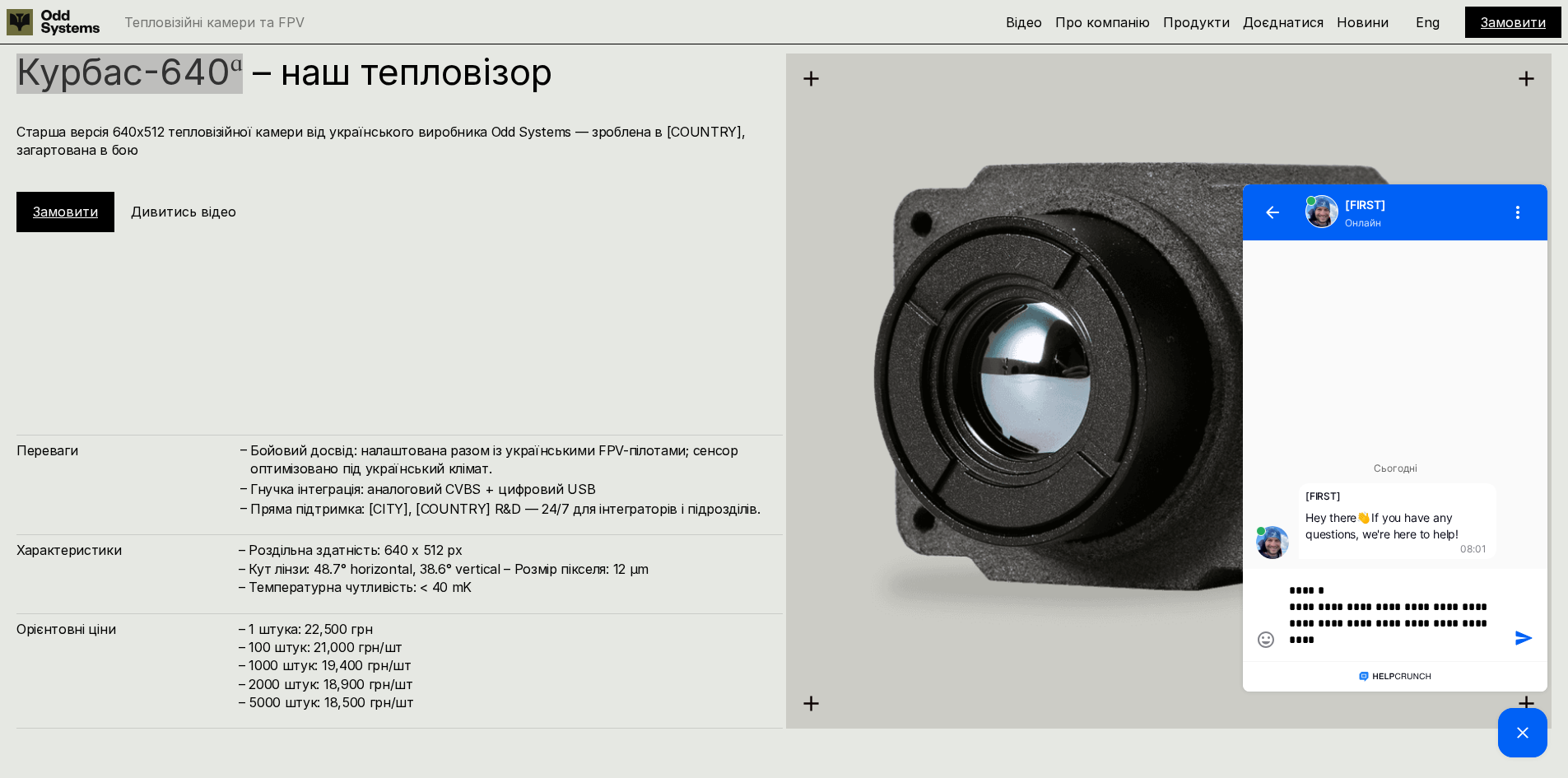 type on "**********" 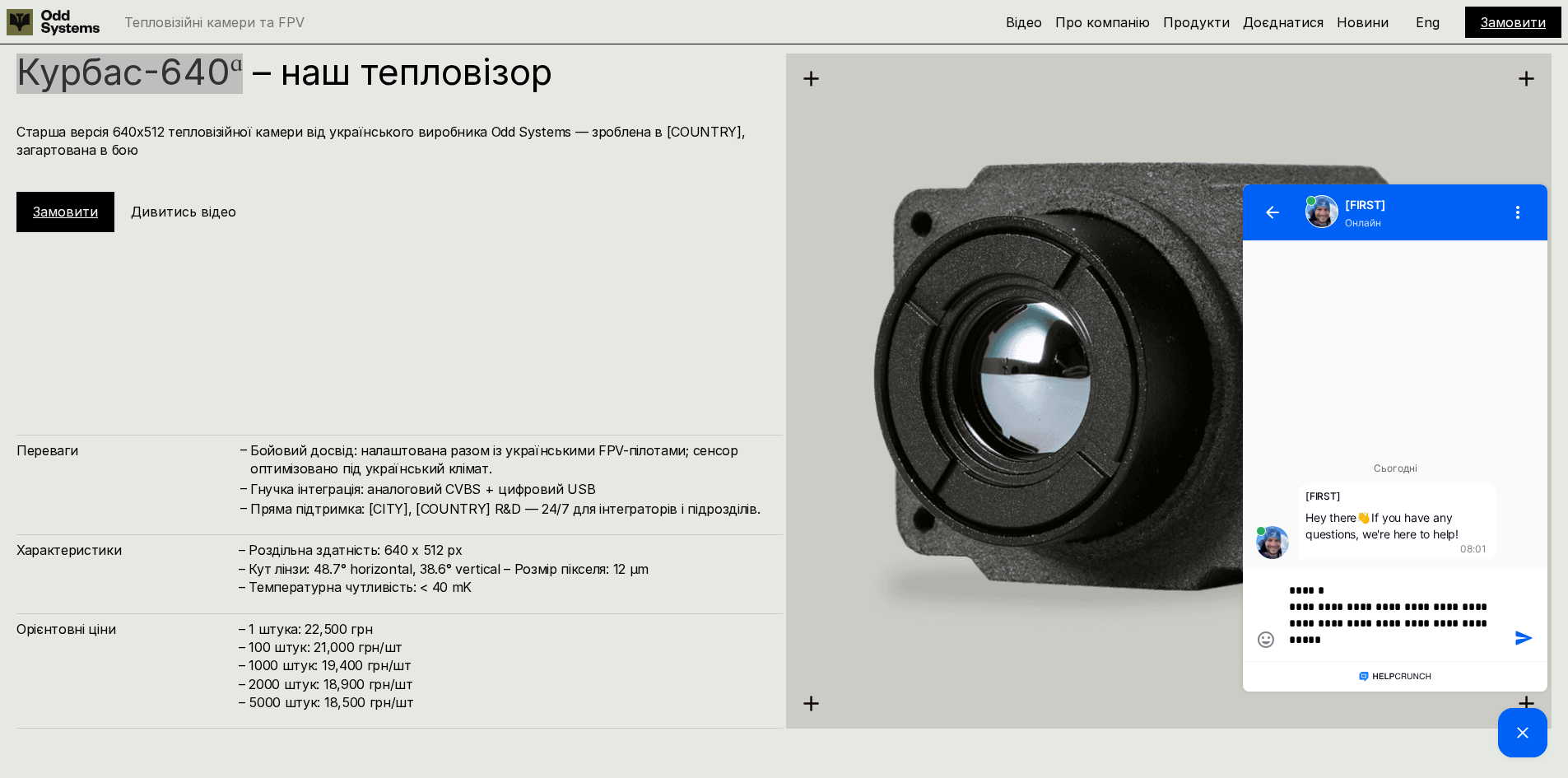 type on "**********" 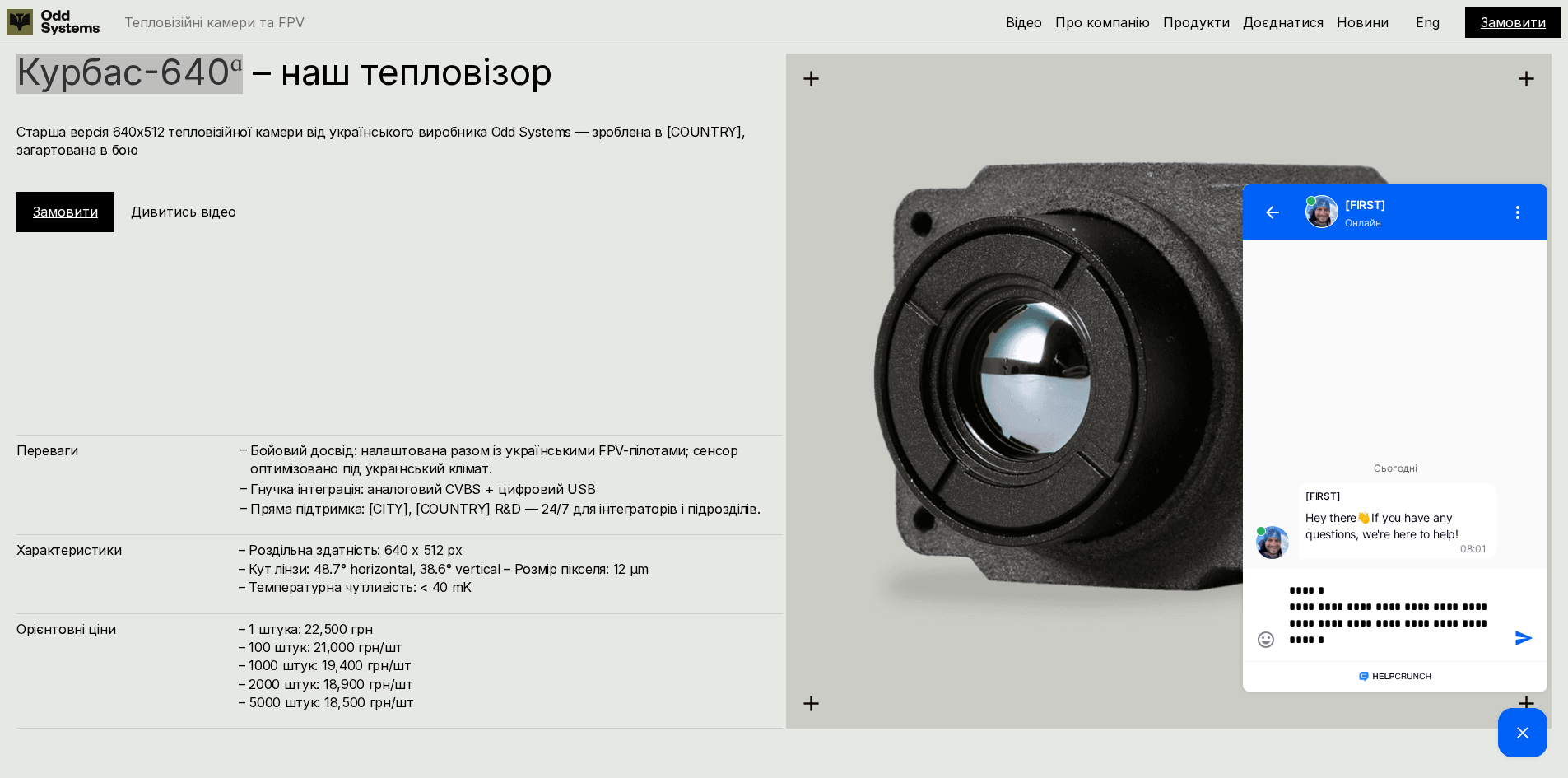 type on "**********" 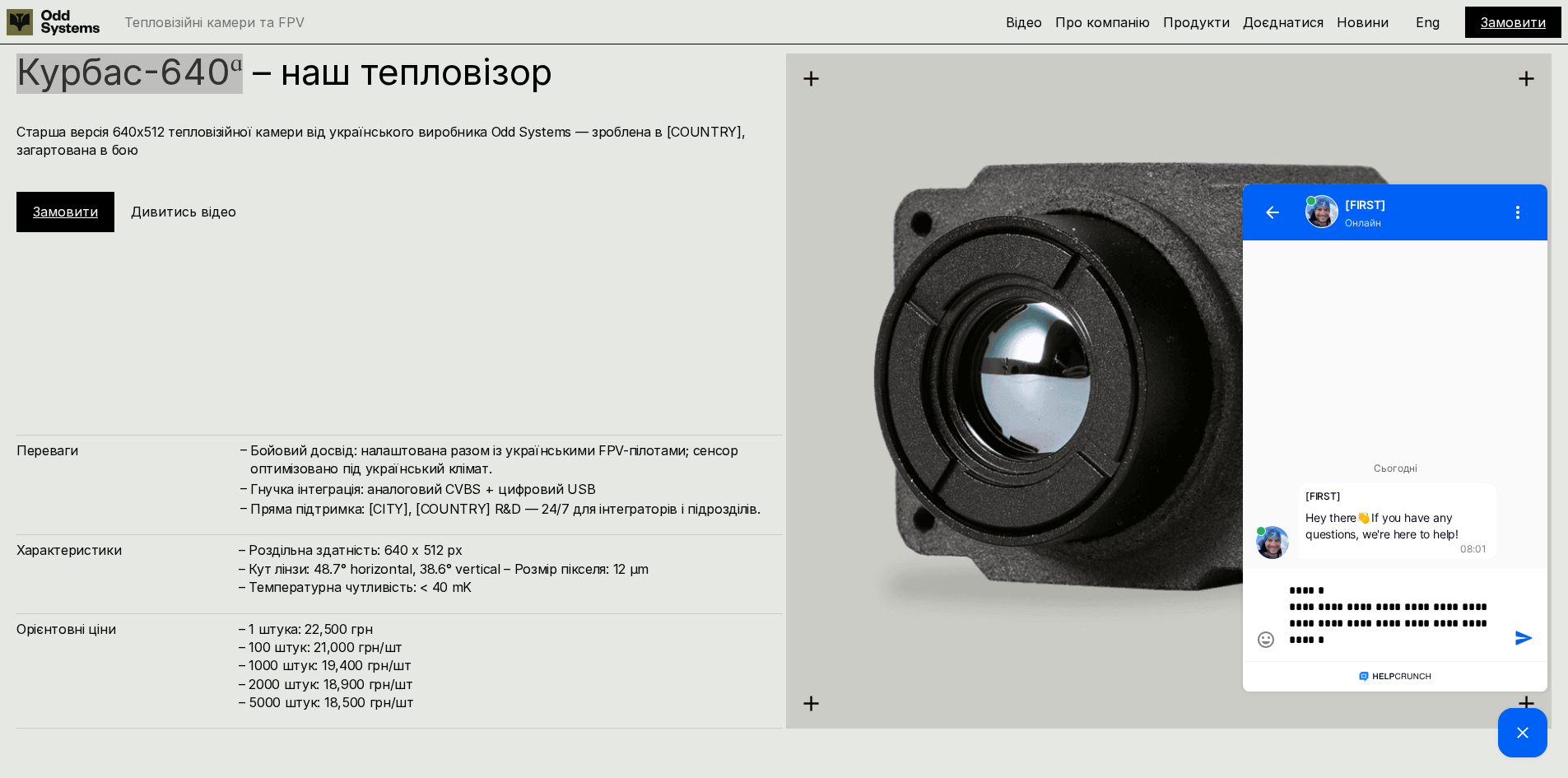type on "**********" 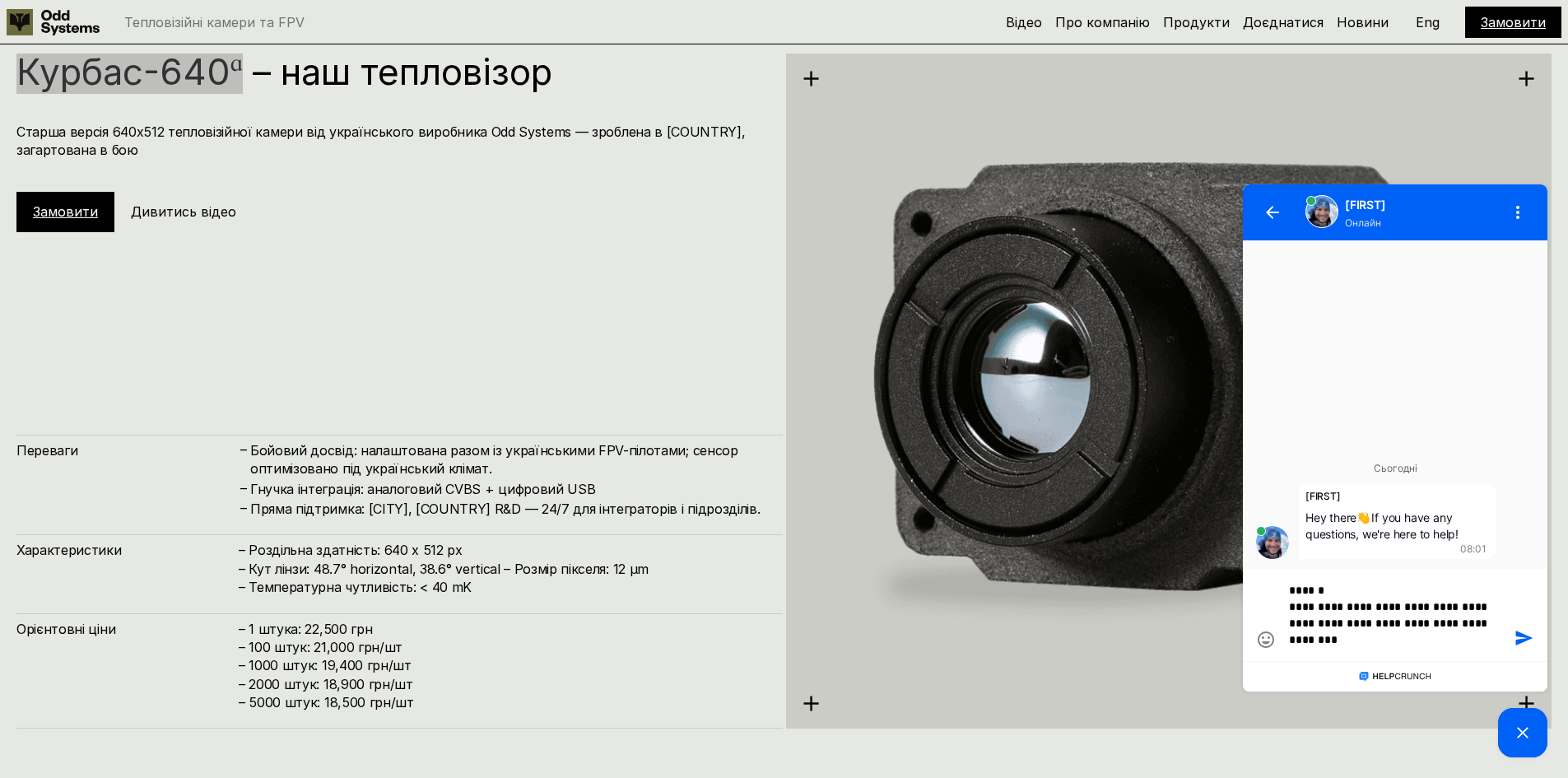 type on "**********" 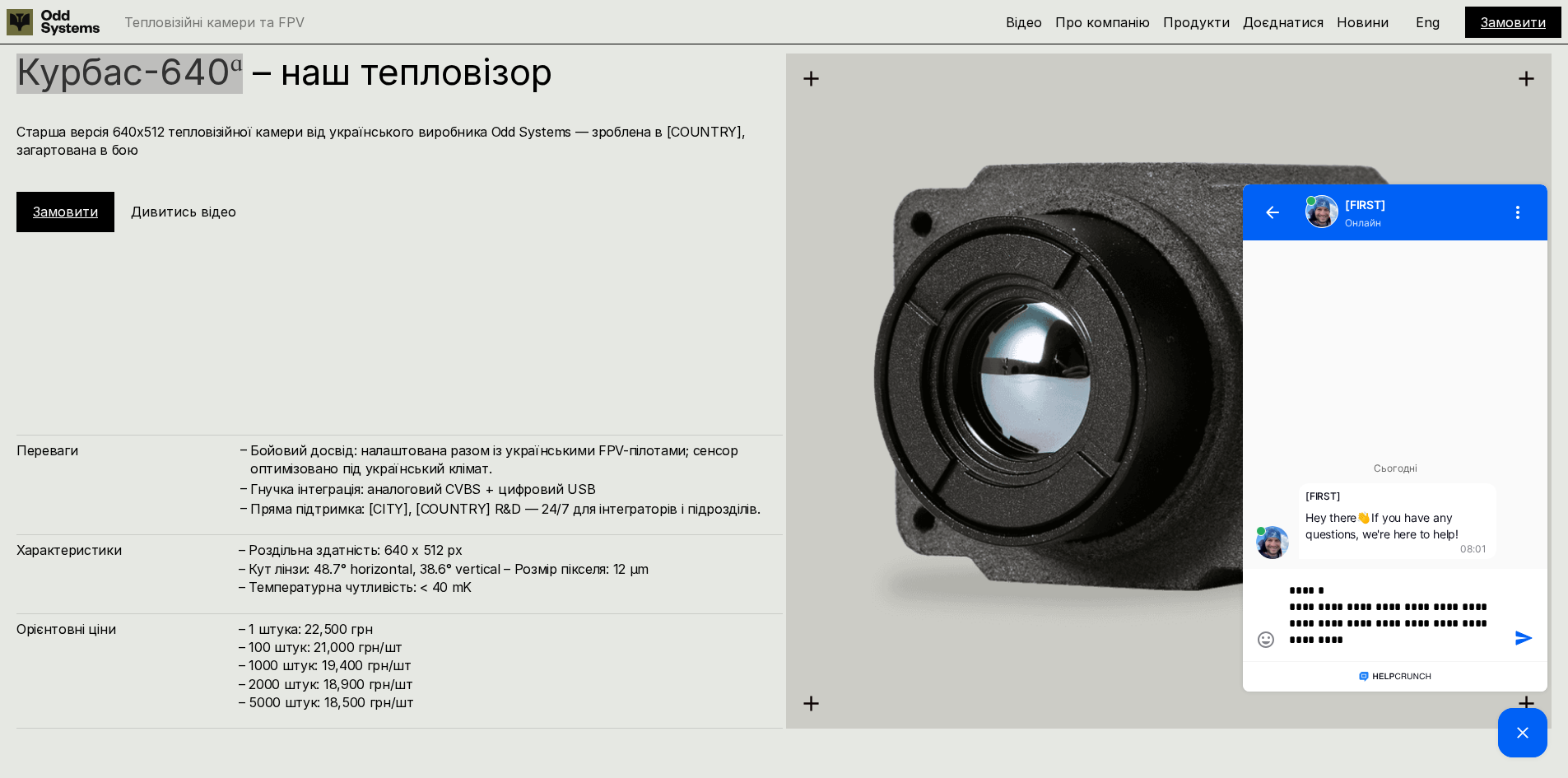 type on "**********" 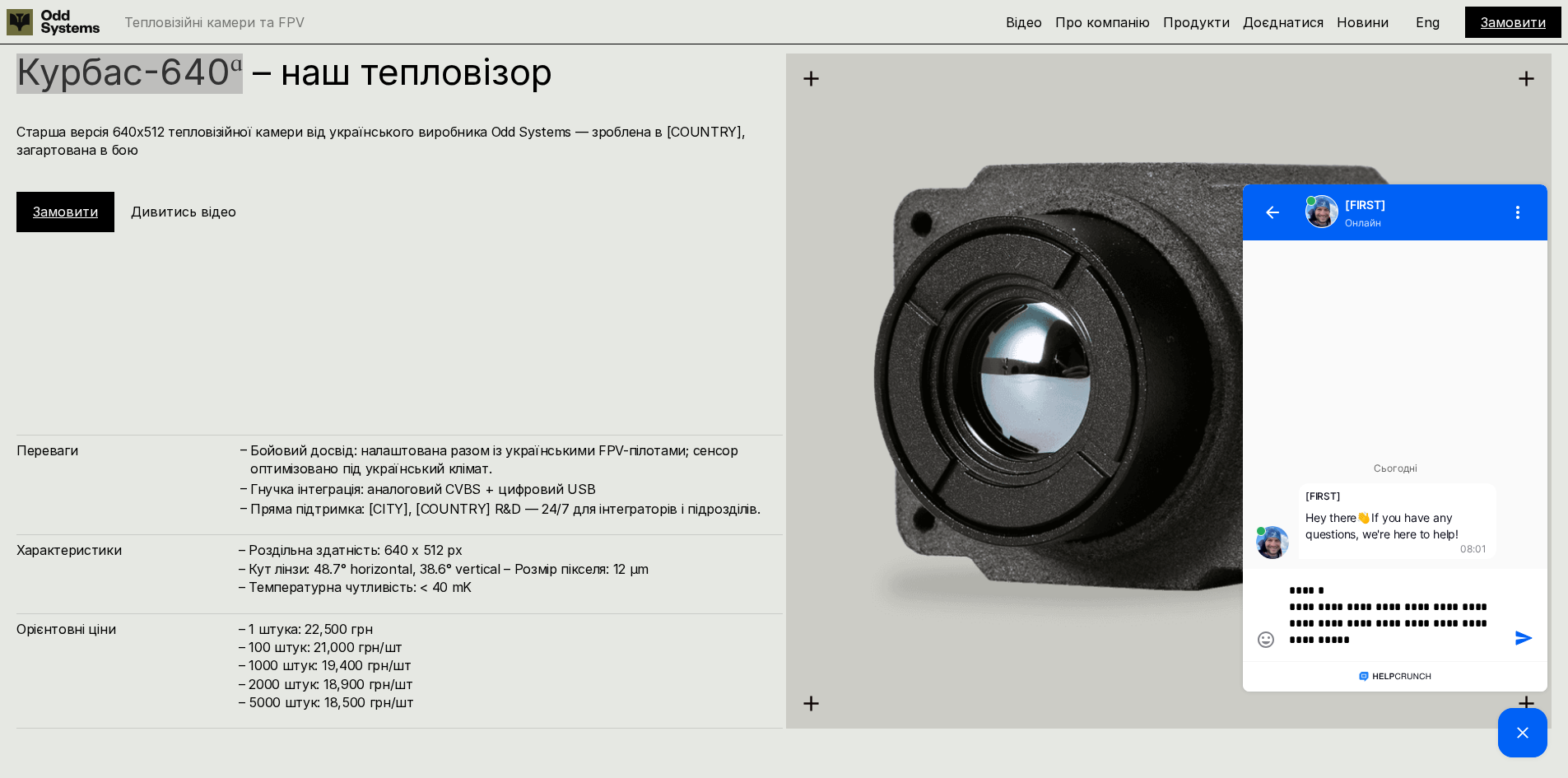 type on "**********" 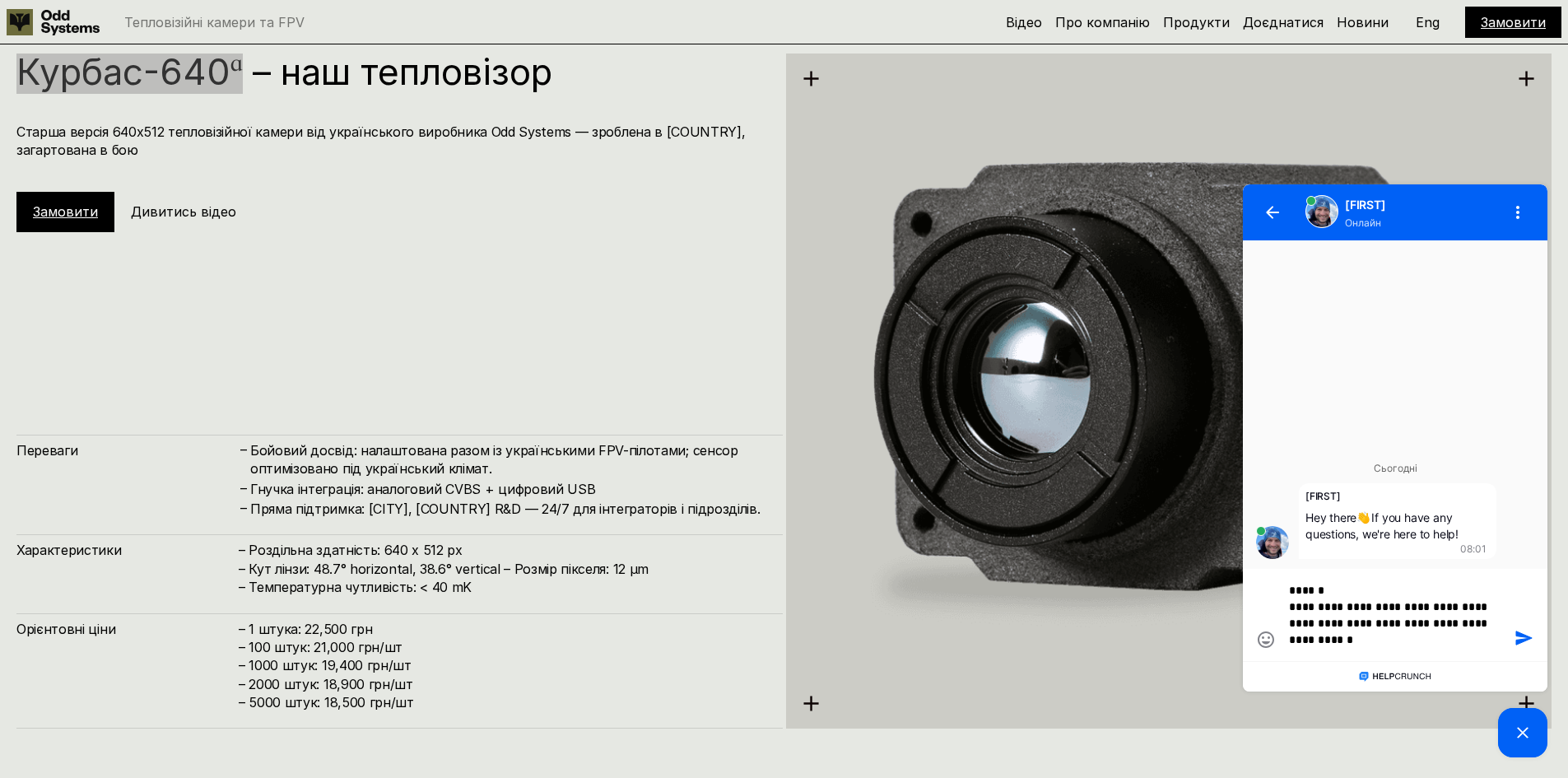 type on "**********" 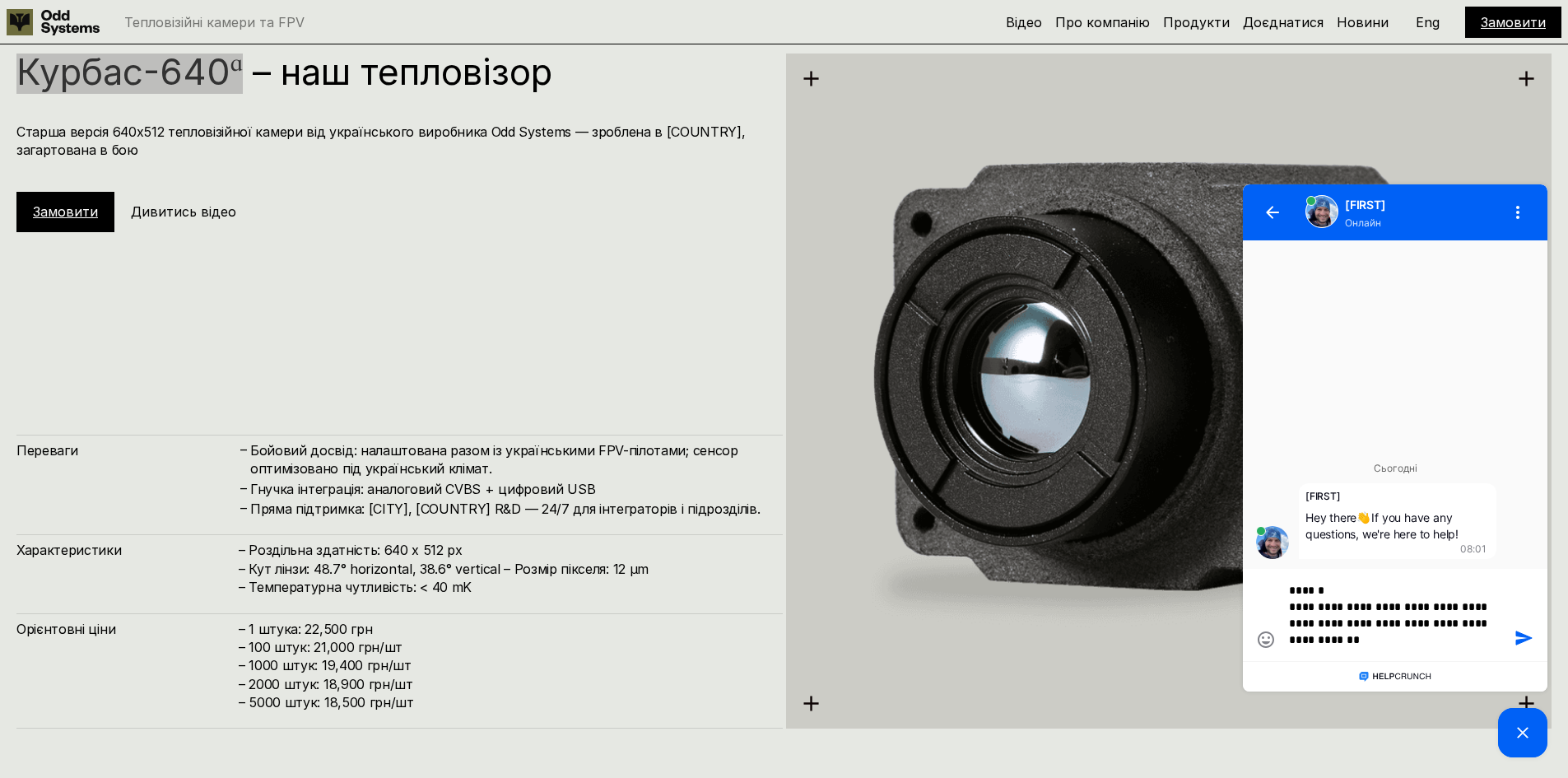 type on "**********" 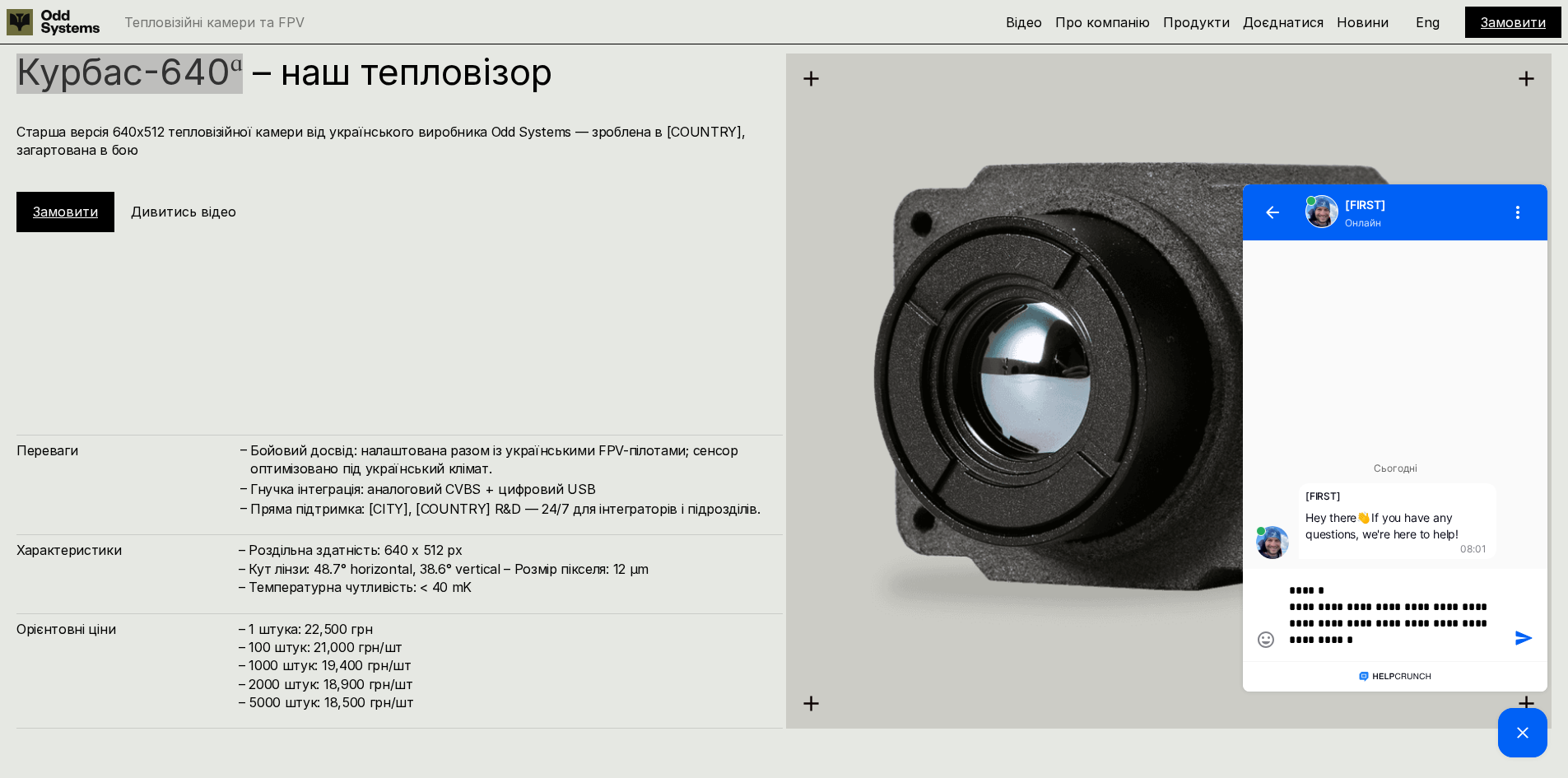 type on "**********" 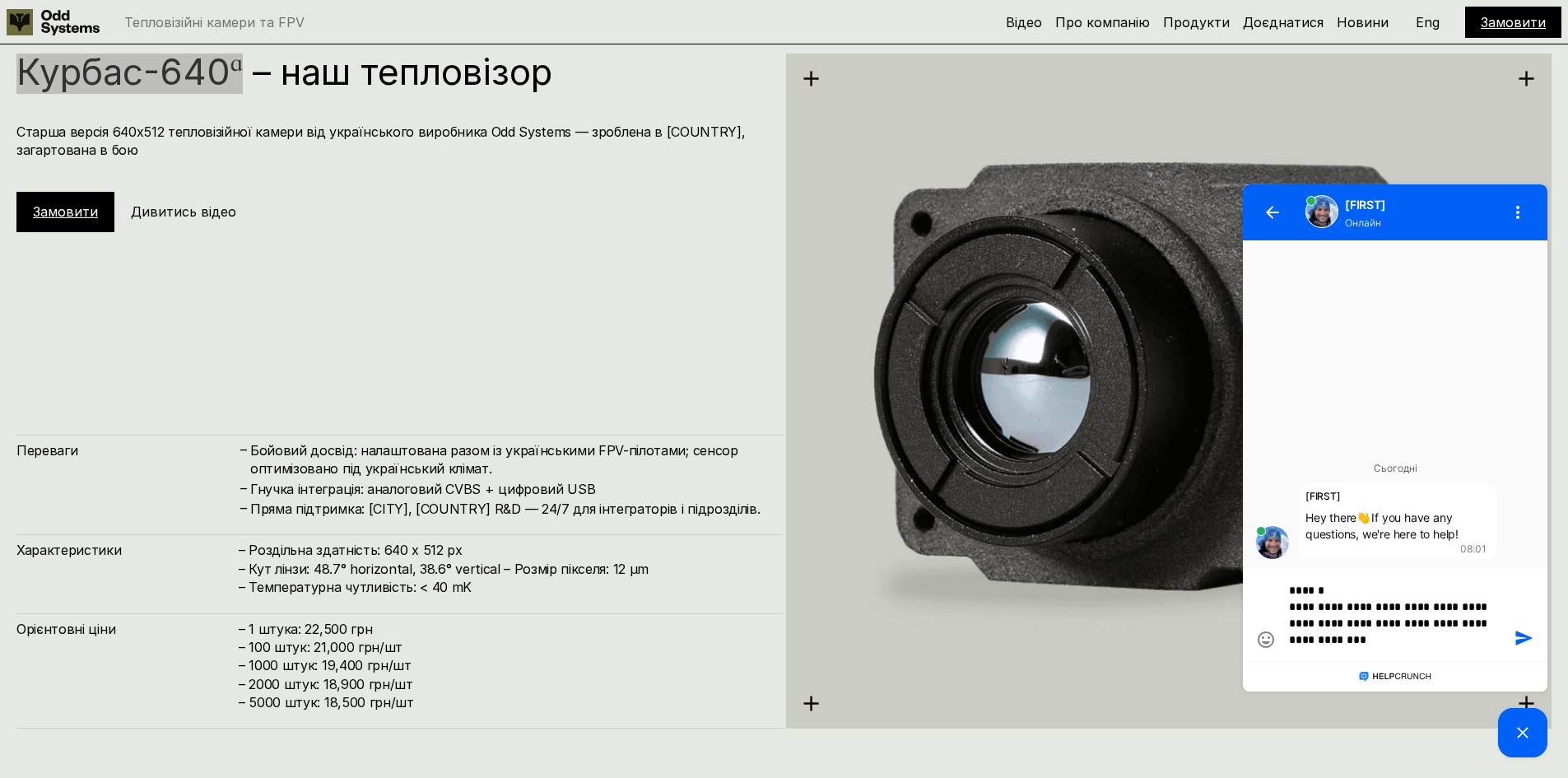 type on "**********" 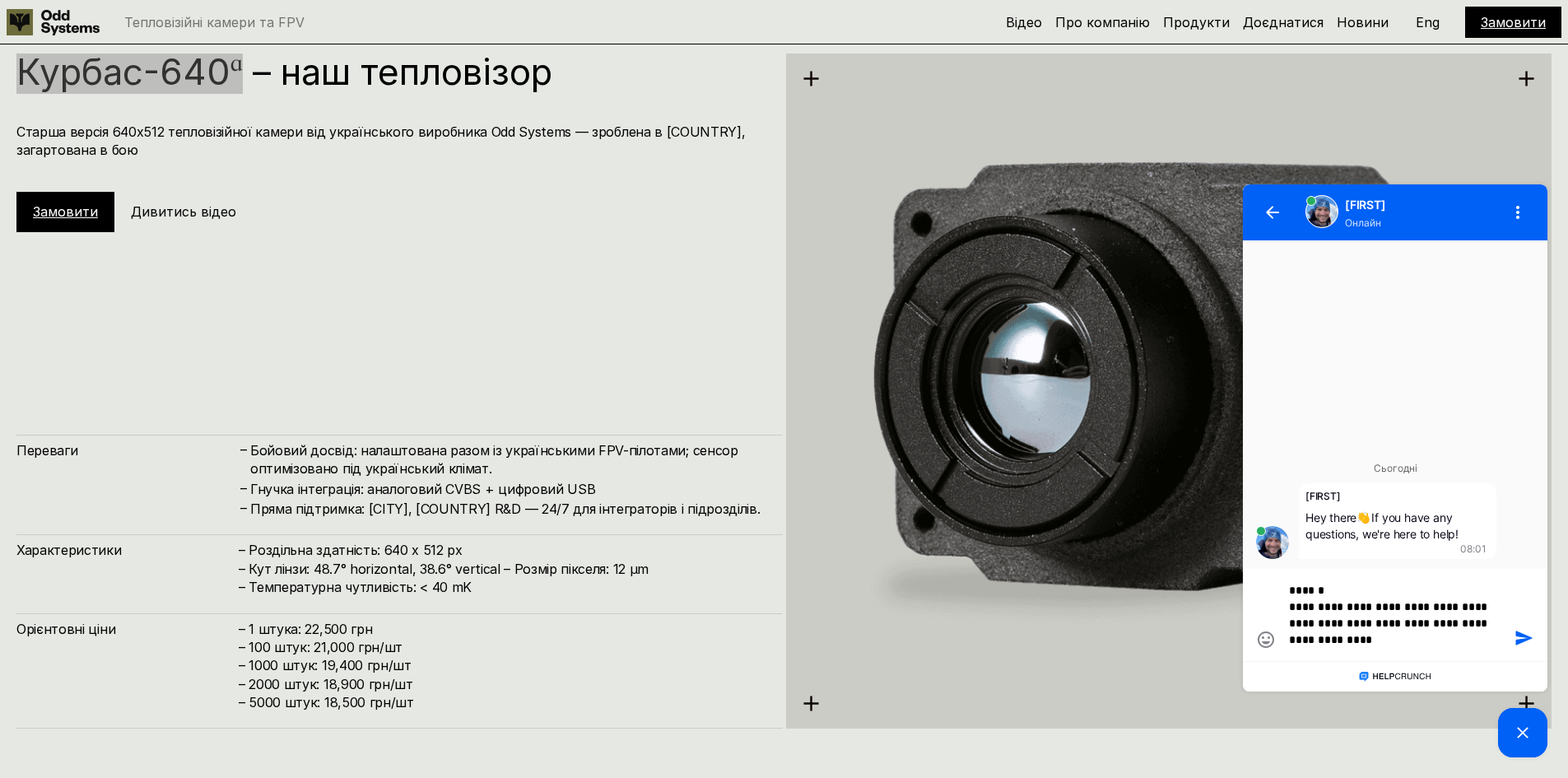type on "**********" 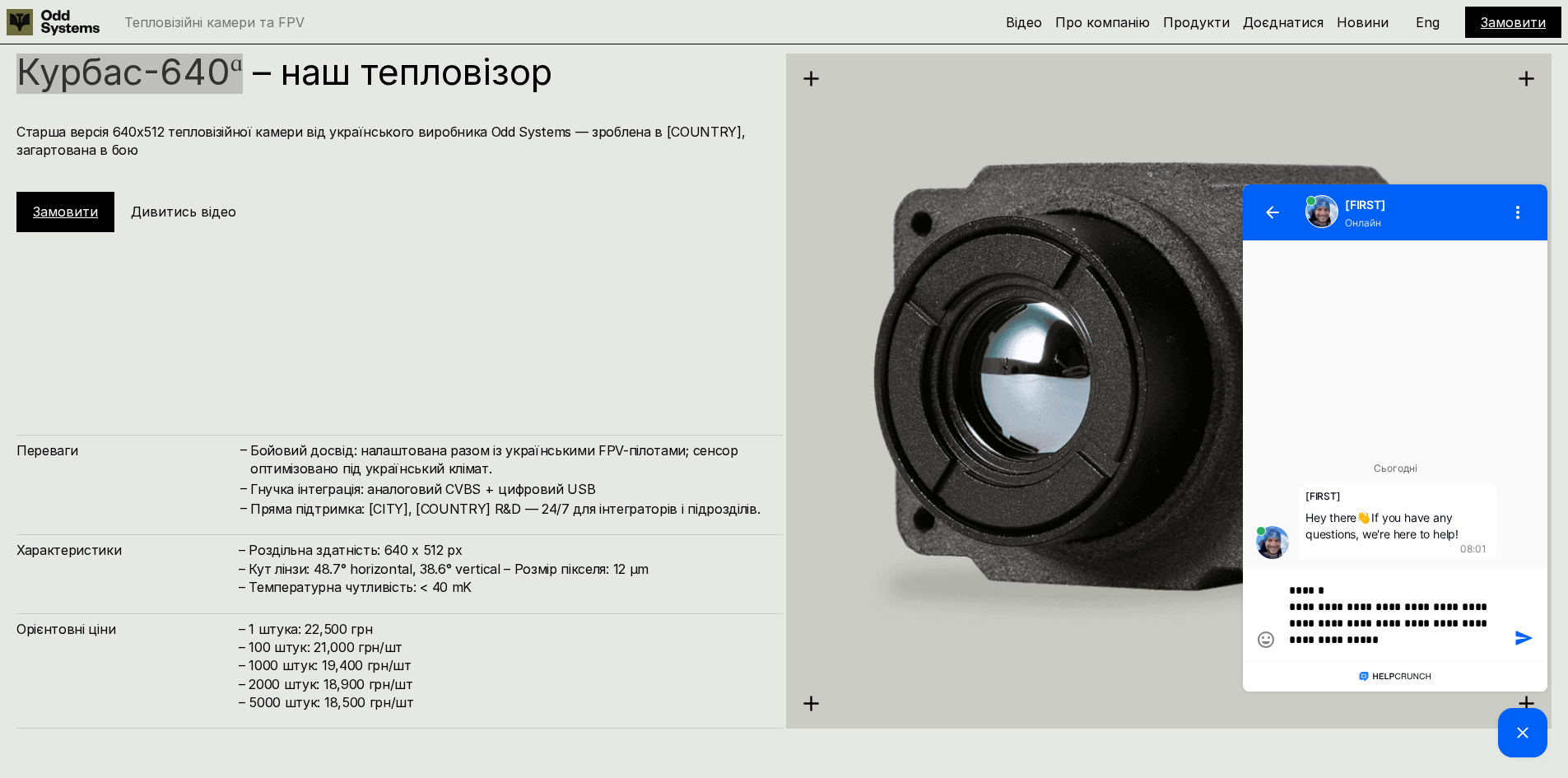 type on "**********" 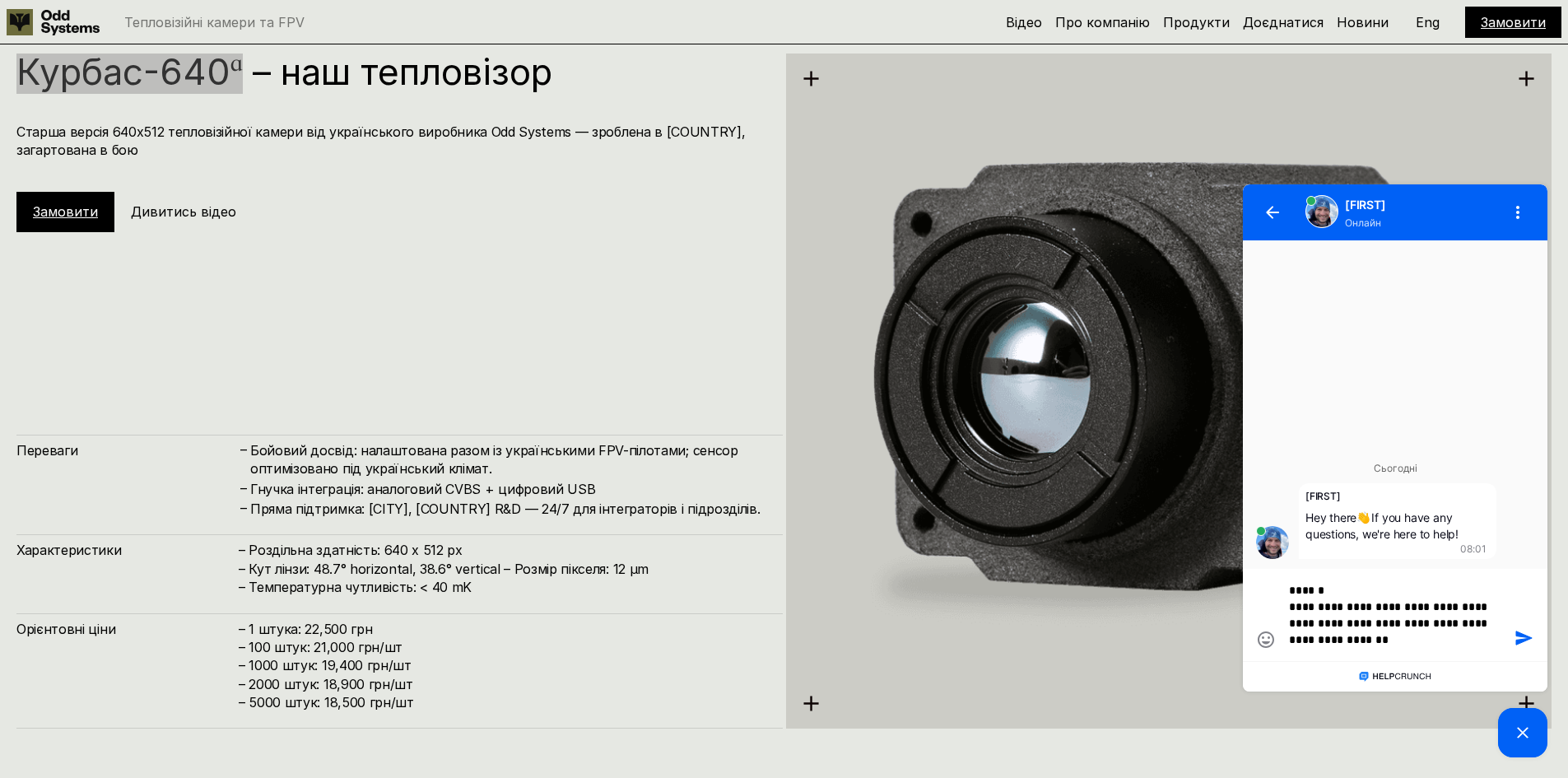 type on "**********" 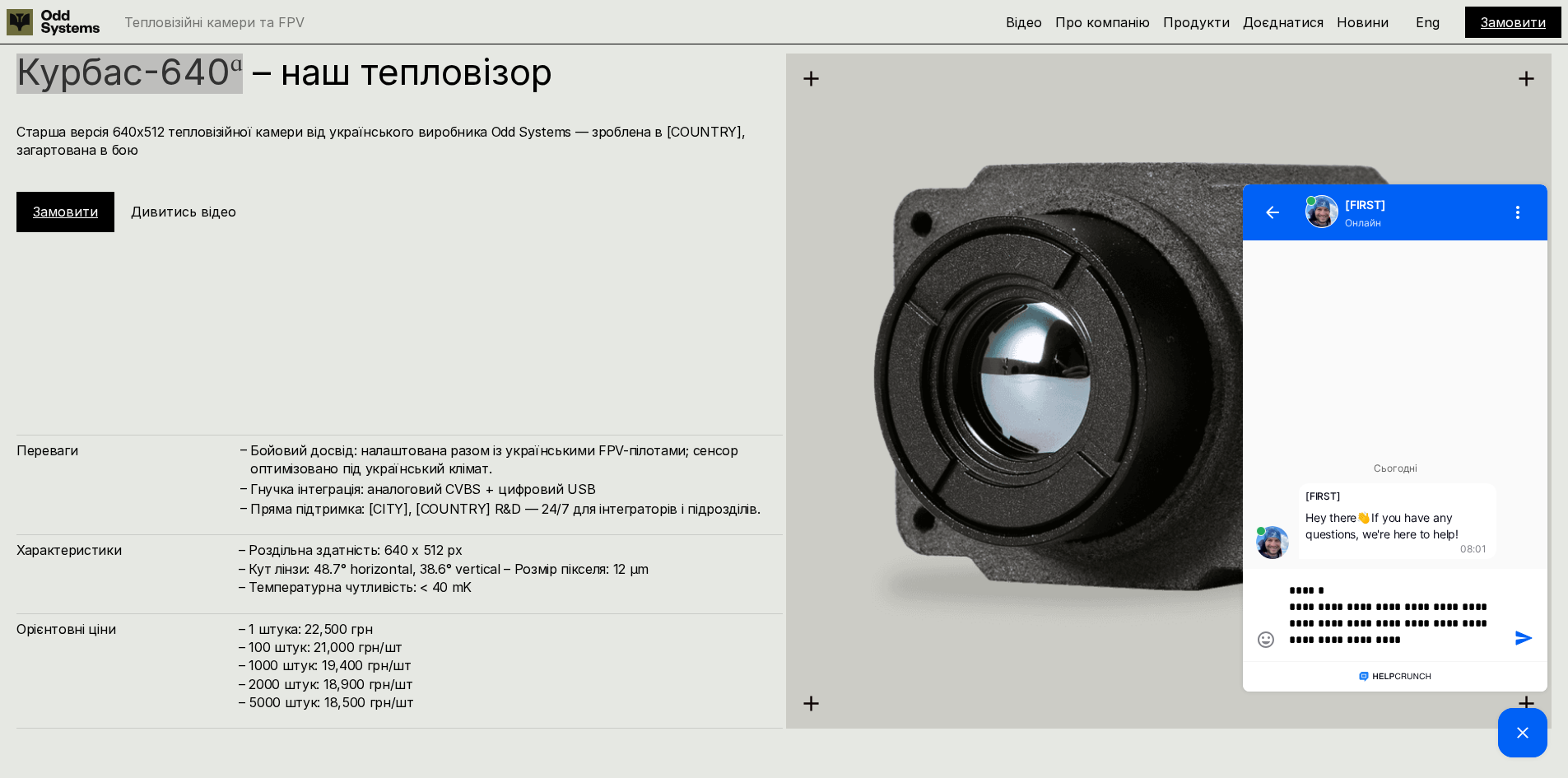 type 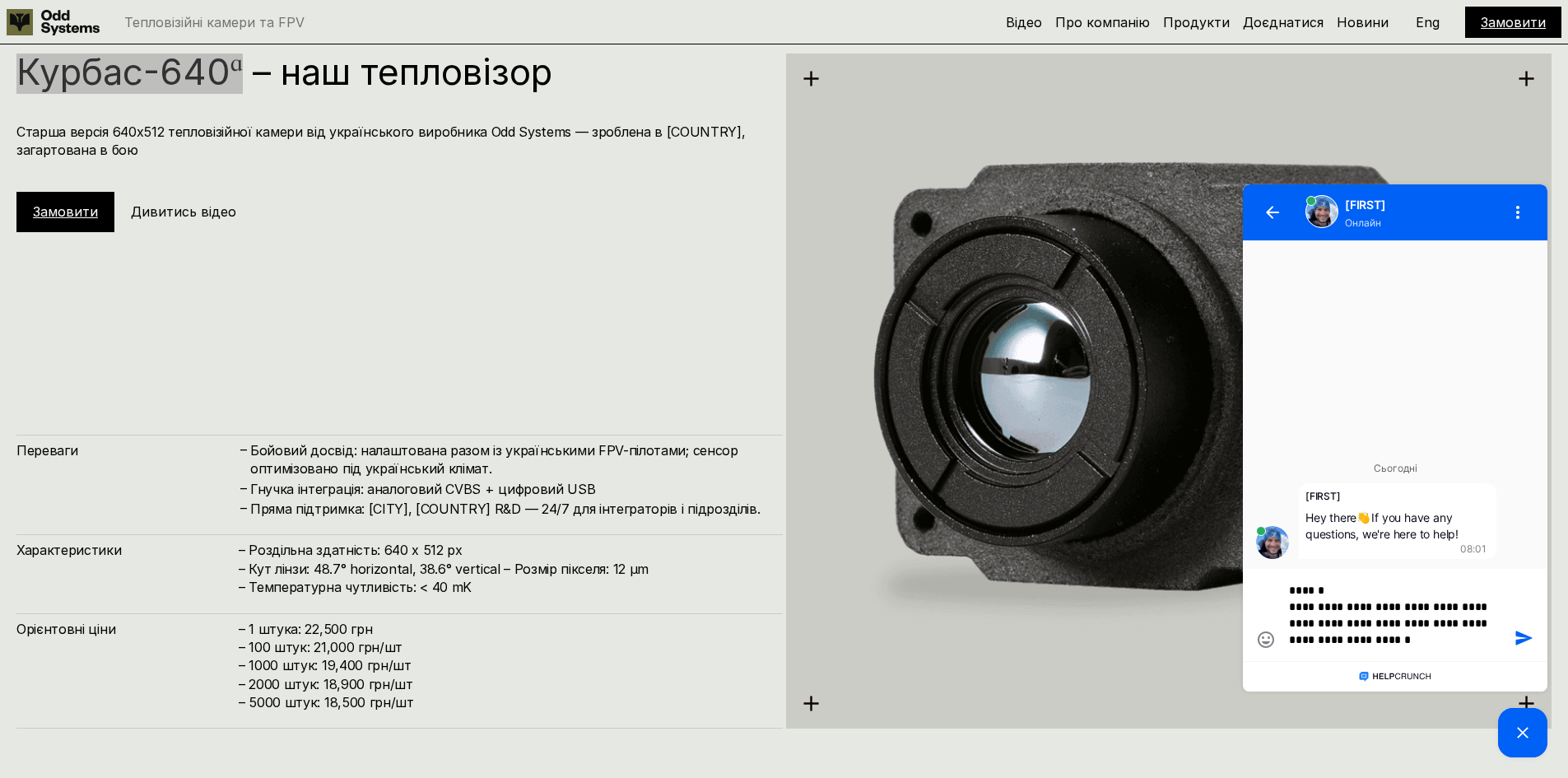click on "**********" at bounding box center [1395, 615] 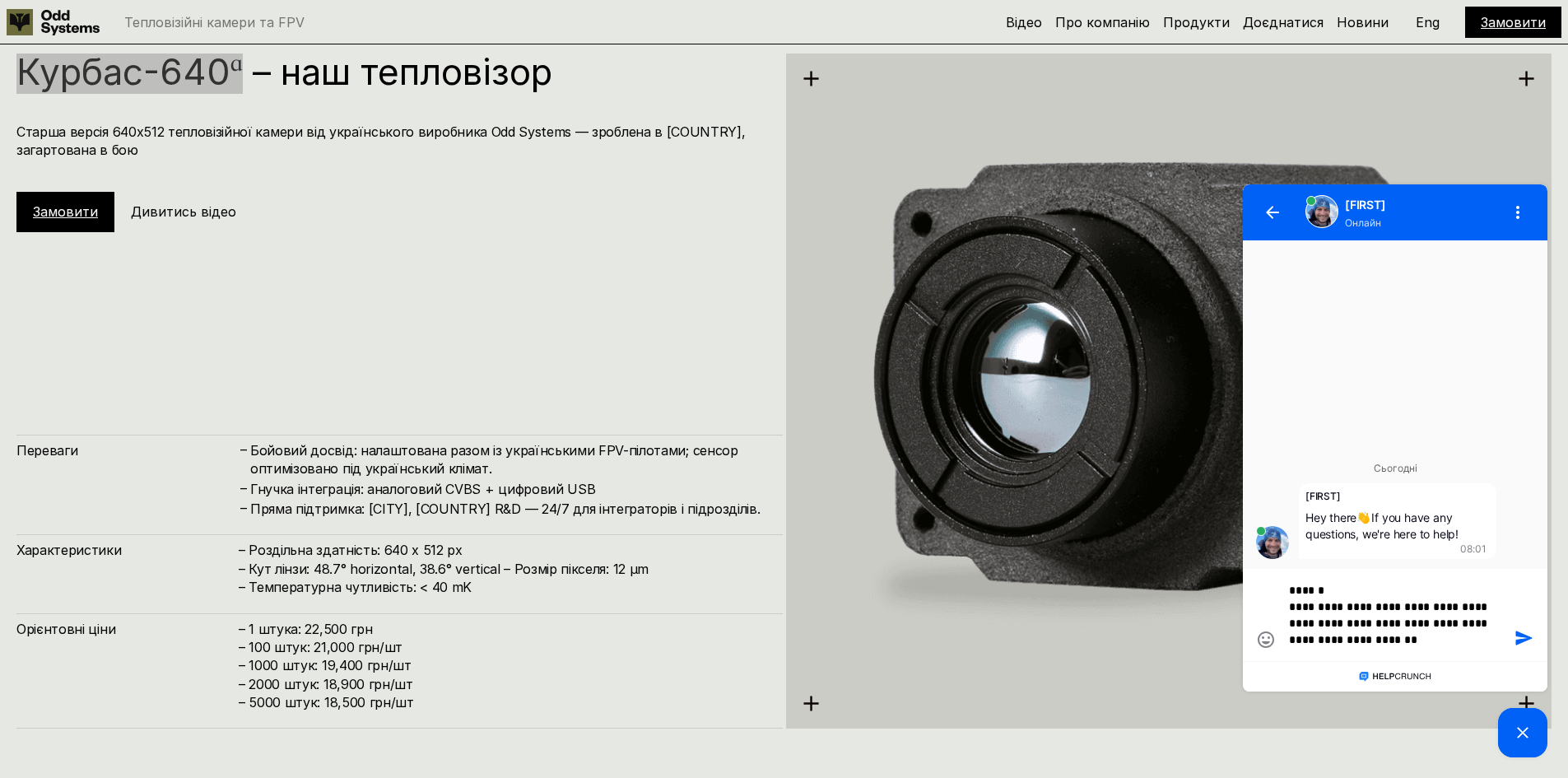 click on "**********" at bounding box center (1395, 615) 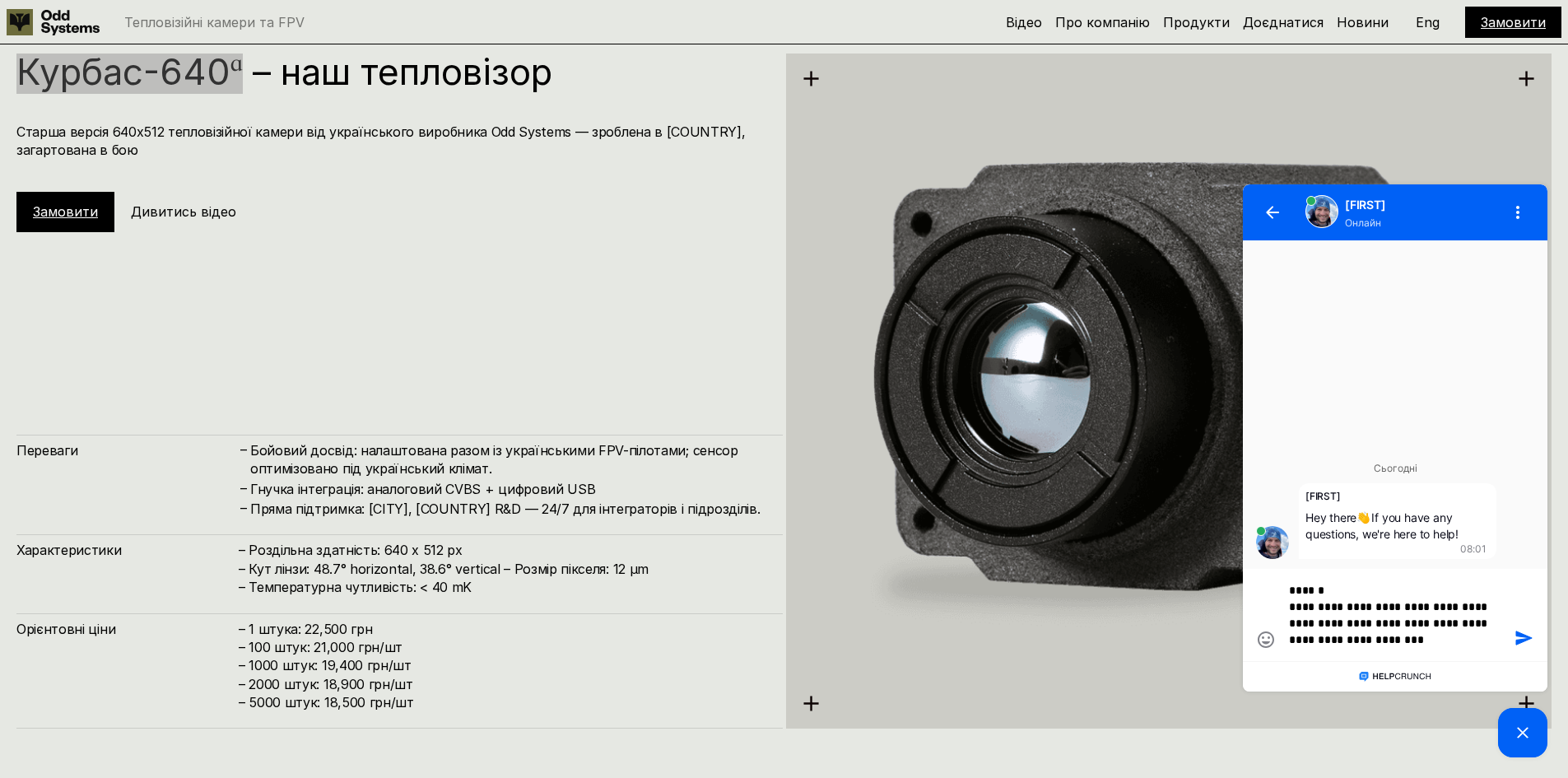 click on "**********" at bounding box center [1395, 615] 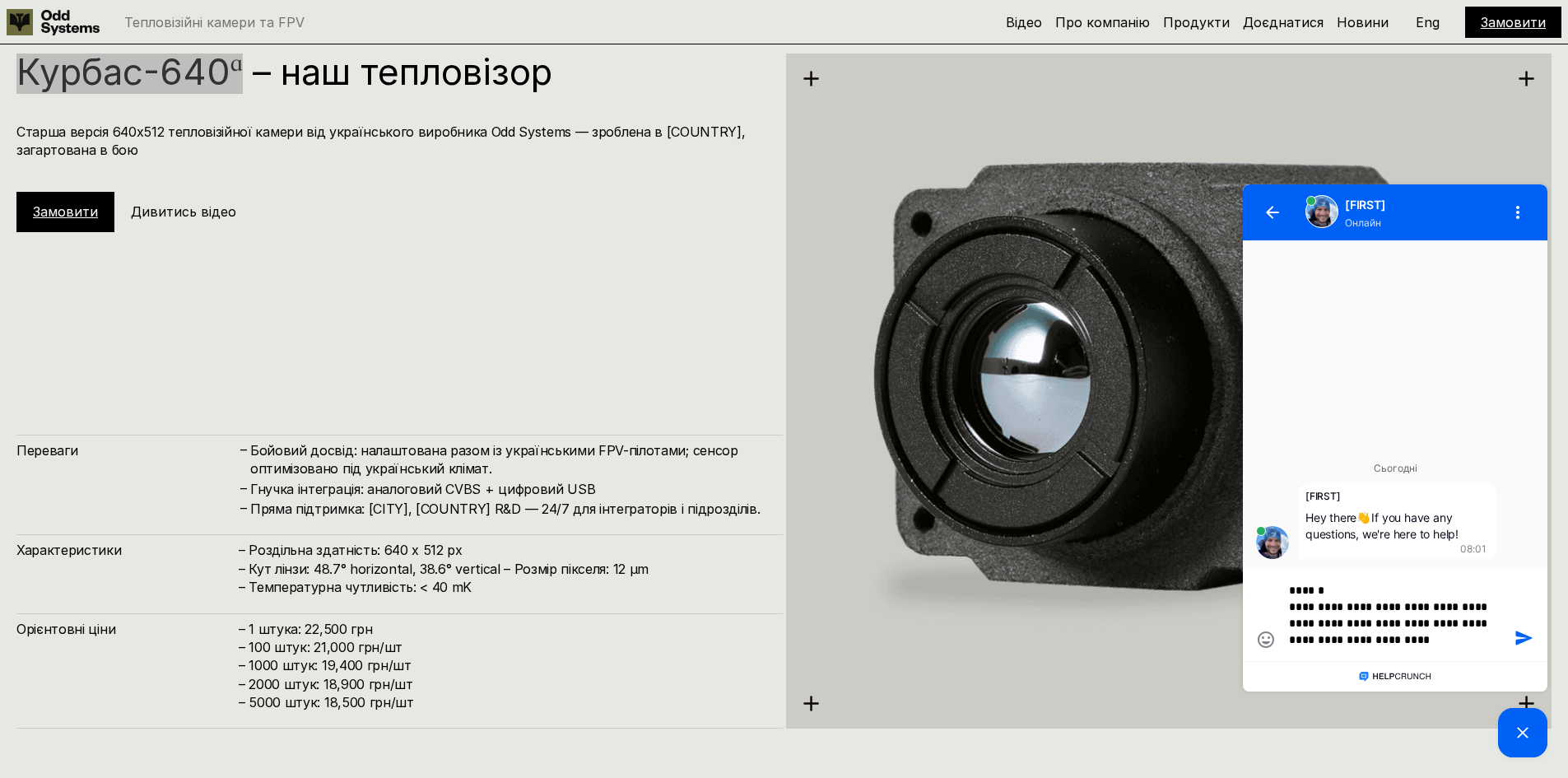 click on "**********" at bounding box center (1395, 615) 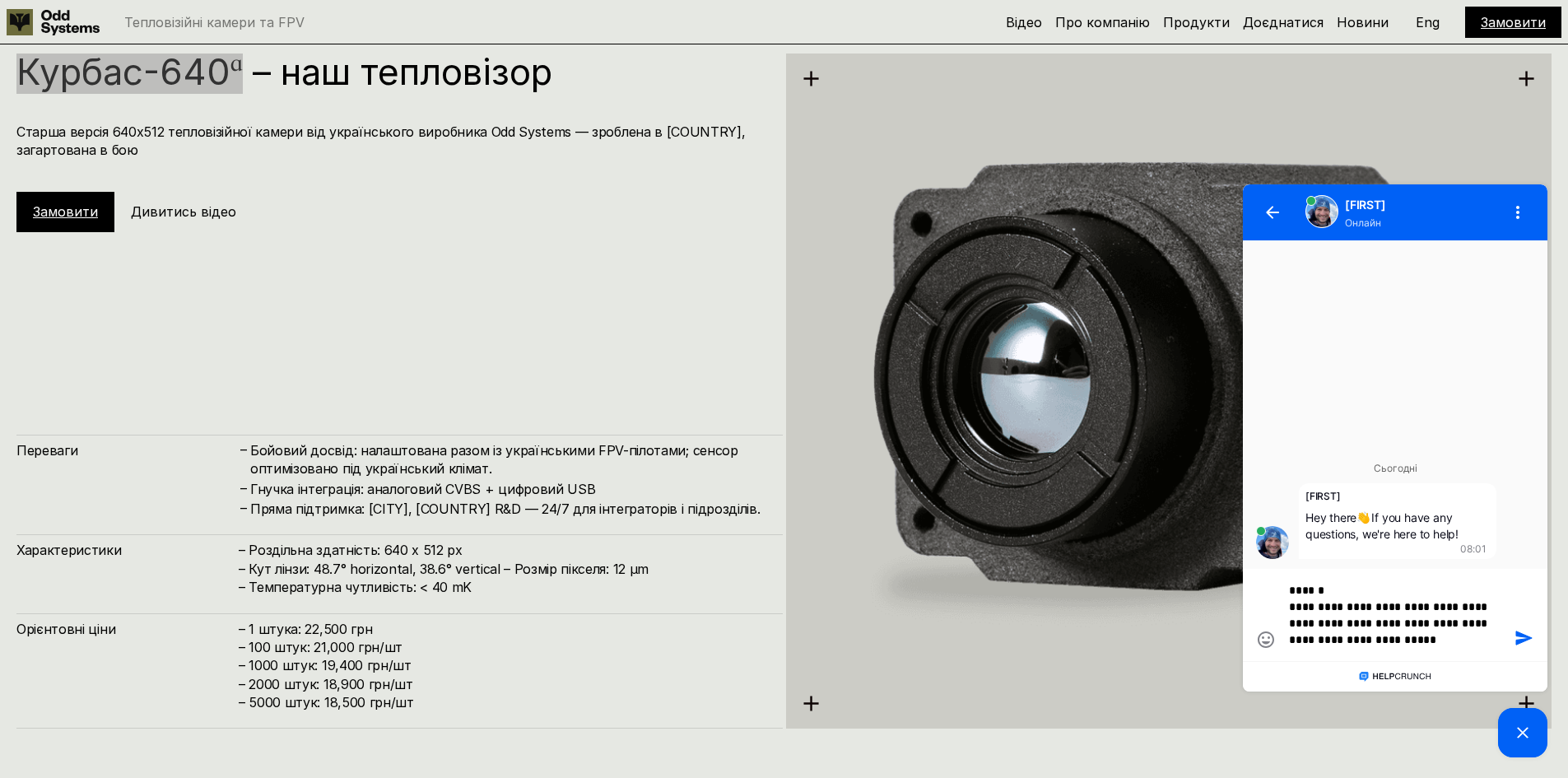 click on "**********" at bounding box center (1395, 615) 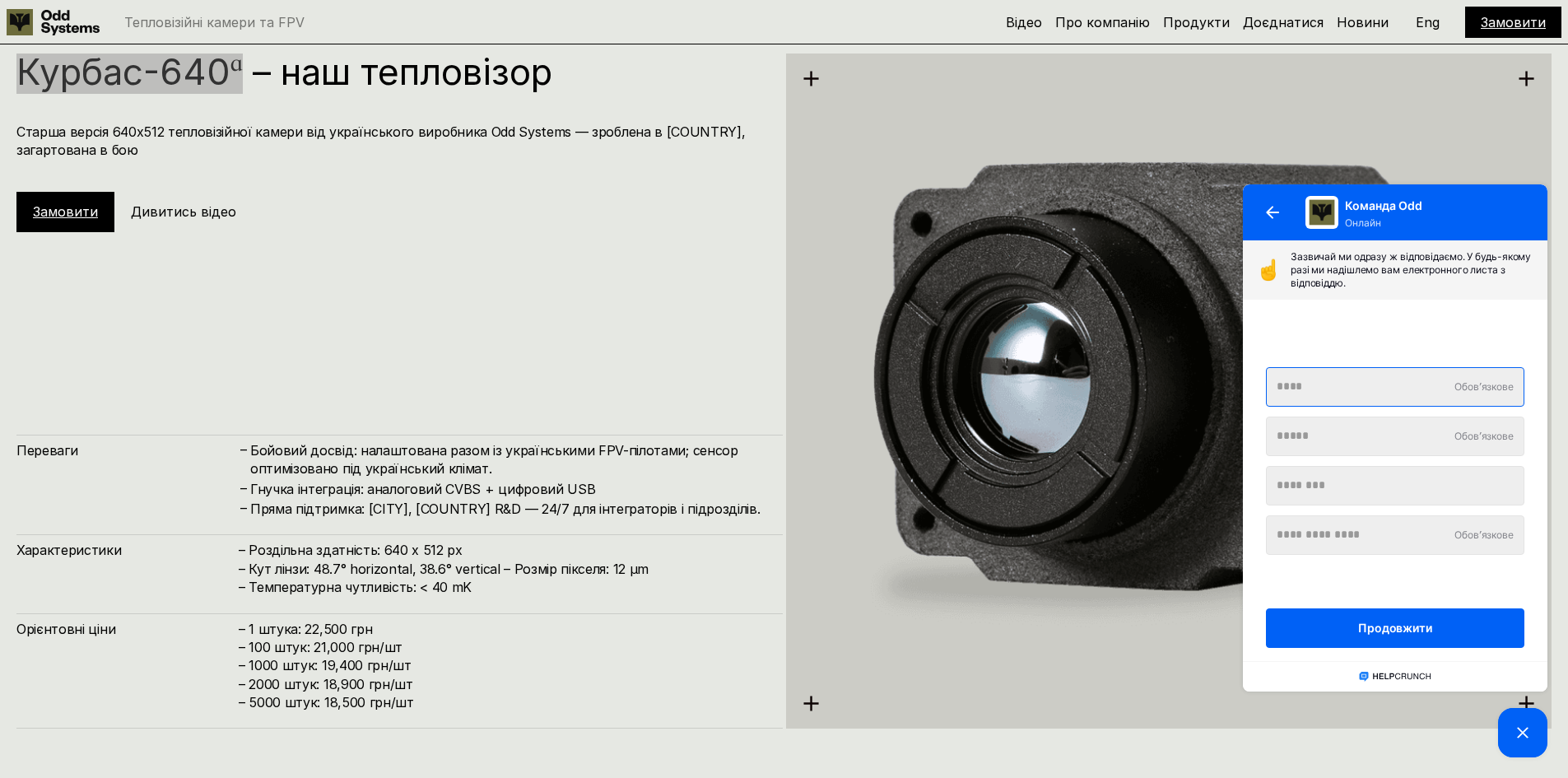 click at bounding box center [1395, 387] 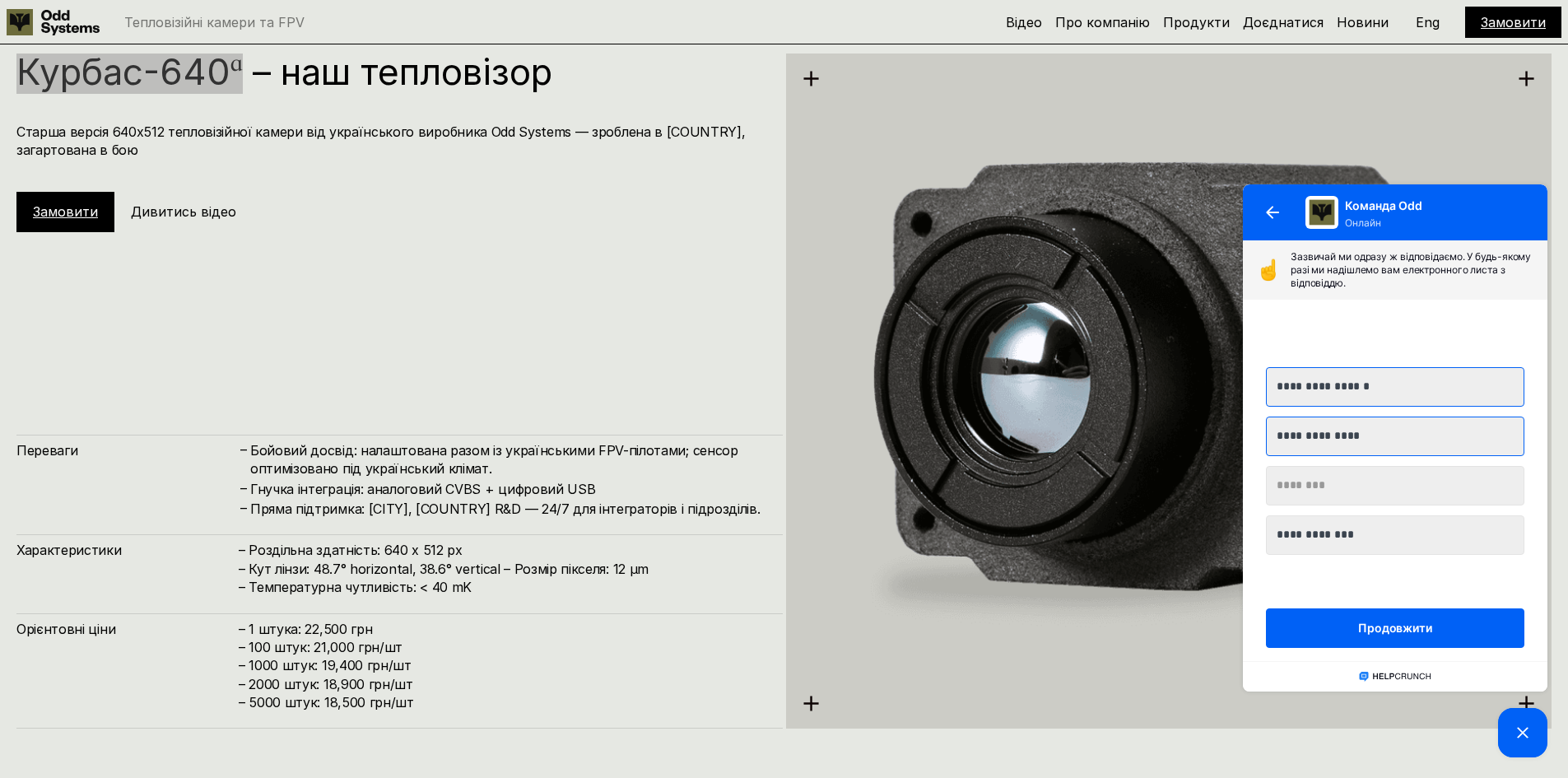click on "**********" at bounding box center (1395, 436) 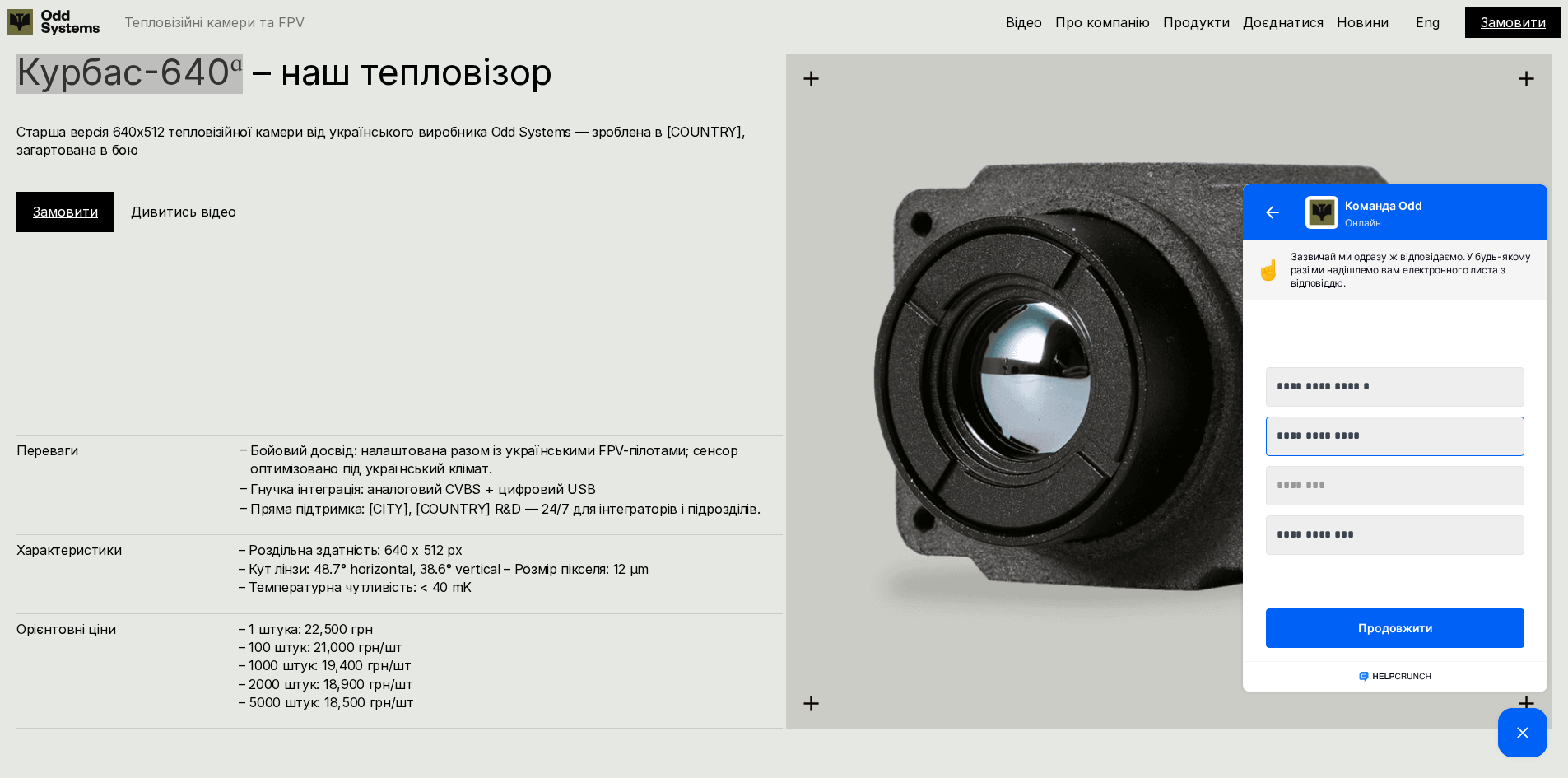 click on "**********" at bounding box center (1395, 436) 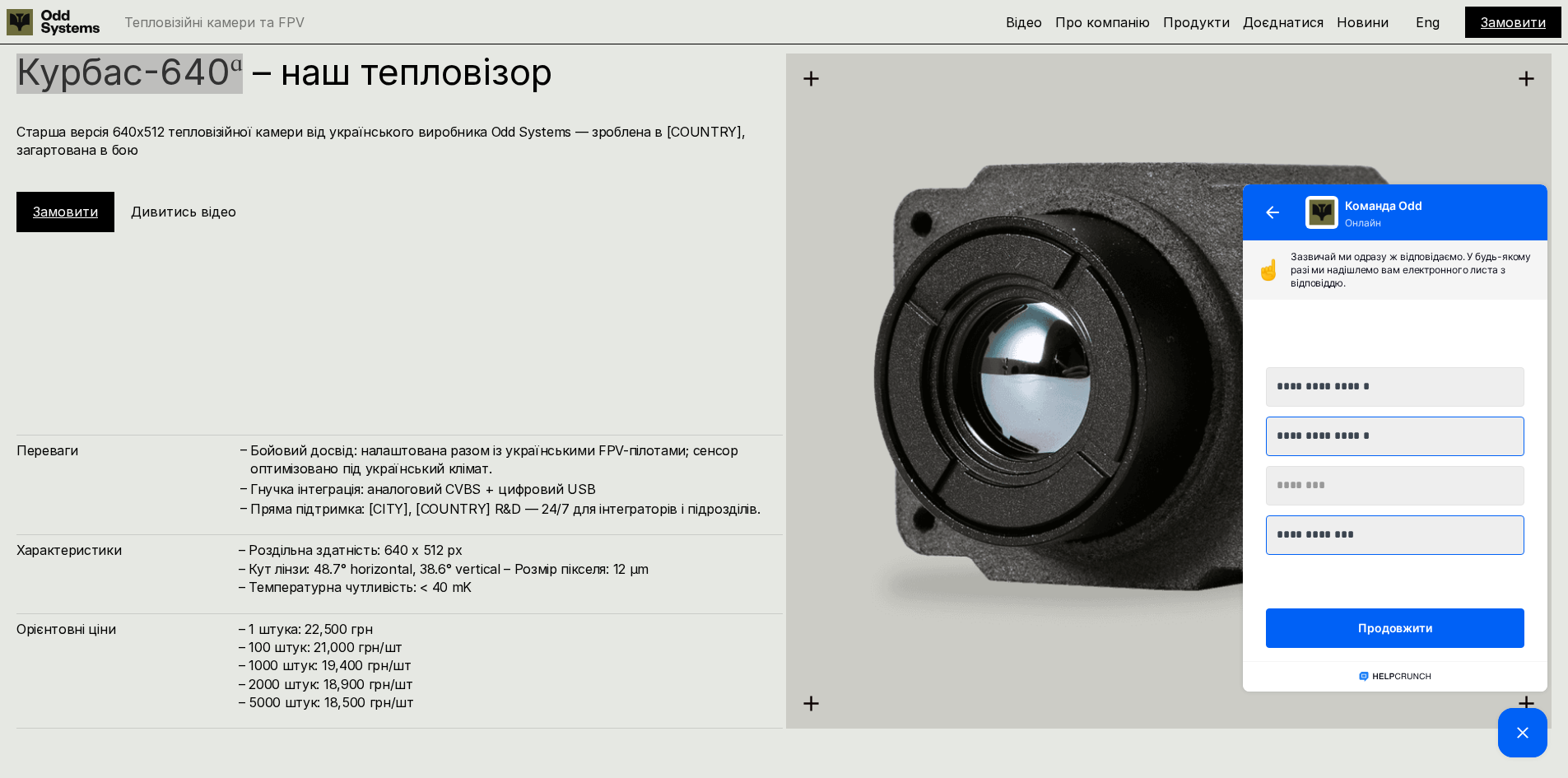 click on "**********" at bounding box center (1395, 535) 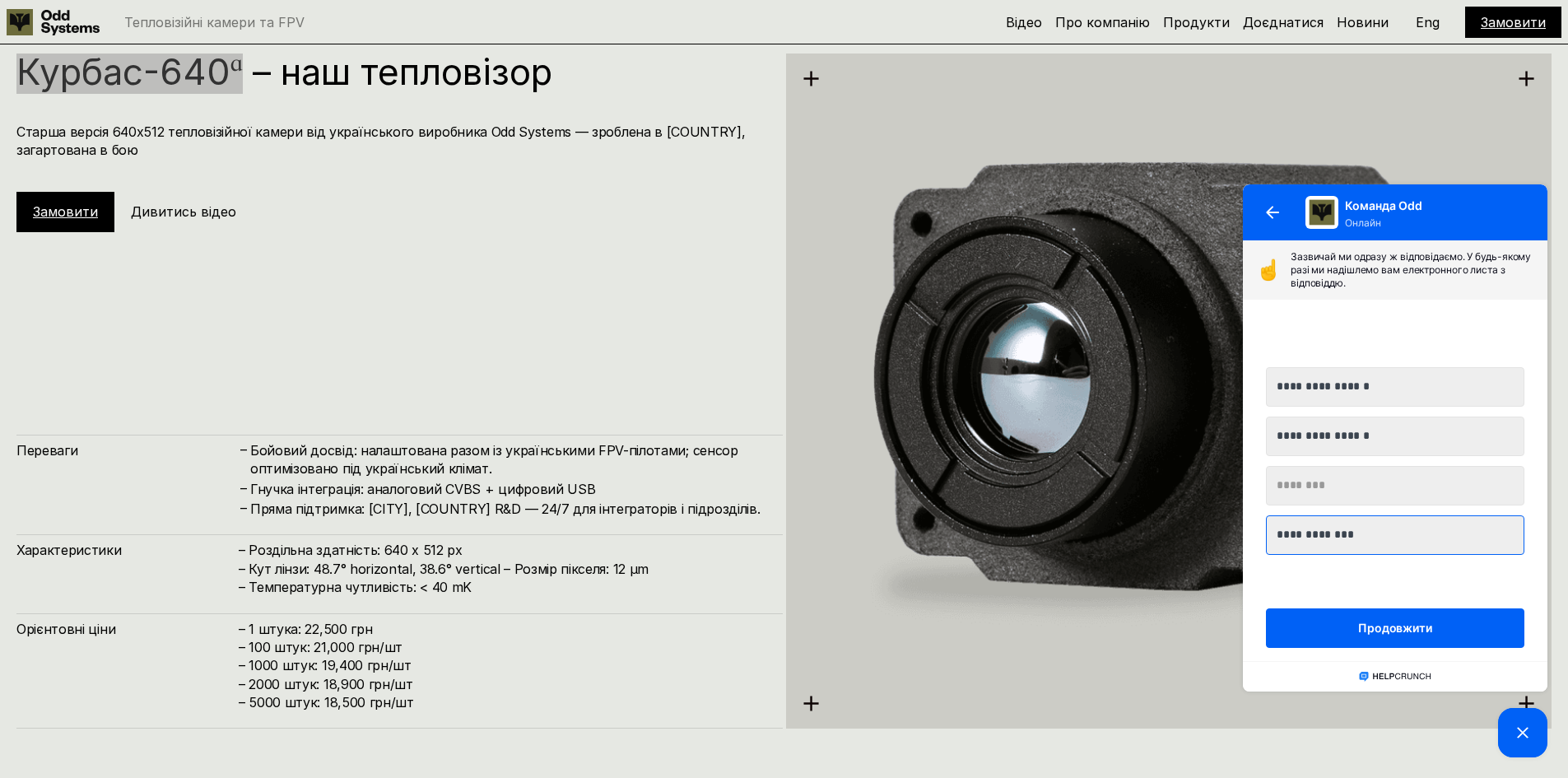 drag, startPoint x: 1307, startPoint y: 532, endPoint x: 1464, endPoint y: 534, distance: 157.01274 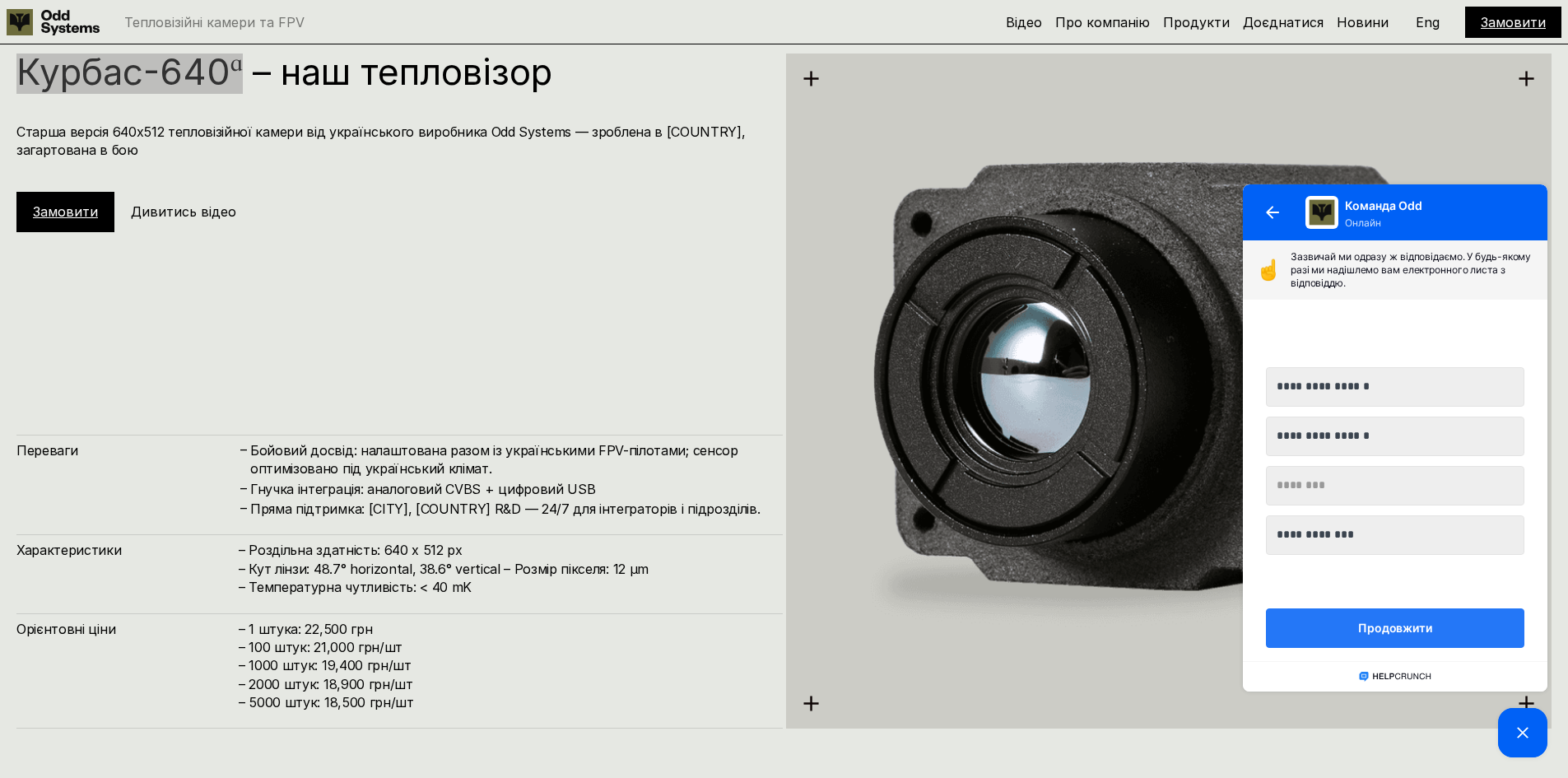 click on "Продовжити" at bounding box center [1395, 628] 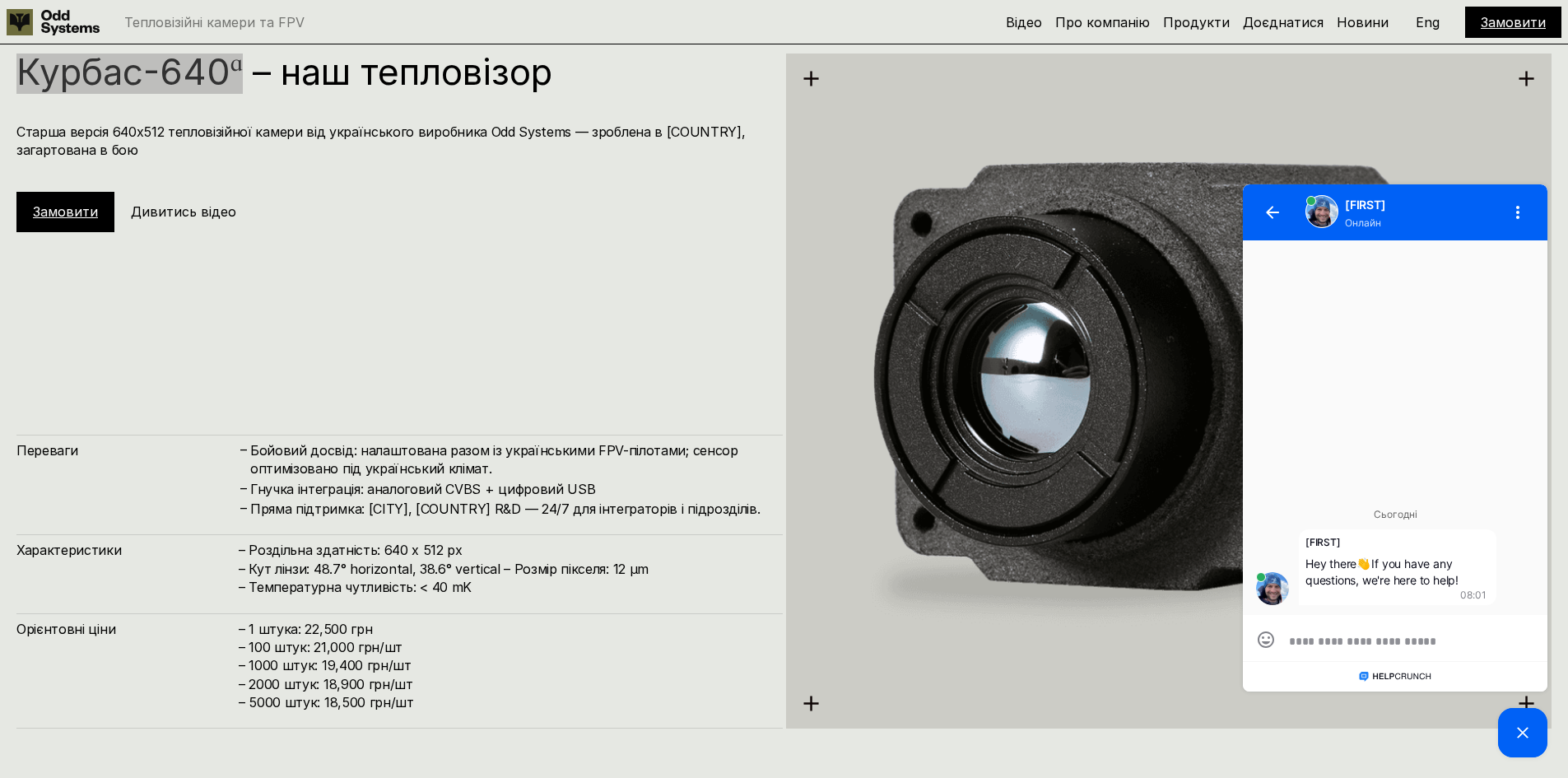scroll, scrollTop: 1, scrollLeft: 0, axis: vertical 